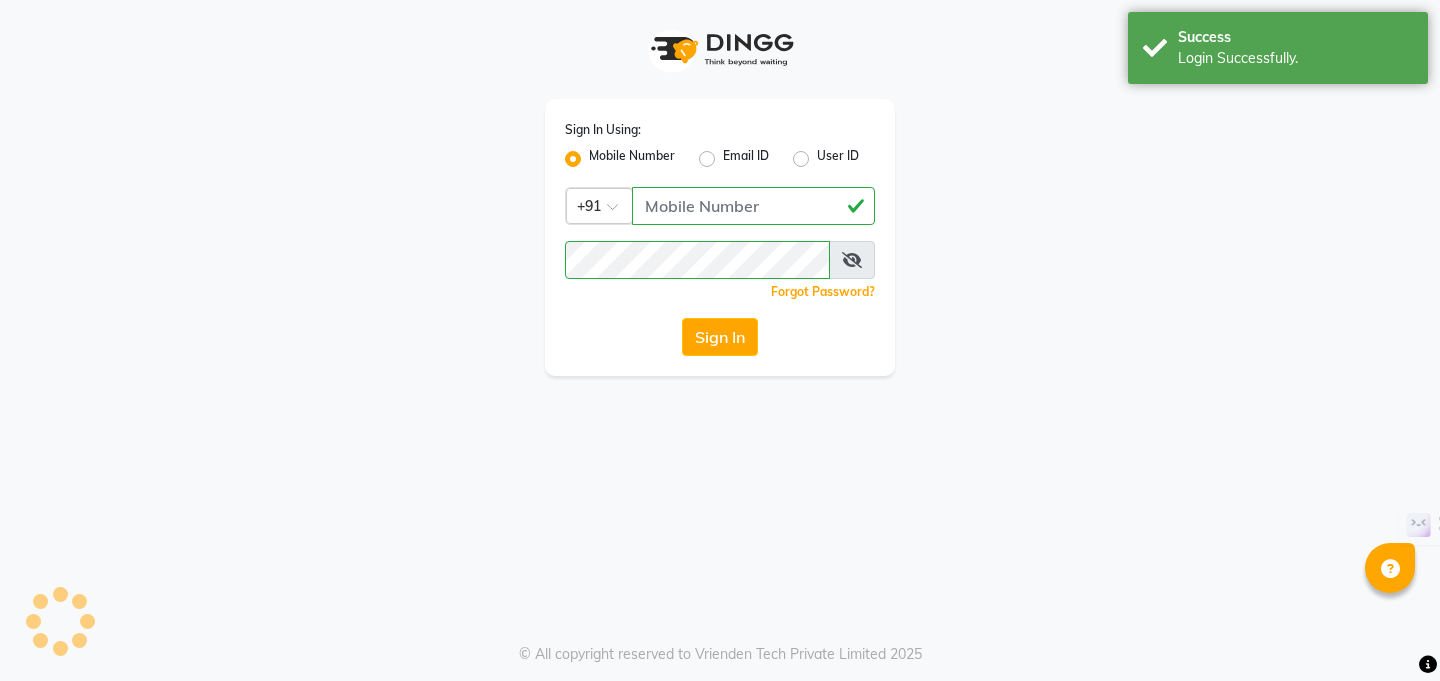 scroll, scrollTop: 0, scrollLeft: 0, axis: both 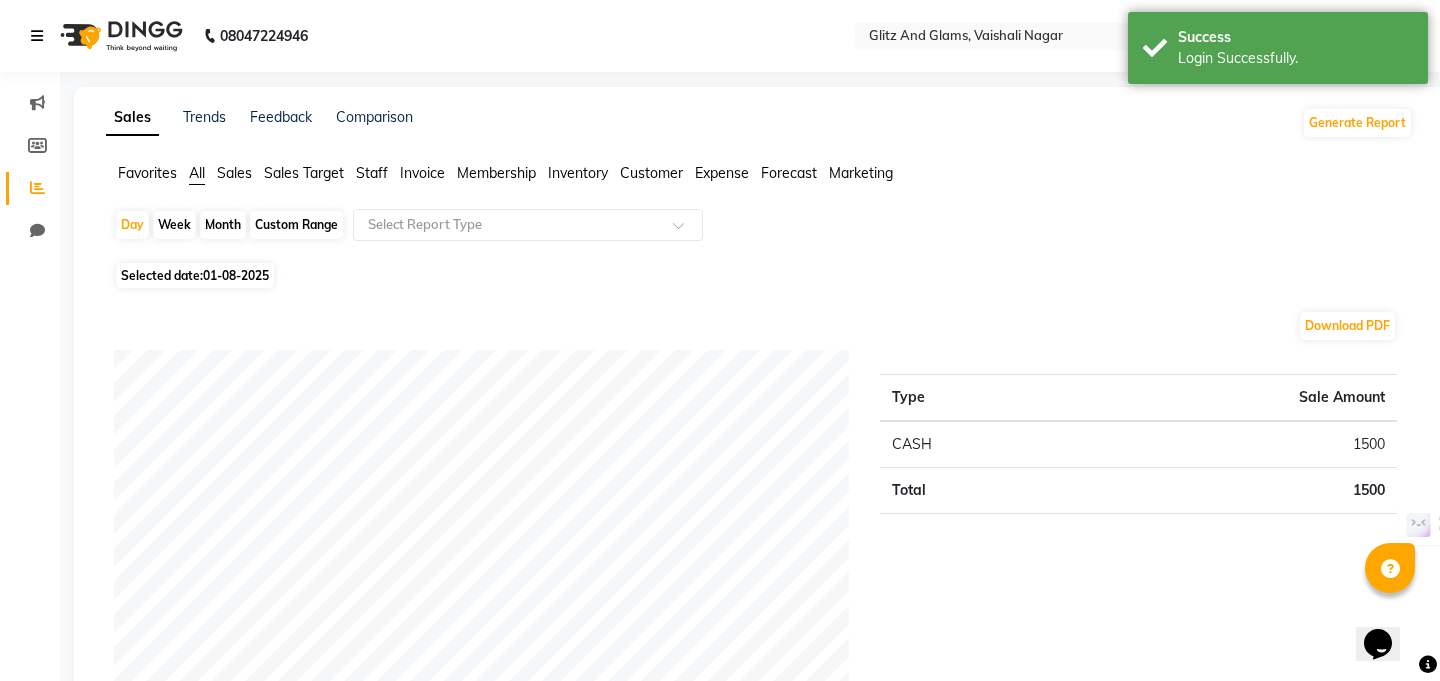 click at bounding box center (37, 36) 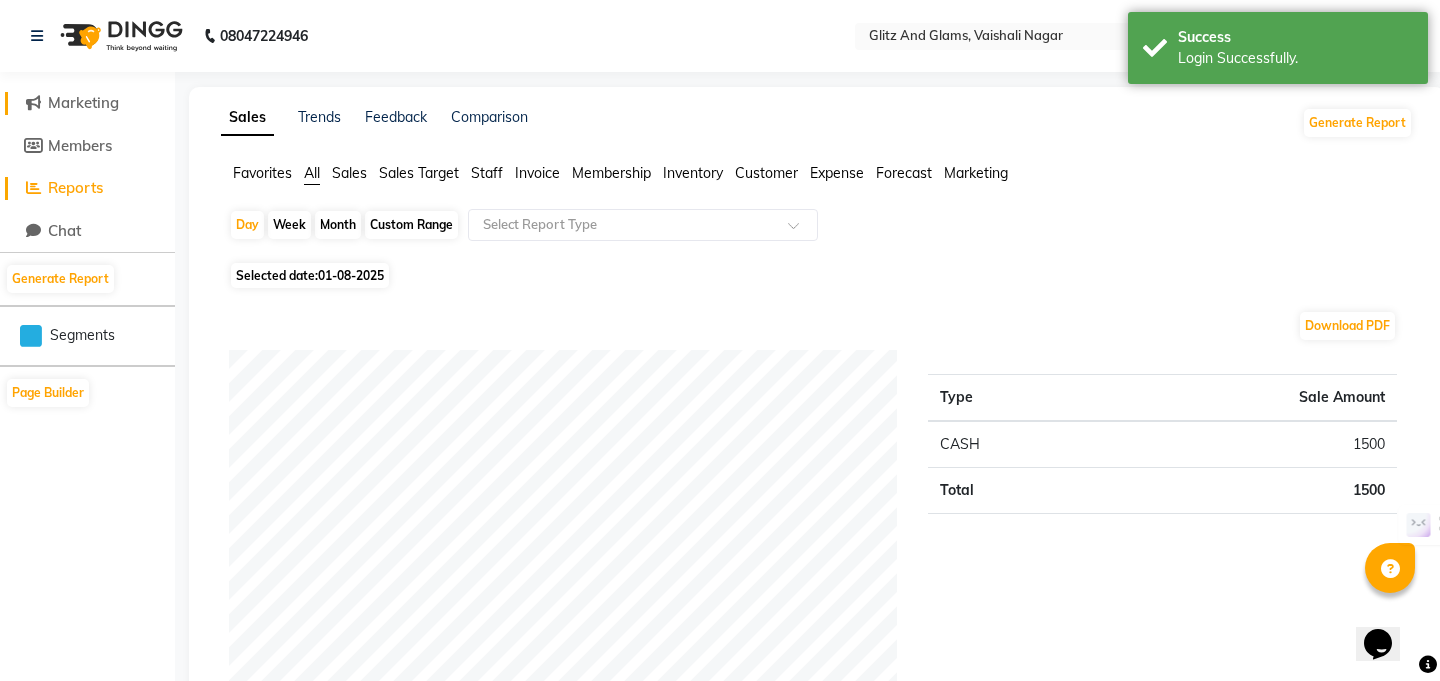 click on "Marketing" 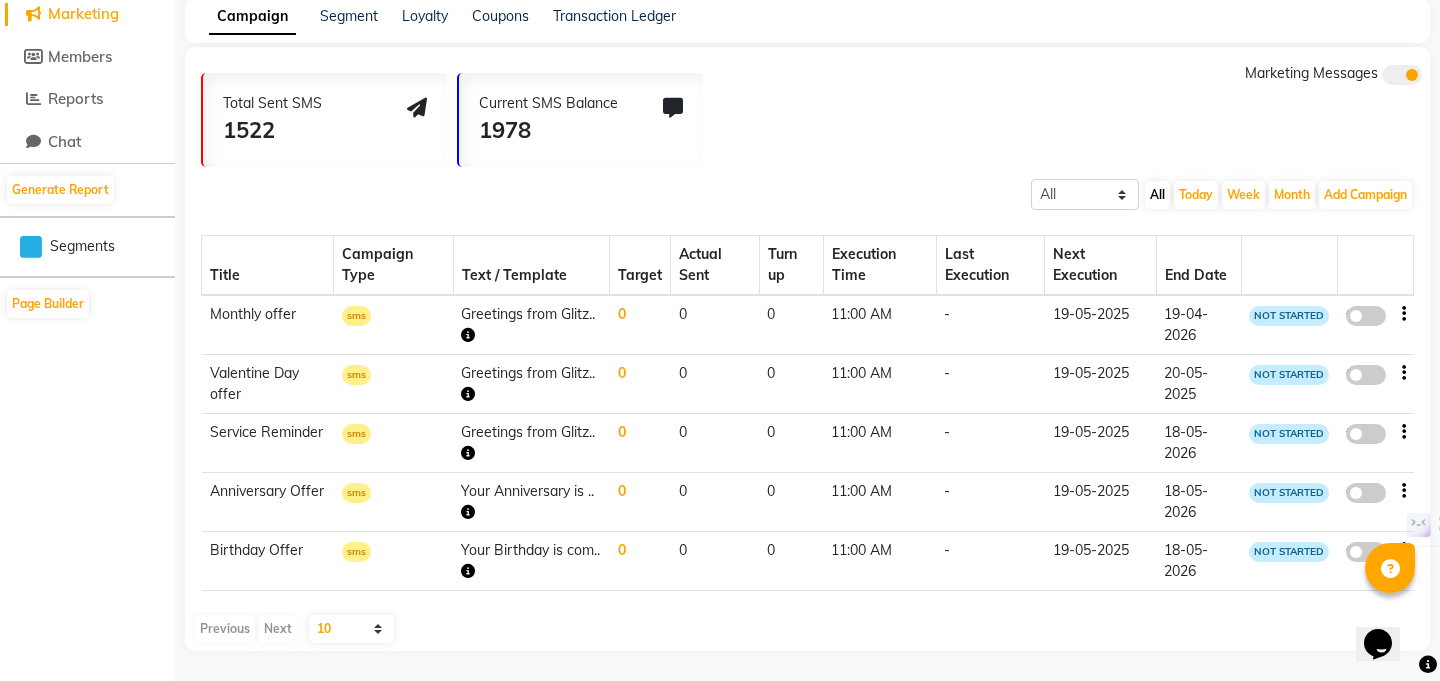 scroll, scrollTop: 0, scrollLeft: 0, axis: both 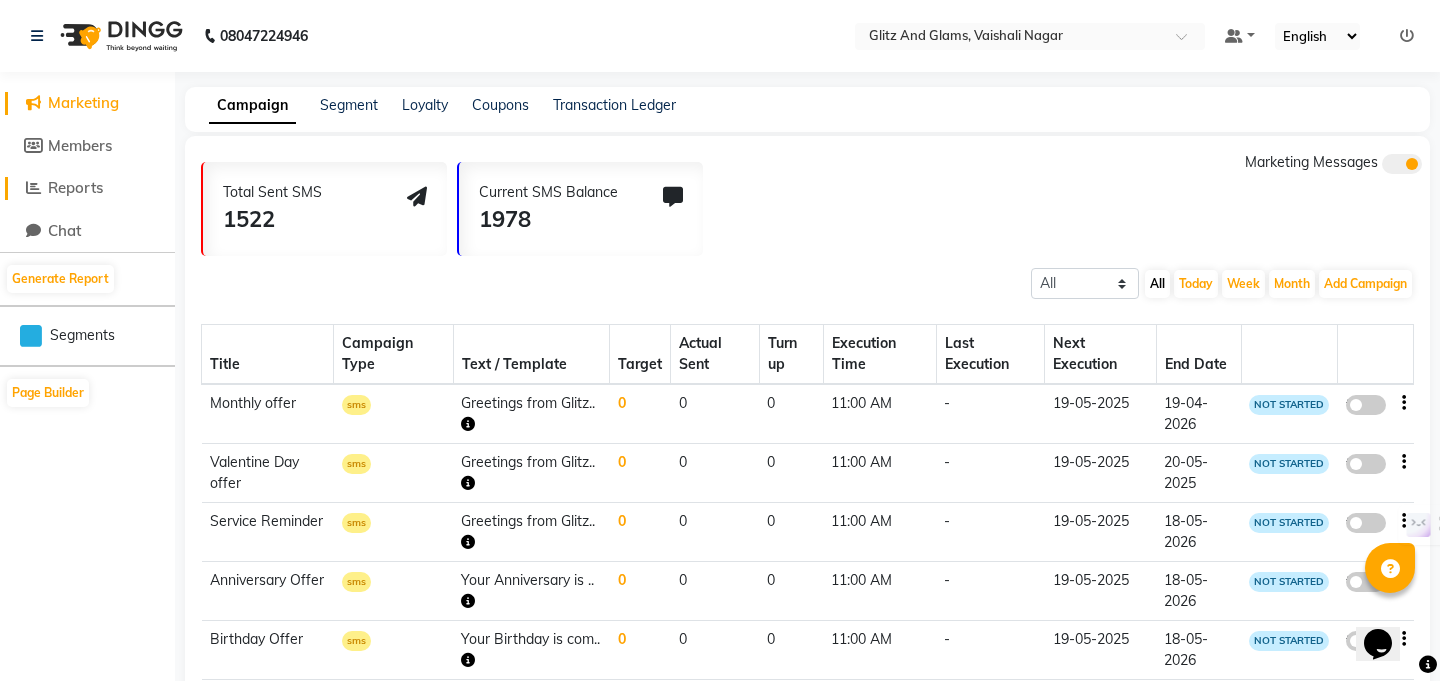 click on "Reports" 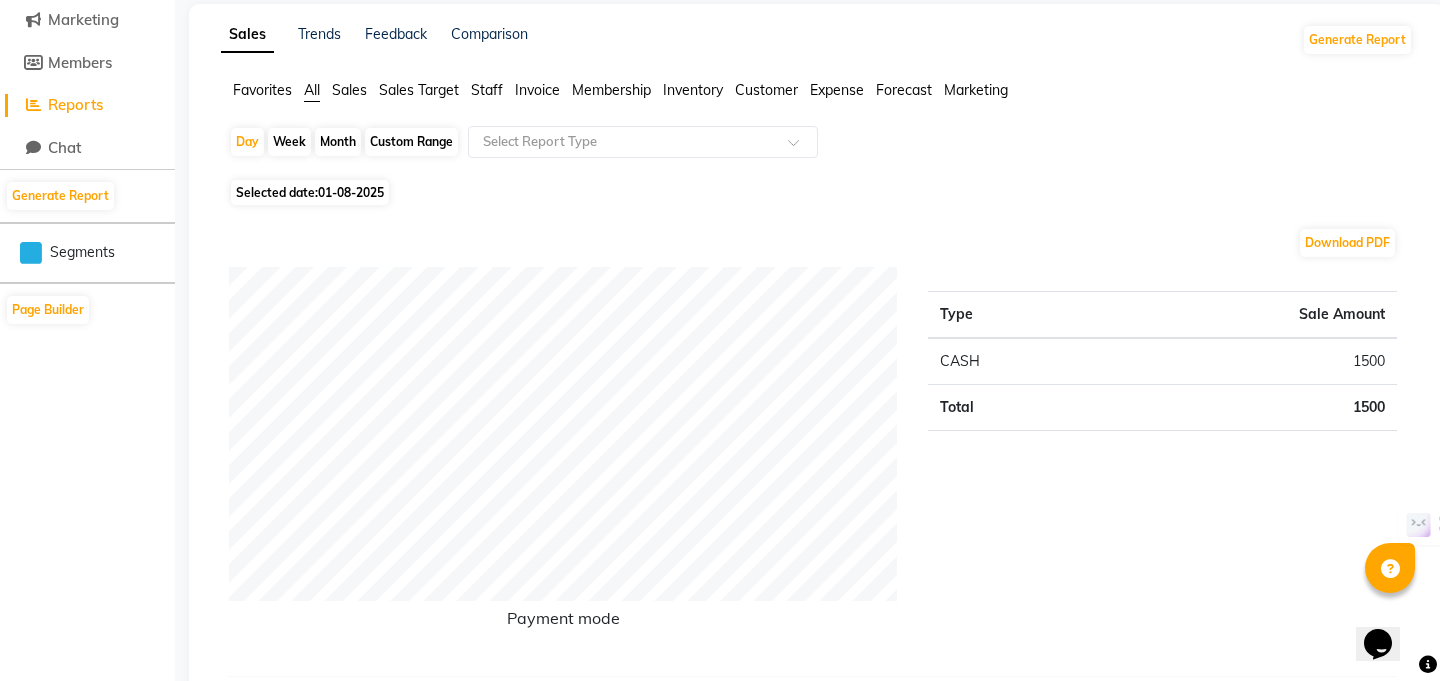 scroll, scrollTop: 0, scrollLeft: 0, axis: both 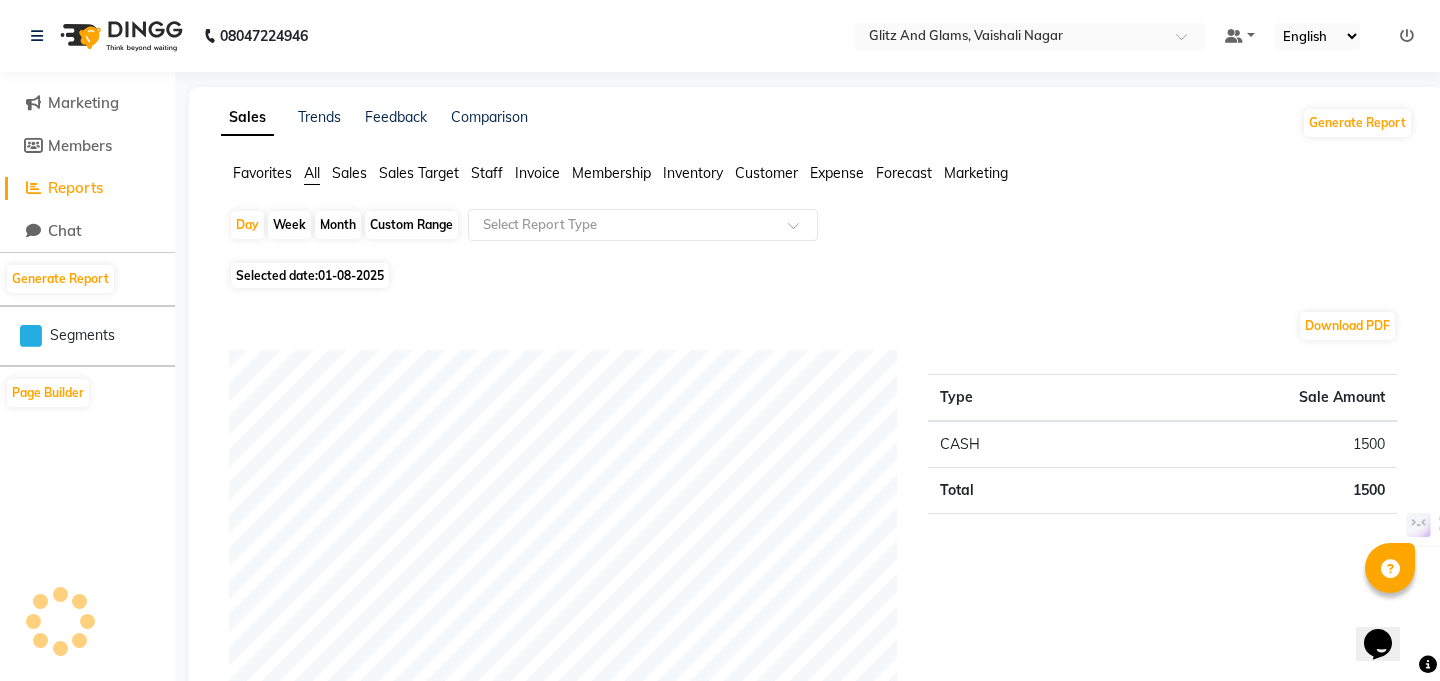 click on "Segments" 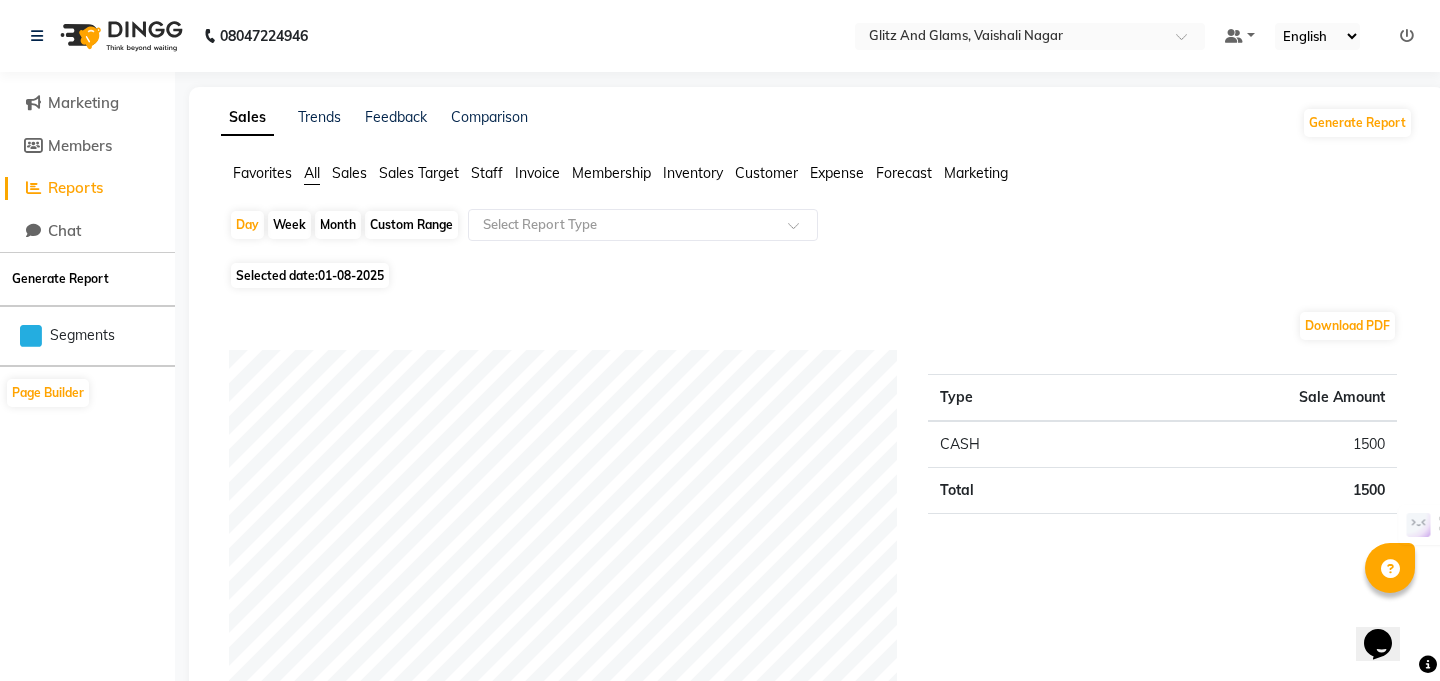 click on "Generate Report" 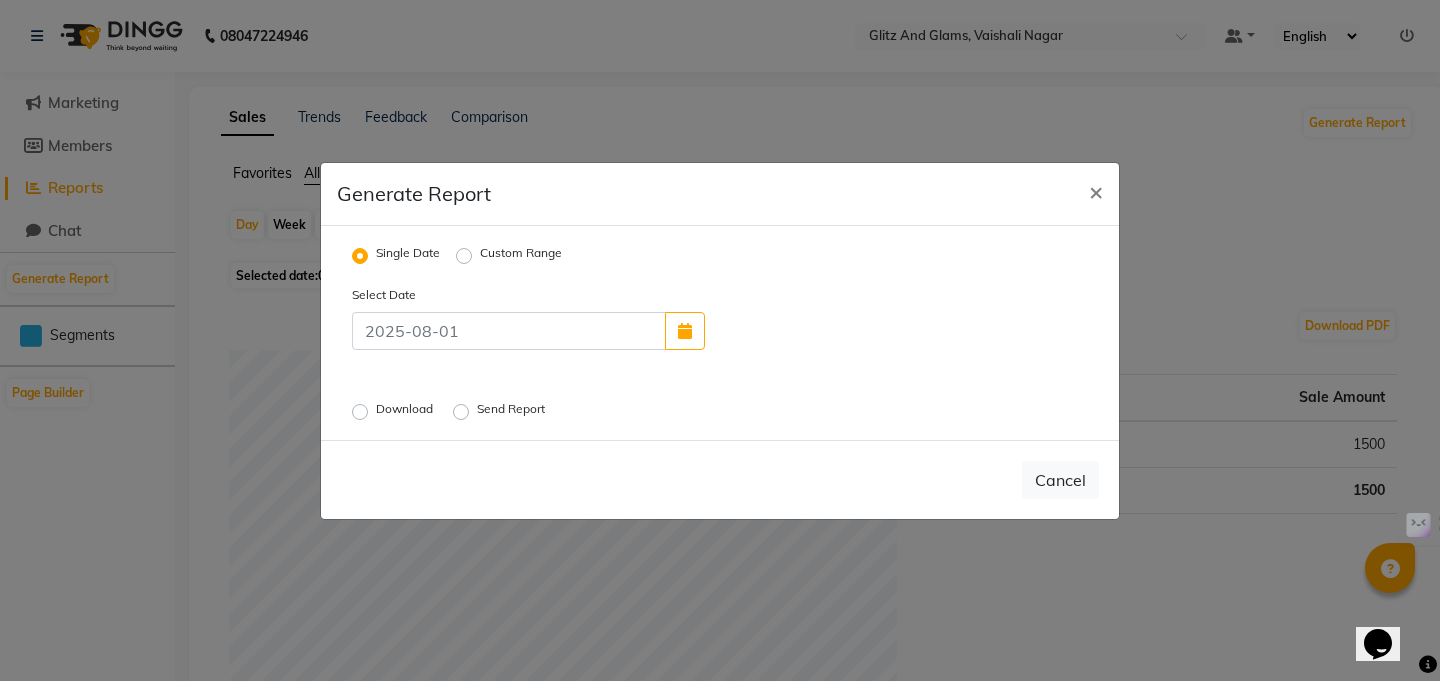 click on "Custom Range" 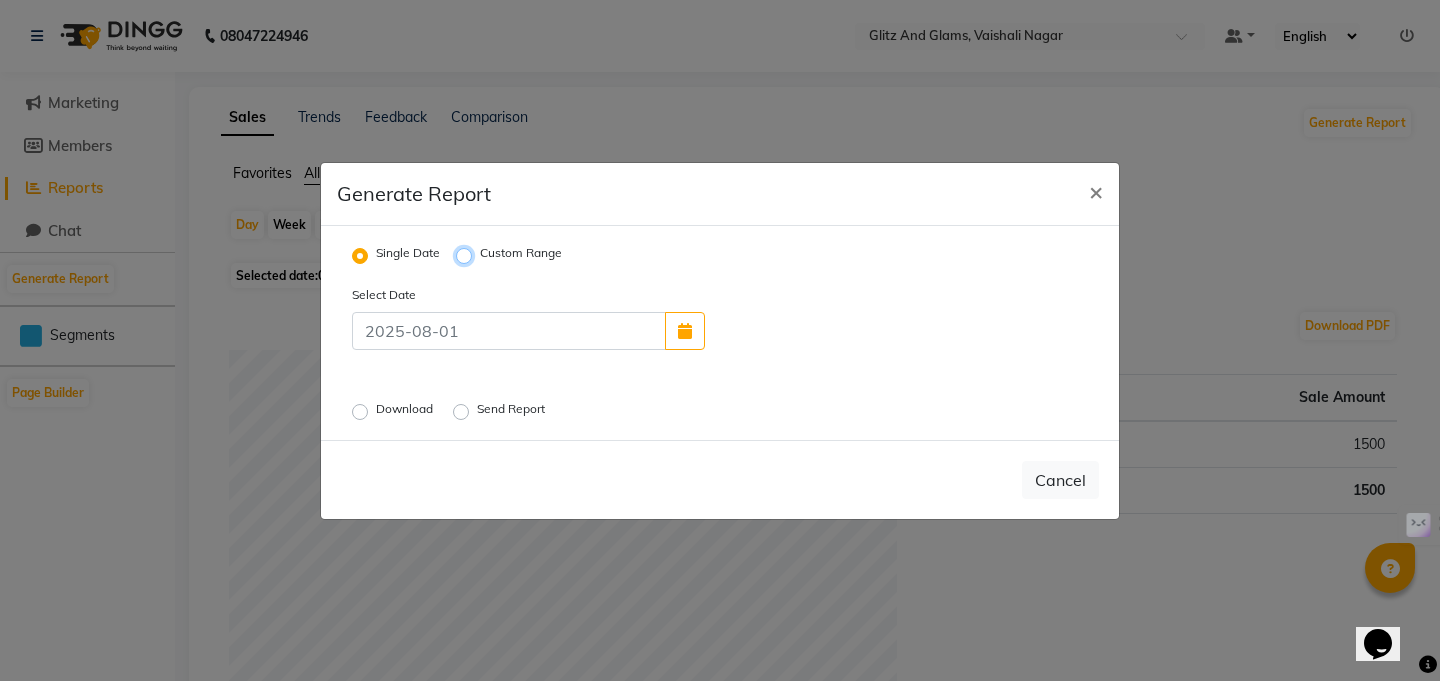 click on "Custom Range" at bounding box center (467, 255) 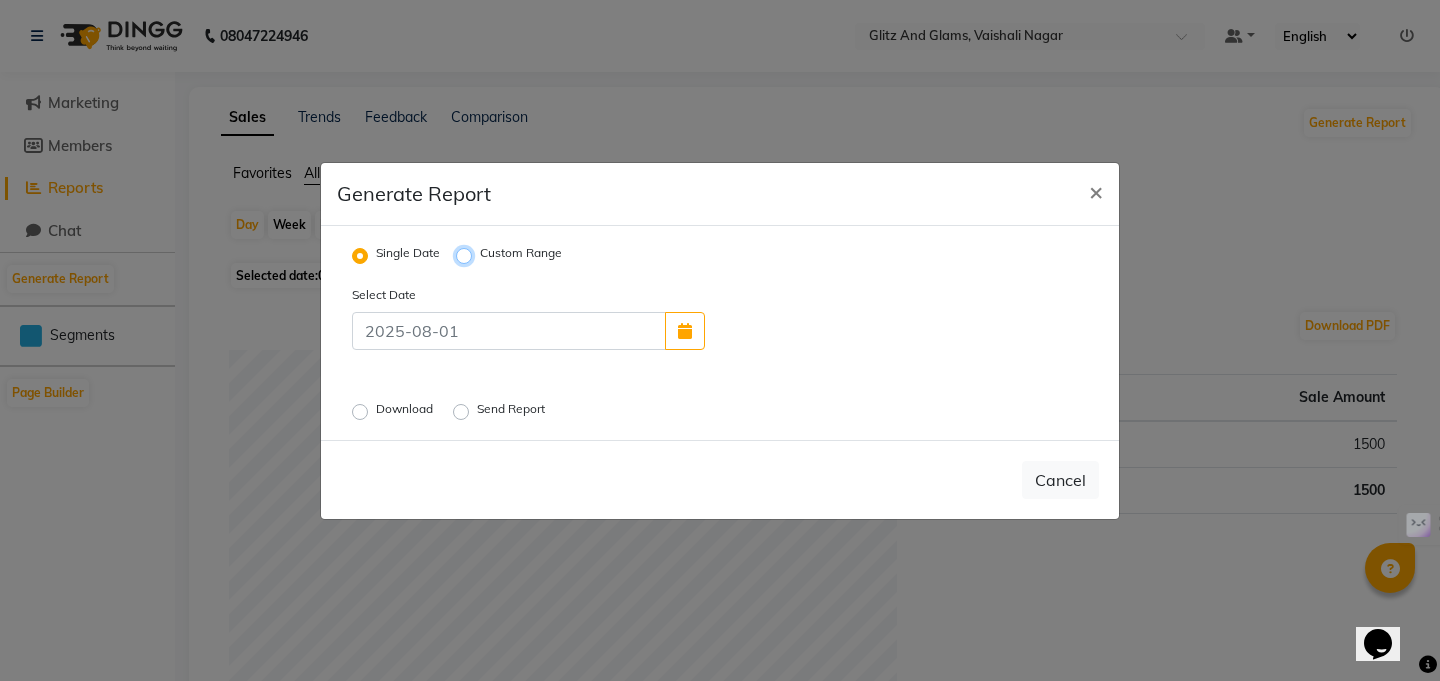 radio on "true" 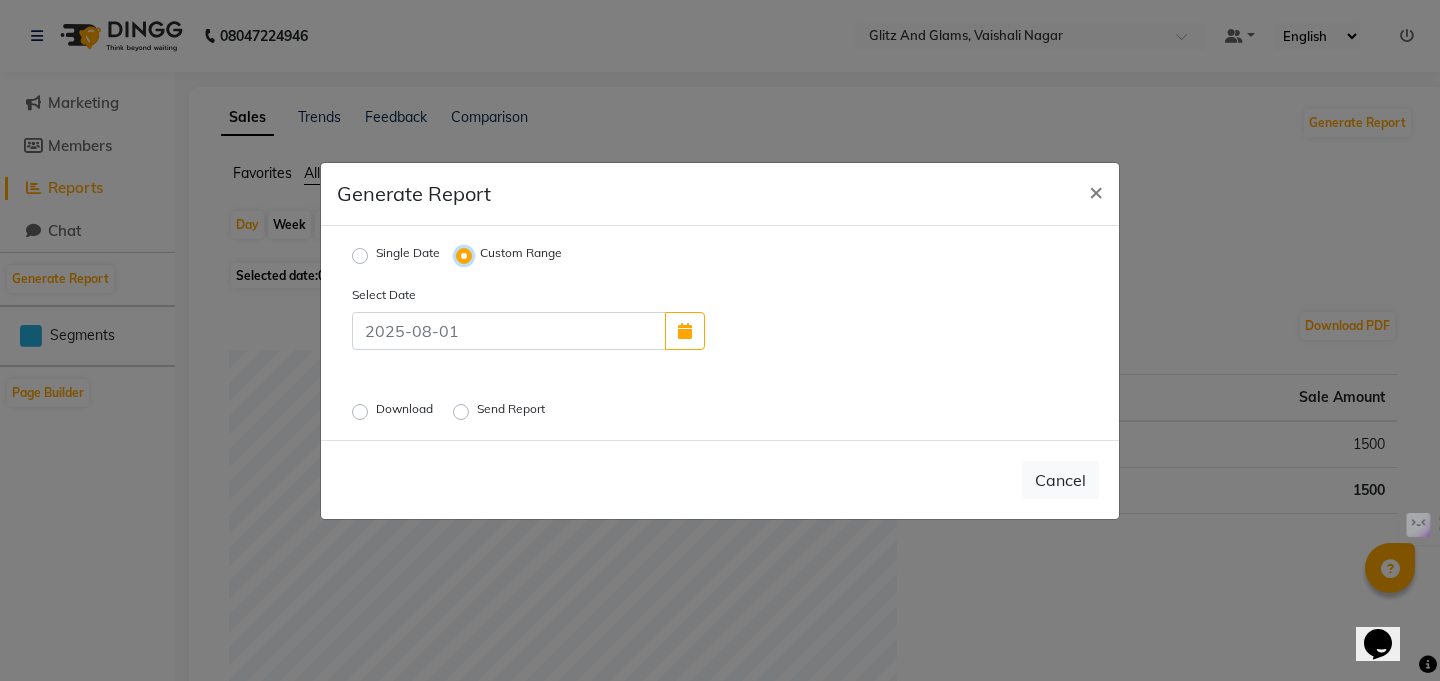 select on "8" 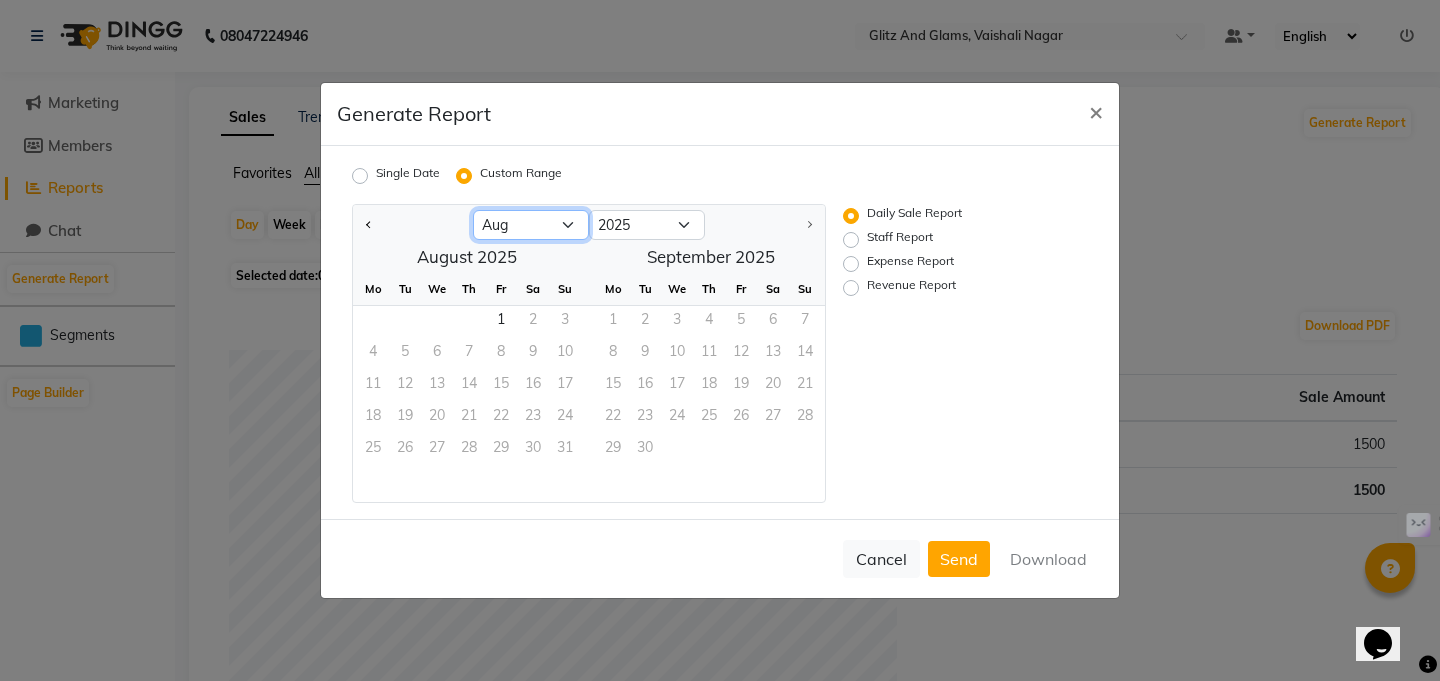 click on "Jan Feb Mar Apr May Jun Jul Aug" 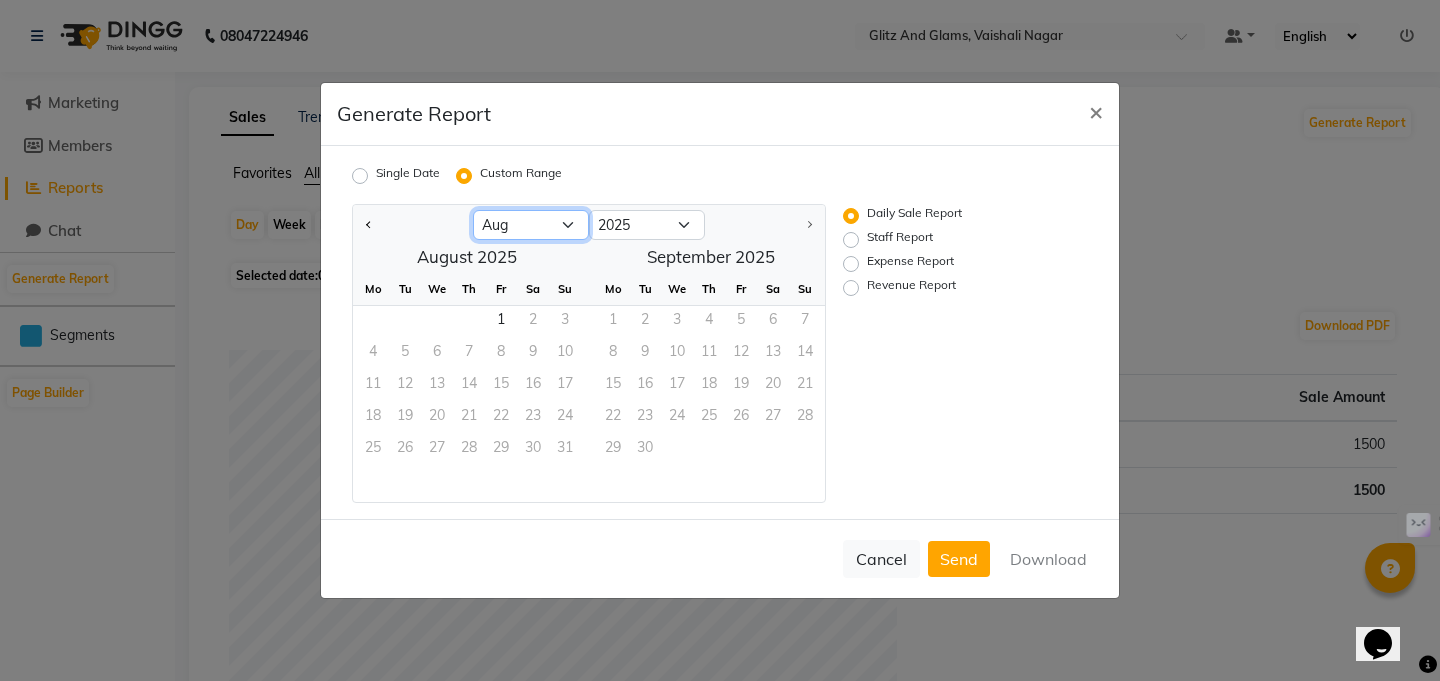 select on "7" 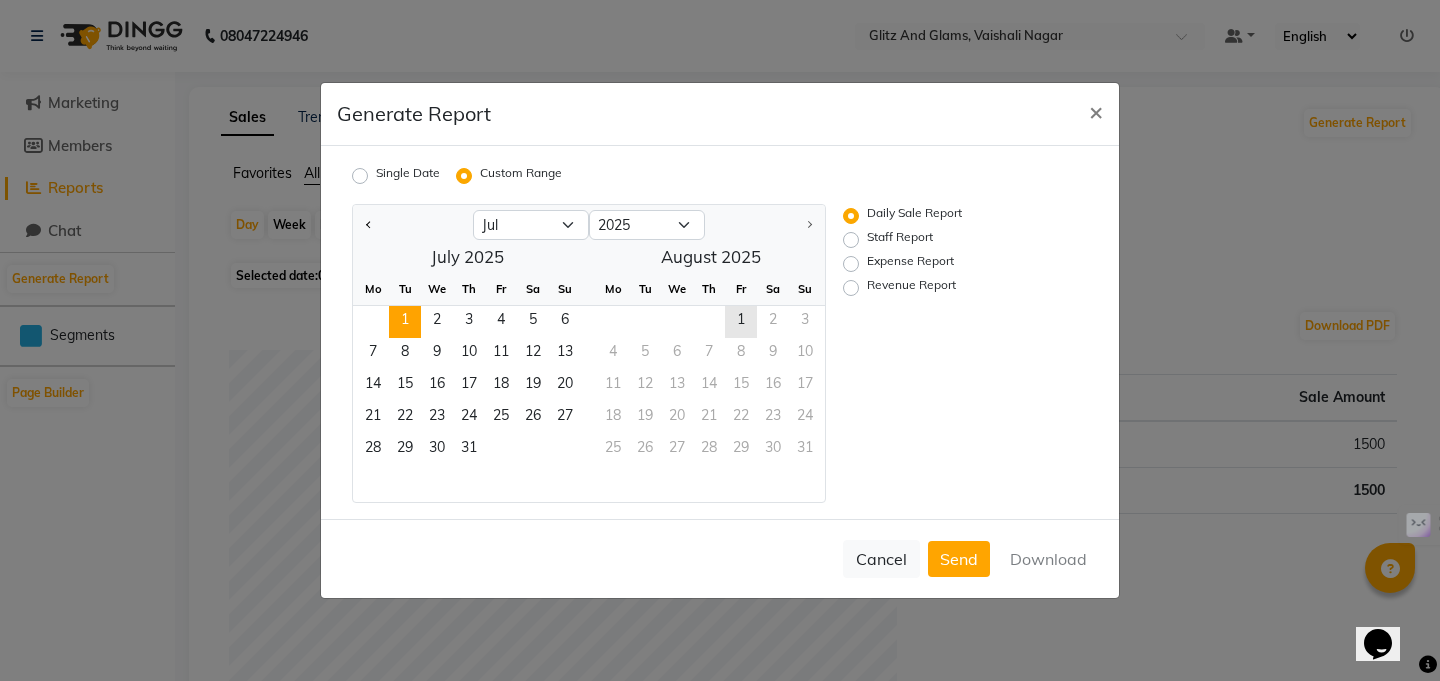 click on "1" 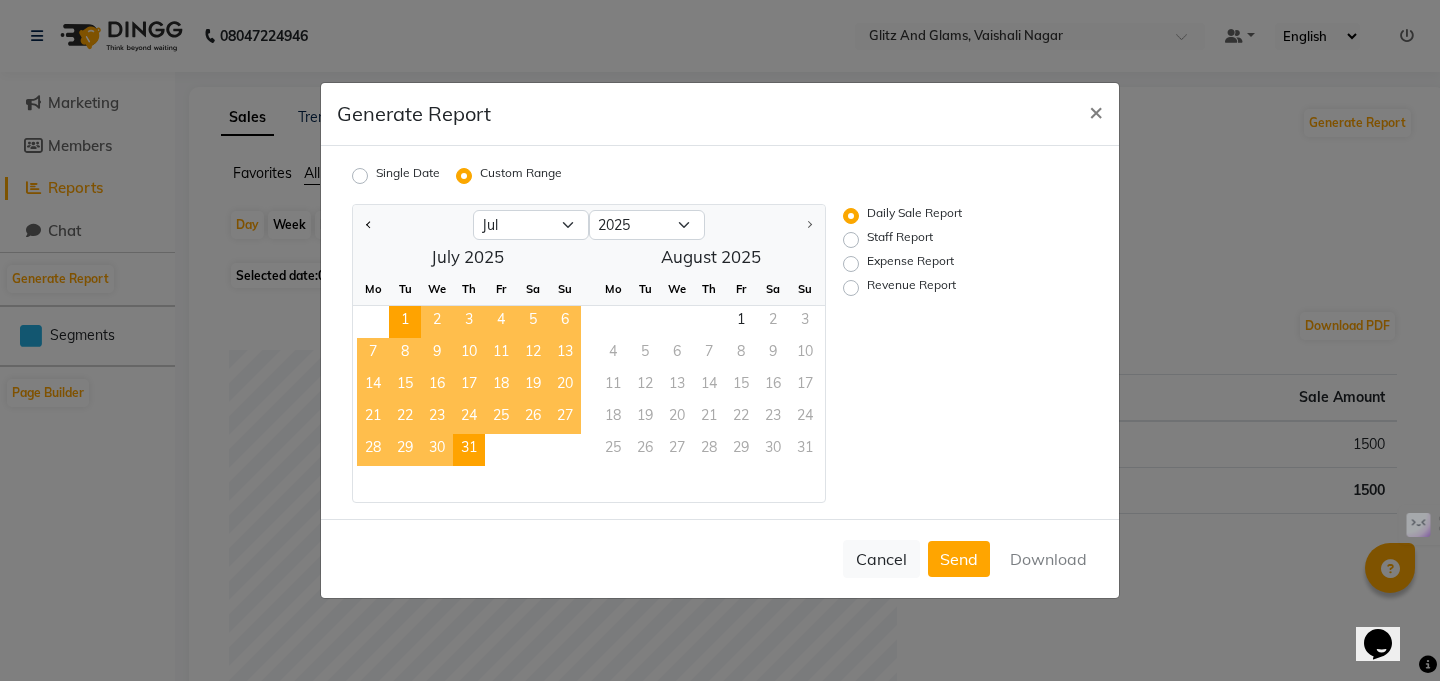 click on "31" 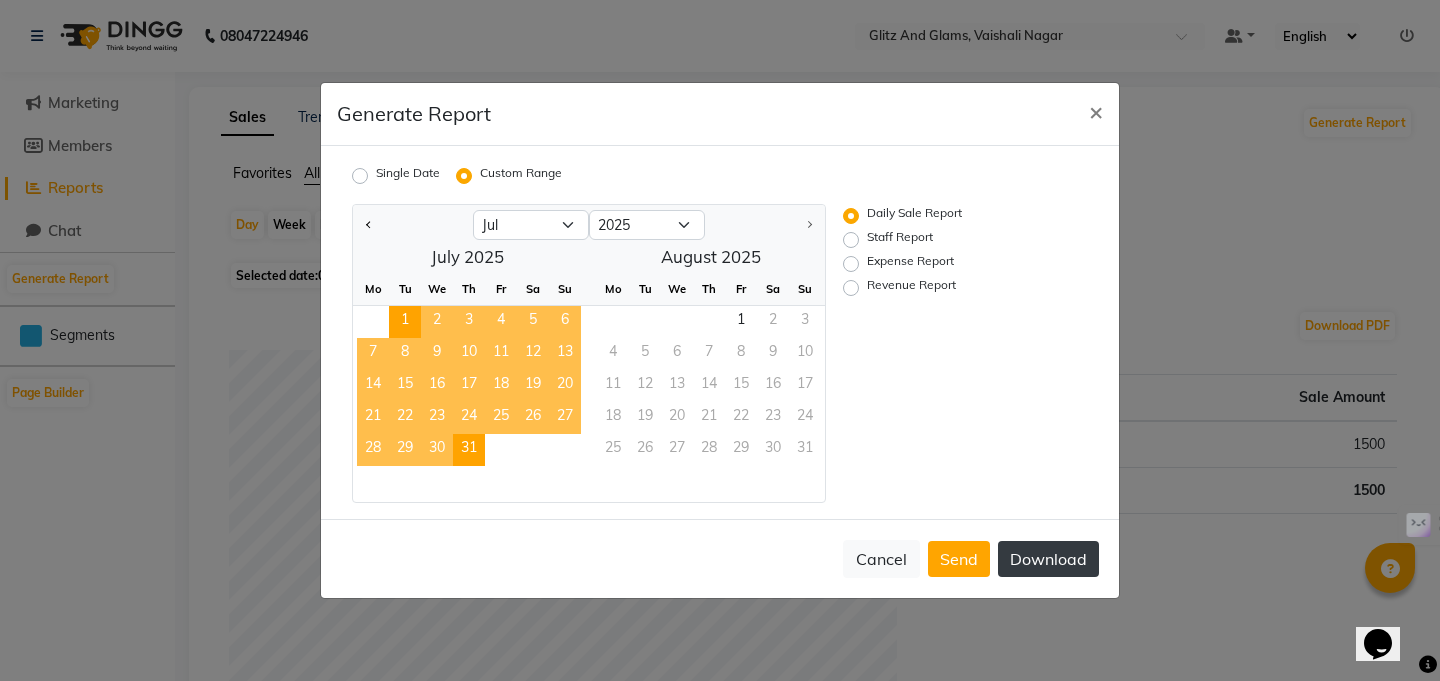 click on "Download" 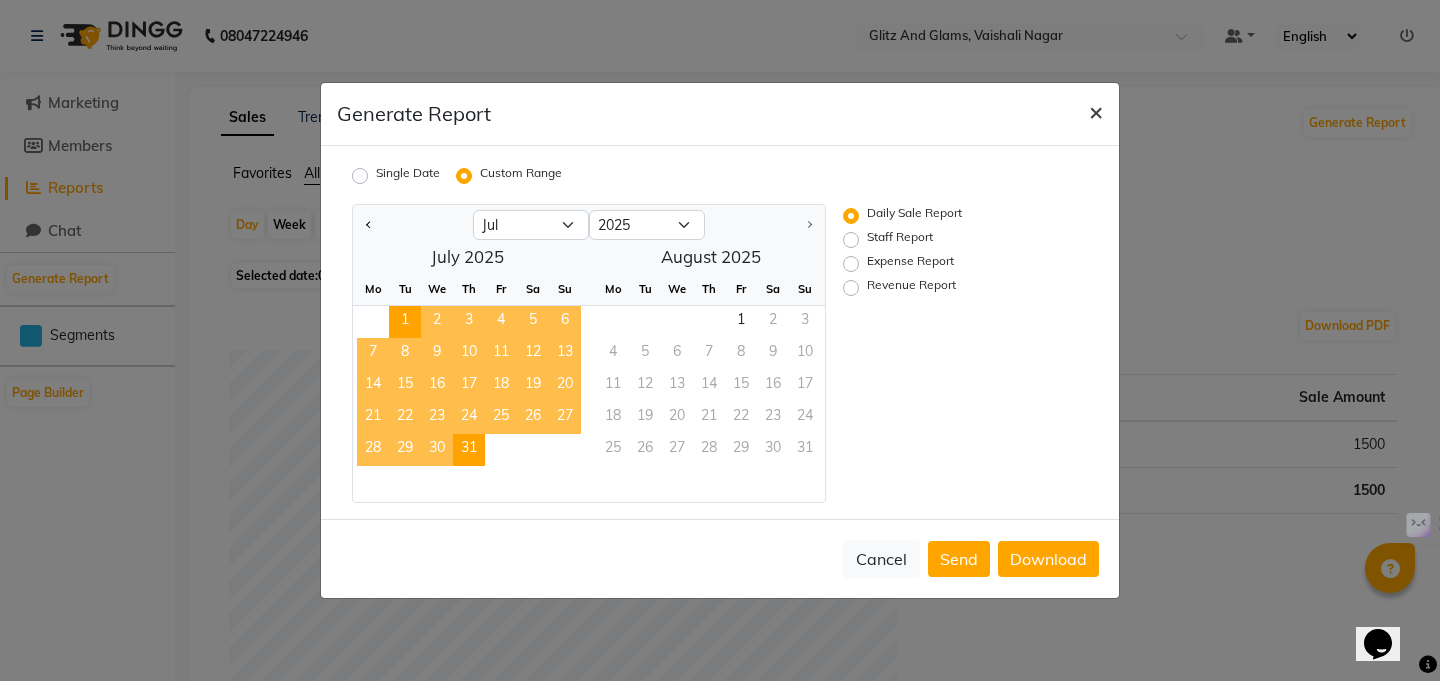click on "×" 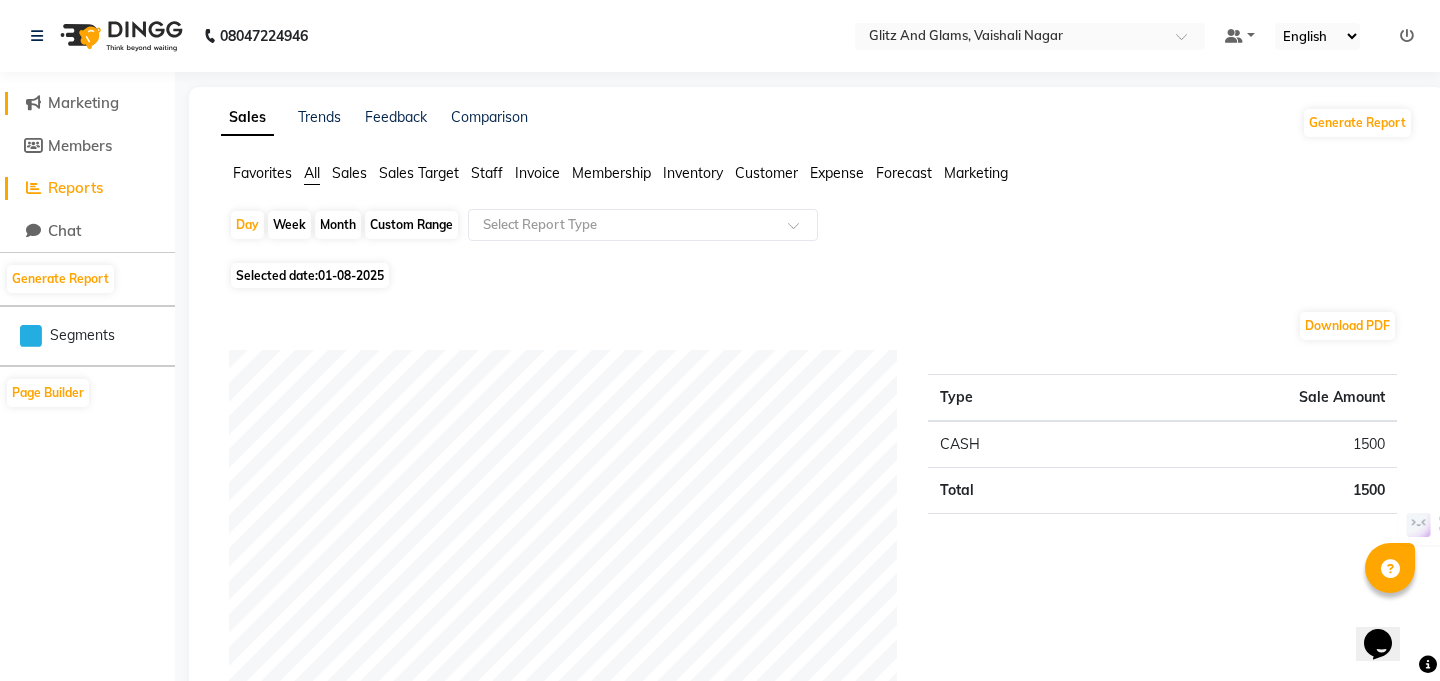 click on "Marketing" 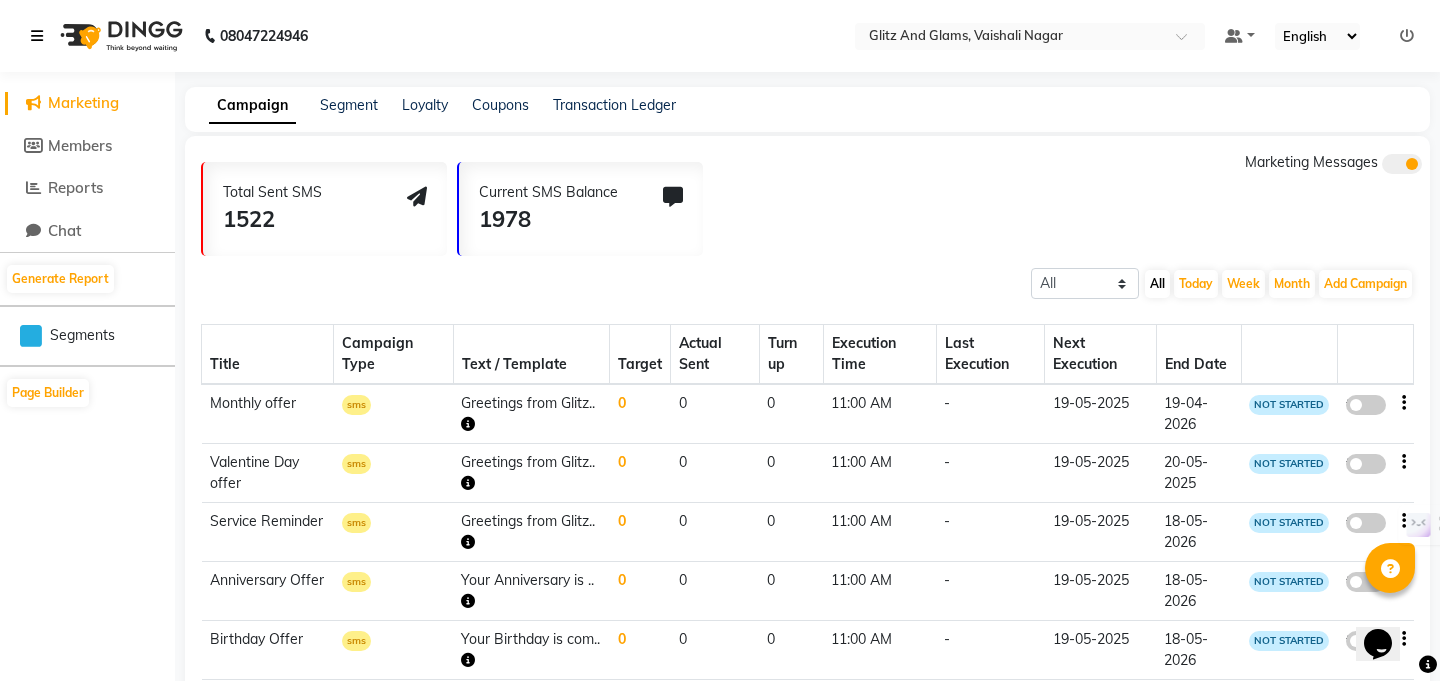 click at bounding box center (41, 36) 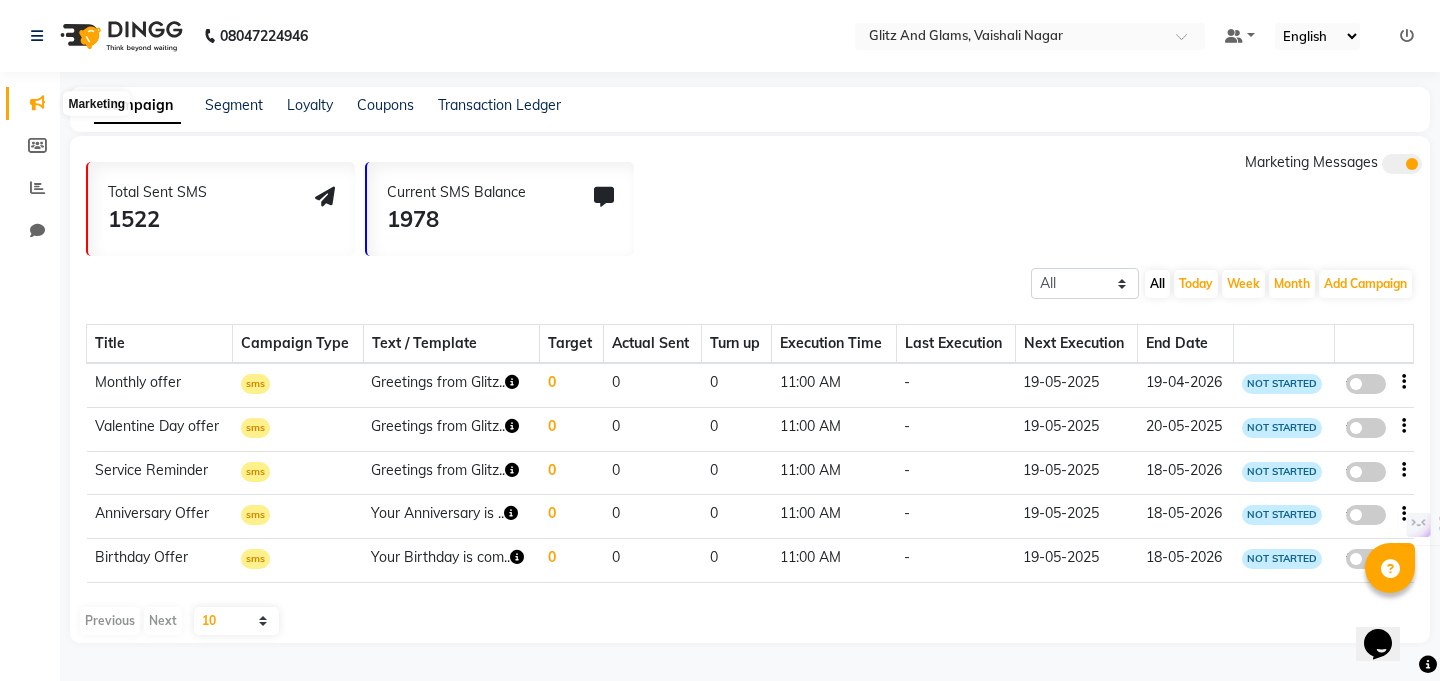 click 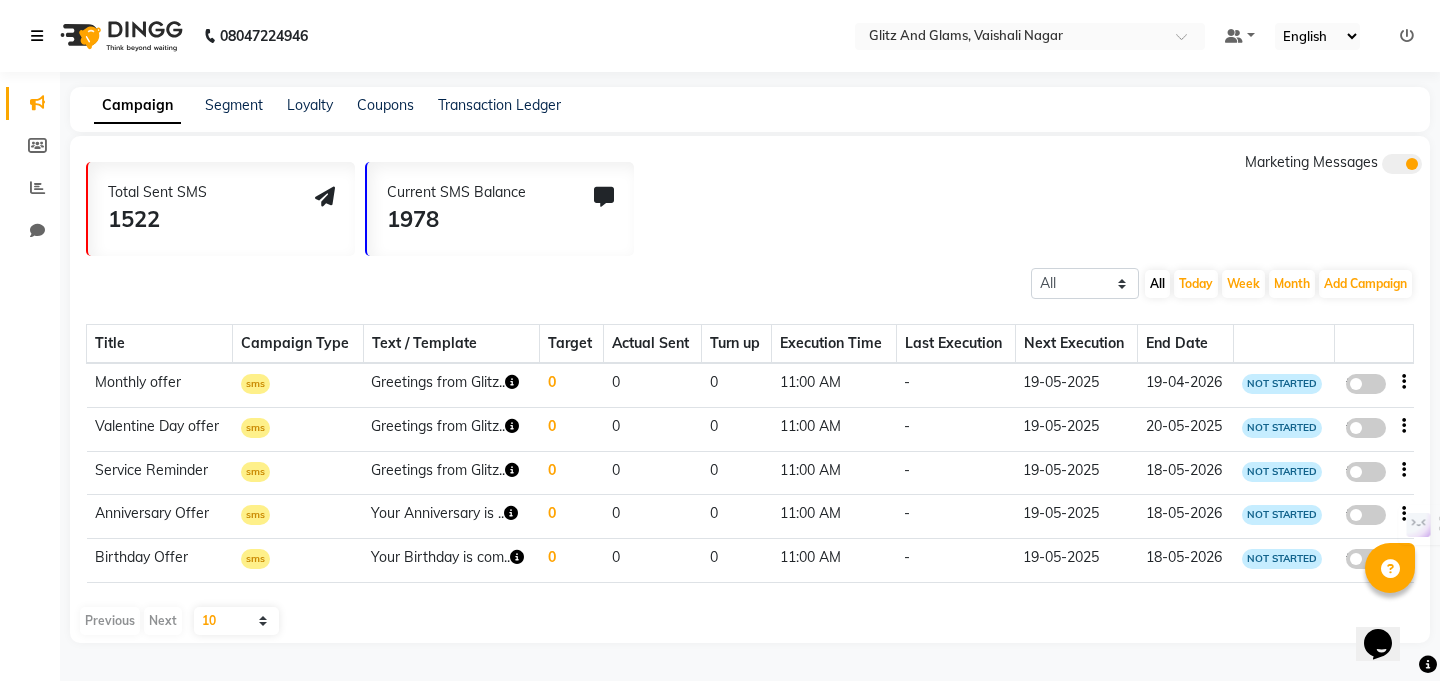 click at bounding box center [37, 36] 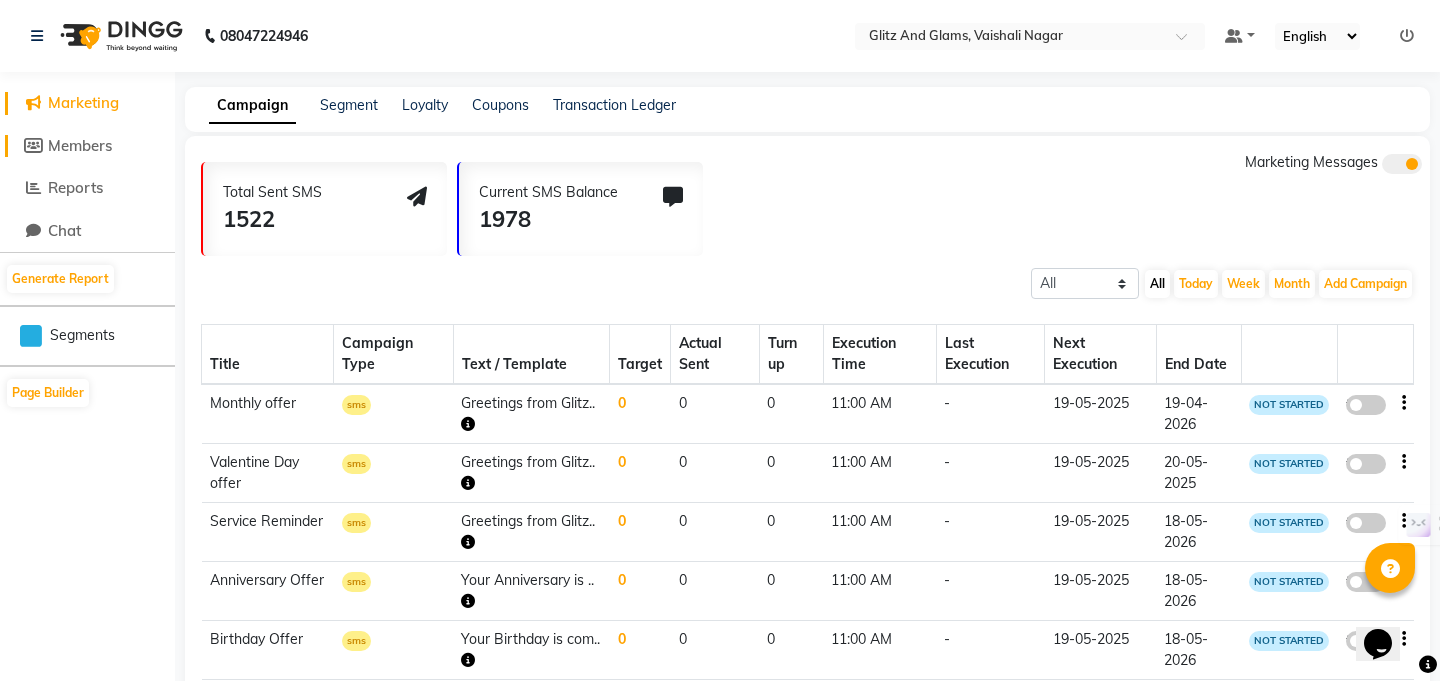 click on "Members" 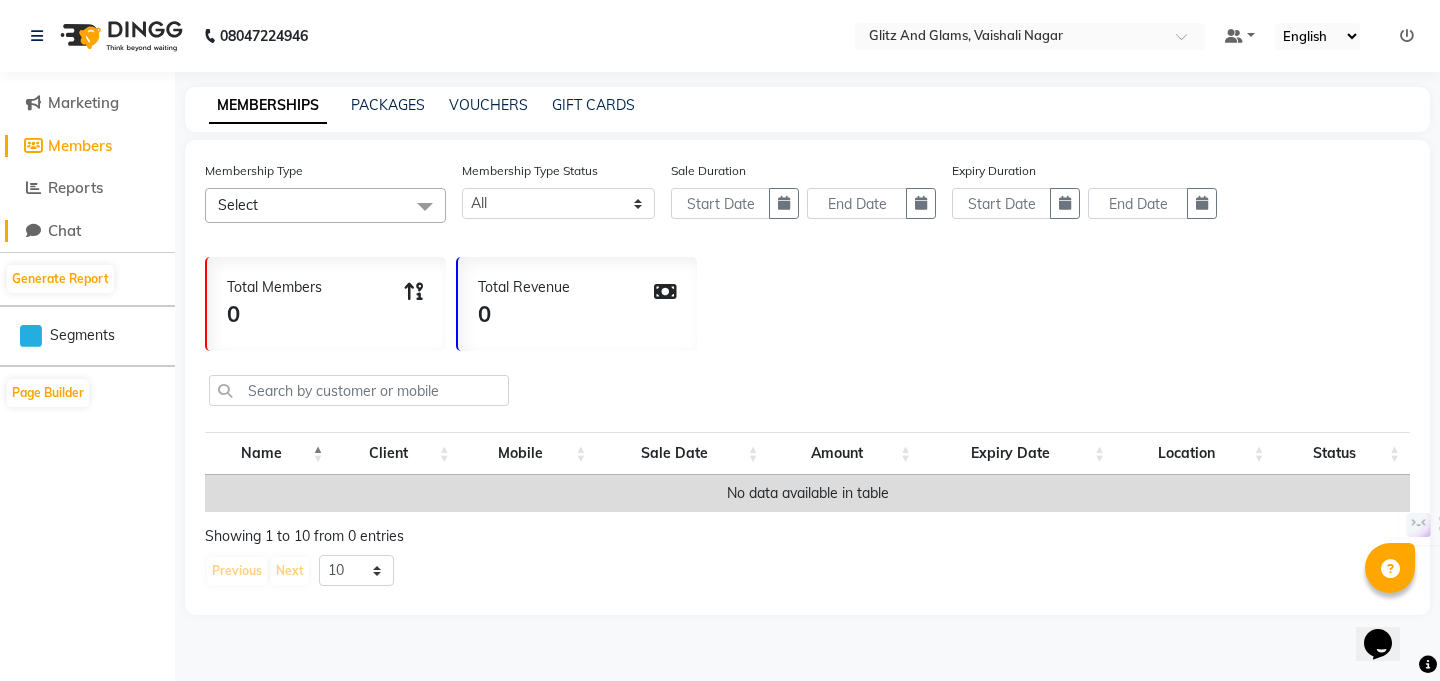 click on "Chat" 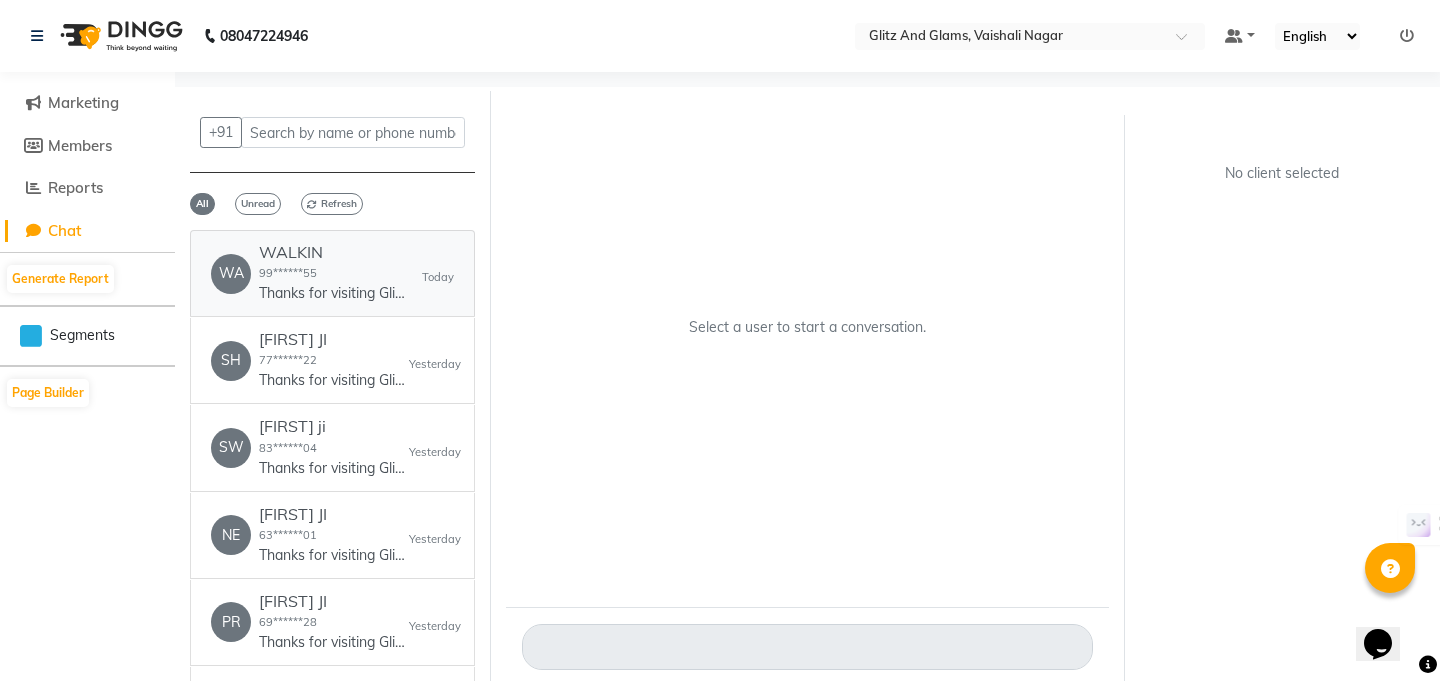 click on "WALKIN  99******55  Thanks for visiting Glitz and Glams, Vaishali Nagar. Your bill amount is 1500. Please review us on google - ww4.in/a?c=6TSTzC. Your Receipt - ww4.in/a?c=QP8eQO - DINGG" 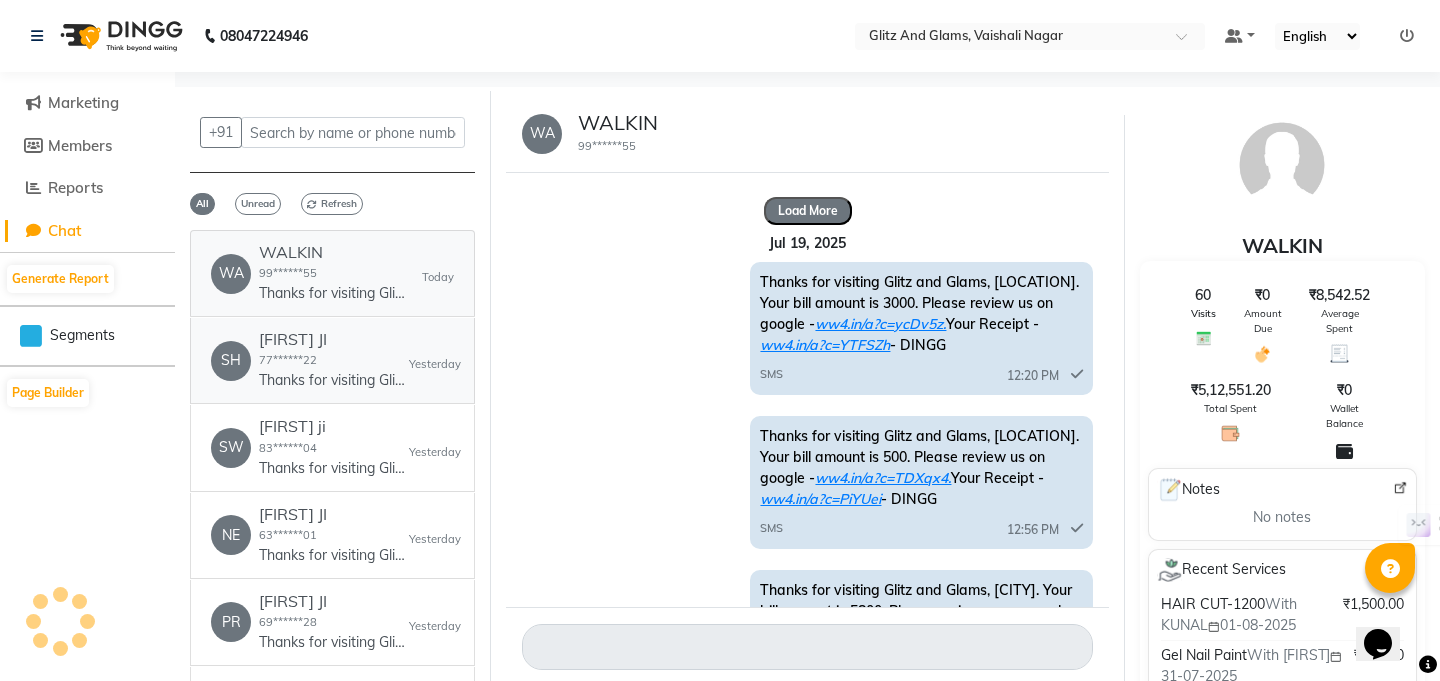 scroll, scrollTop: 15416, scrollLeft: 0, axis: vertical 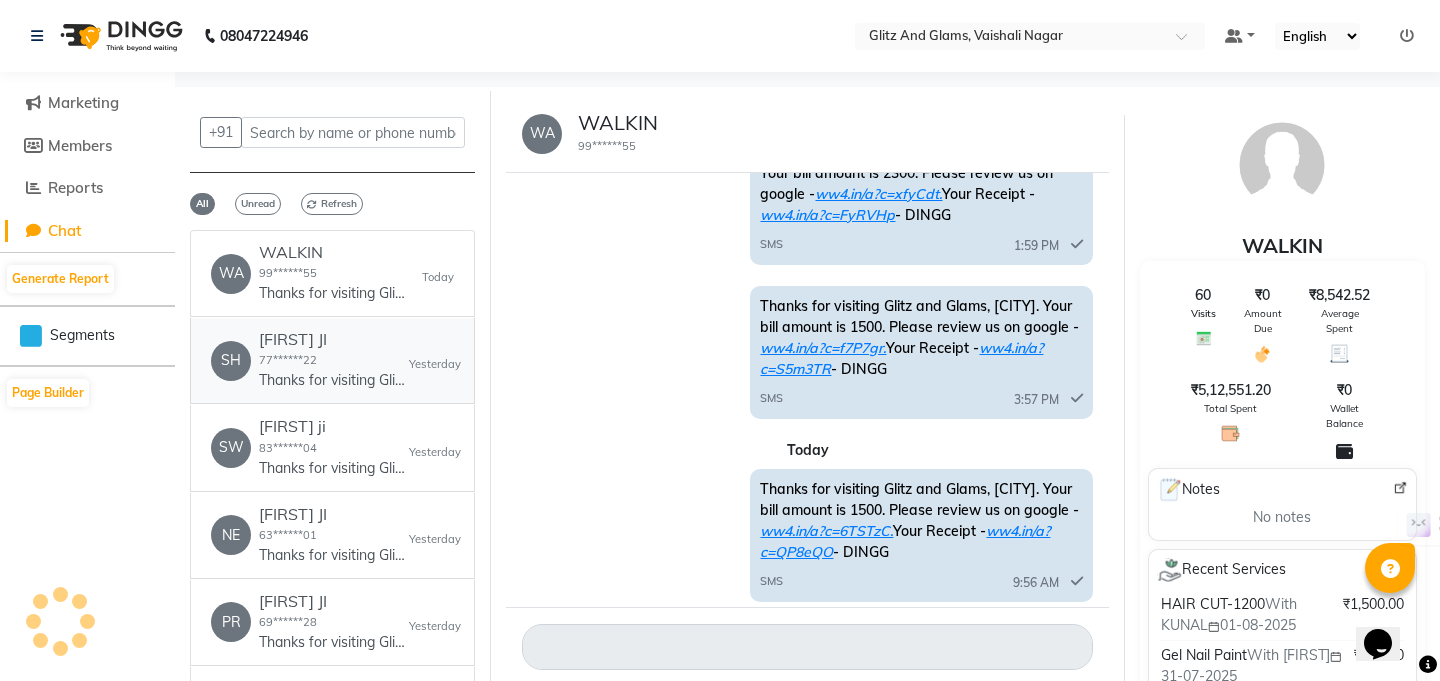 click on "SHRISTI JI  77******22  Thanks for visiting Glitz and Glams, Vaishali Nagar. Your bill amount is 1500. Please review us on google - ww4.in/a?c=xrVt5B. Your Receipt - ww4.in/a?c=SHDuv1 - DINGG" 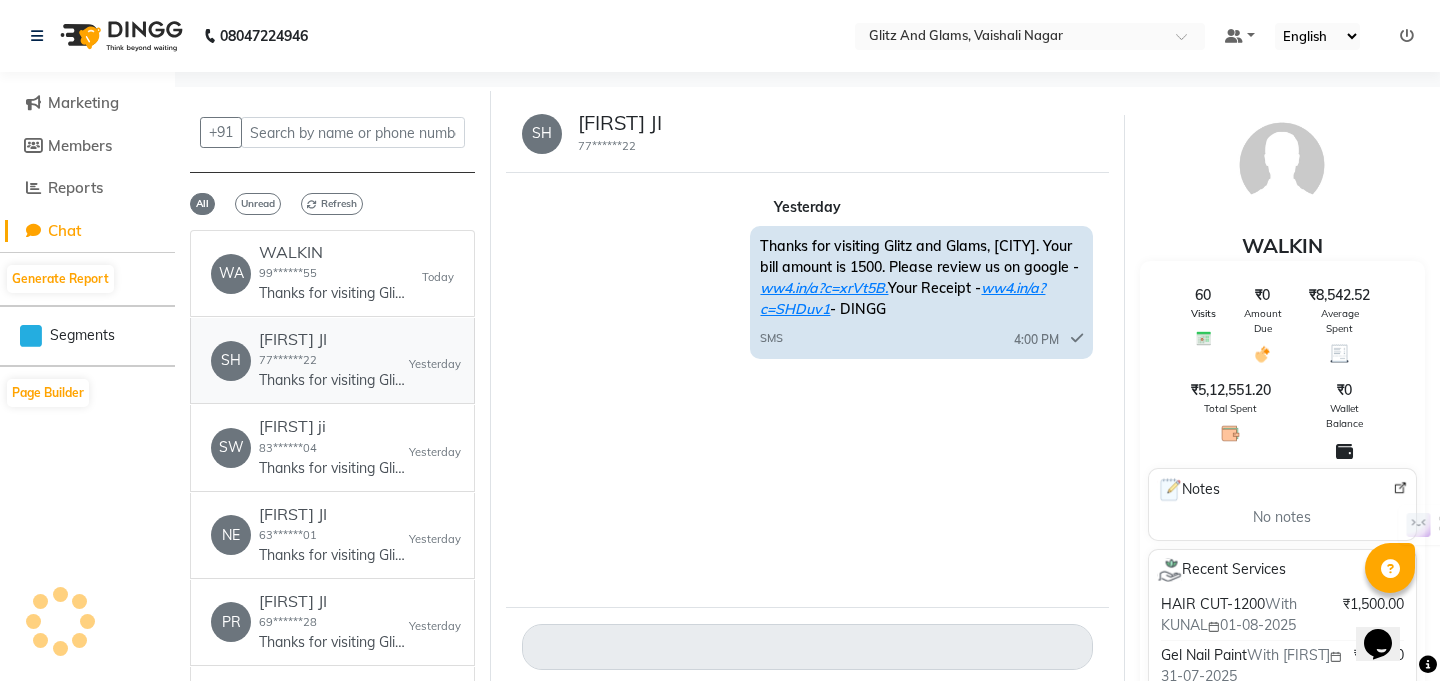 scroll, scrollTop: 0, scrollLeft: 0, axis: both 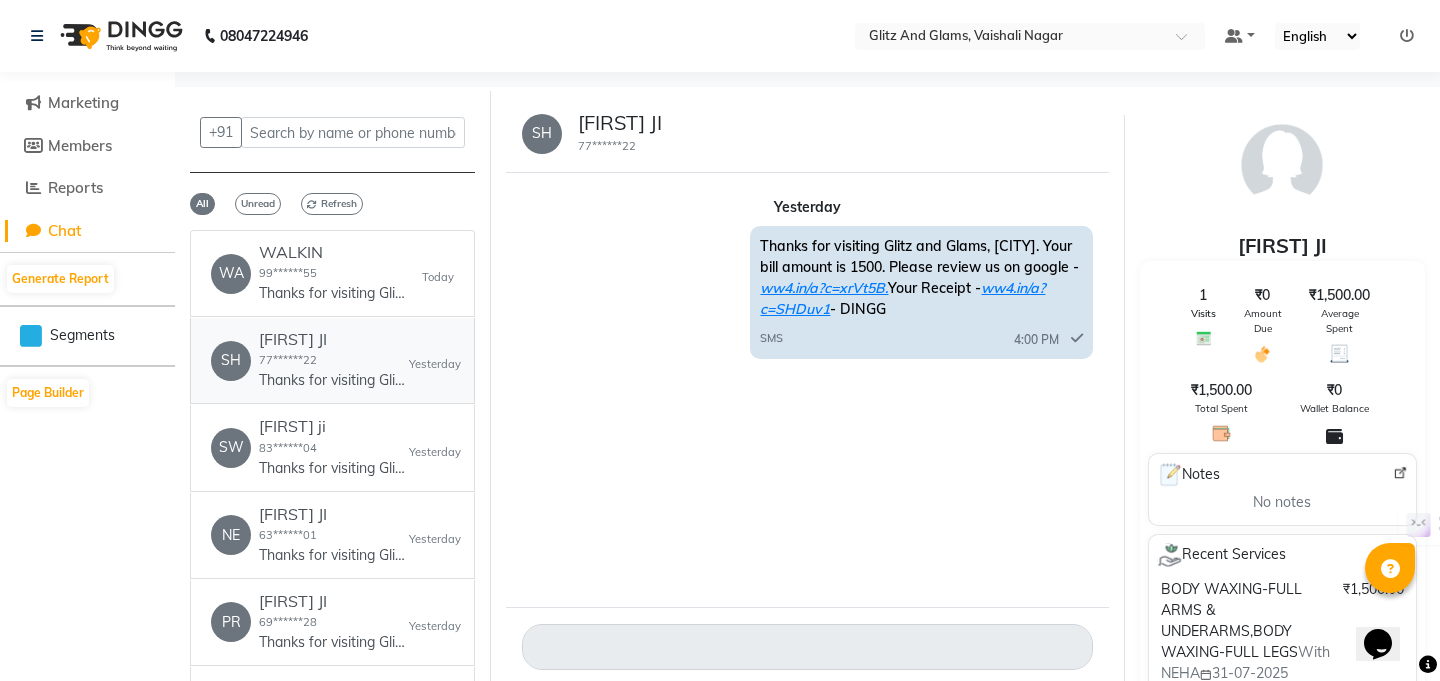 click on "SH SHRISTI JI [PHONE] Thanks for visiting Glitz and Glams, Vaishali Nagar. Your bill amount is 1500. Please review us on google - ww4.in/a?c=xrVt5B. Your Receipt - ww4.in/a?c=SHDuv1 - DINGG Yesterday" 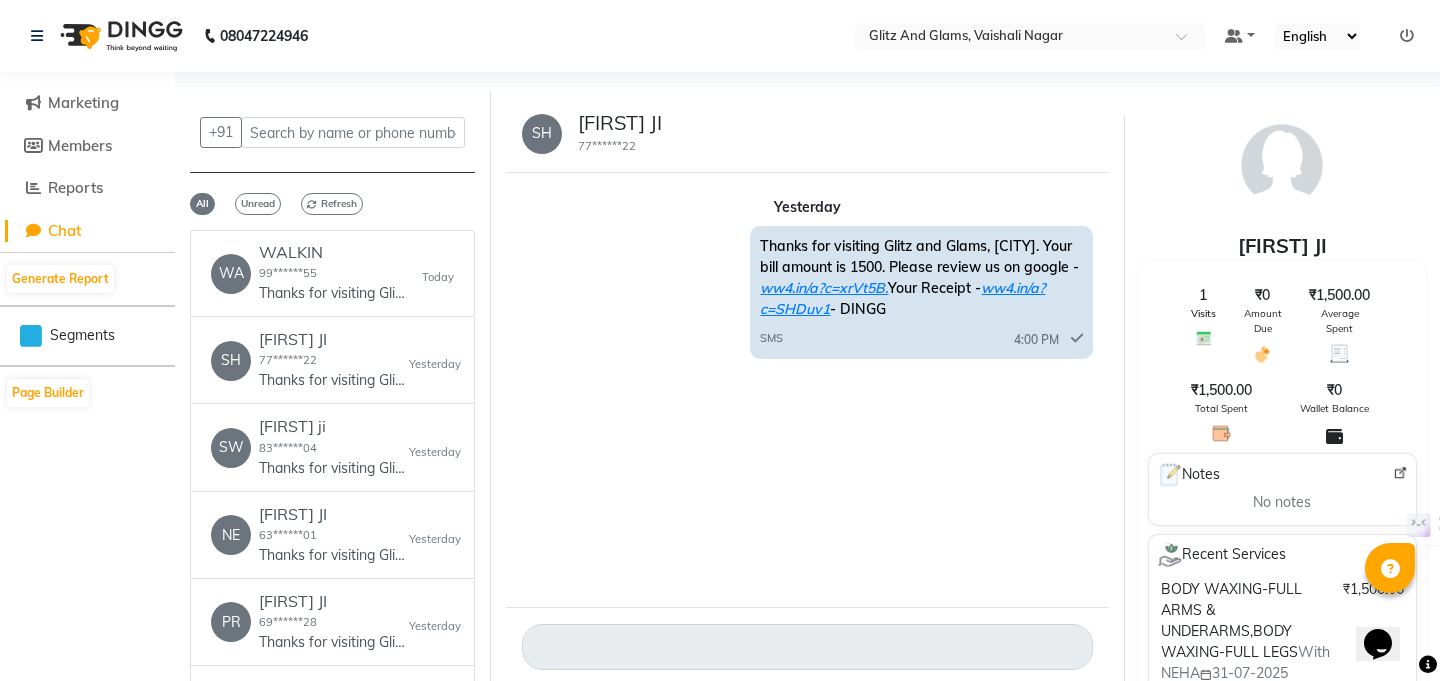 click 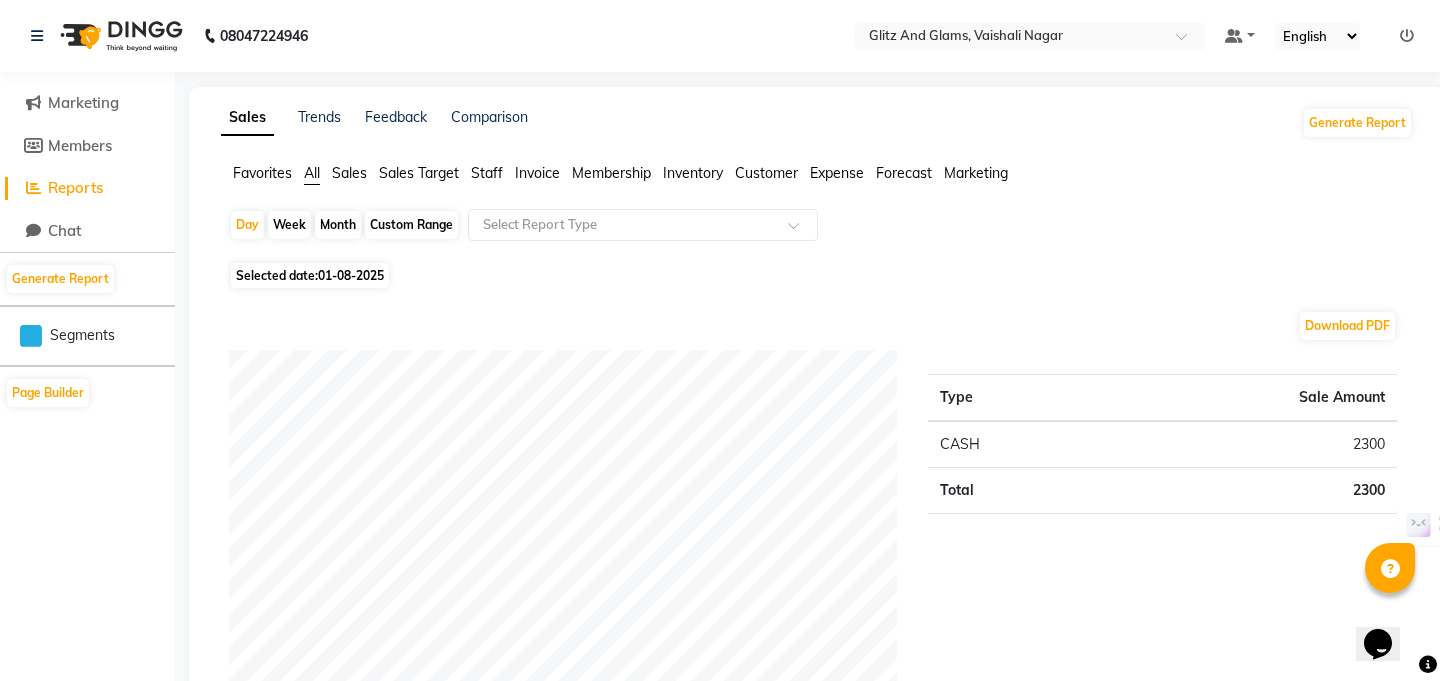 click on "08047224946 Select Location × Glitz And Glams, Vaishali Nagar Default Panel My Panel English ENGLISH Español العربية मराठी हिंदी ગુજરાતી தமிழ் 中文 Notifications nothing to show" 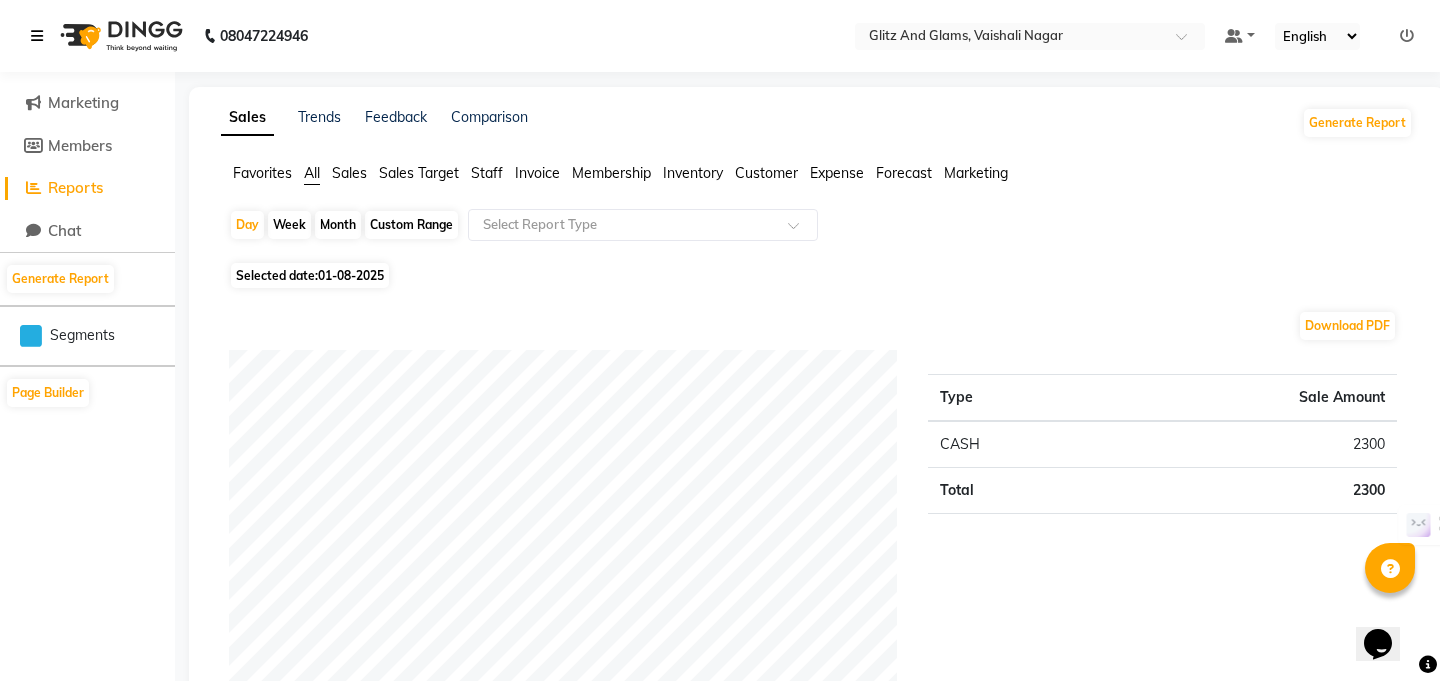 click at bounding box center (37, 36) 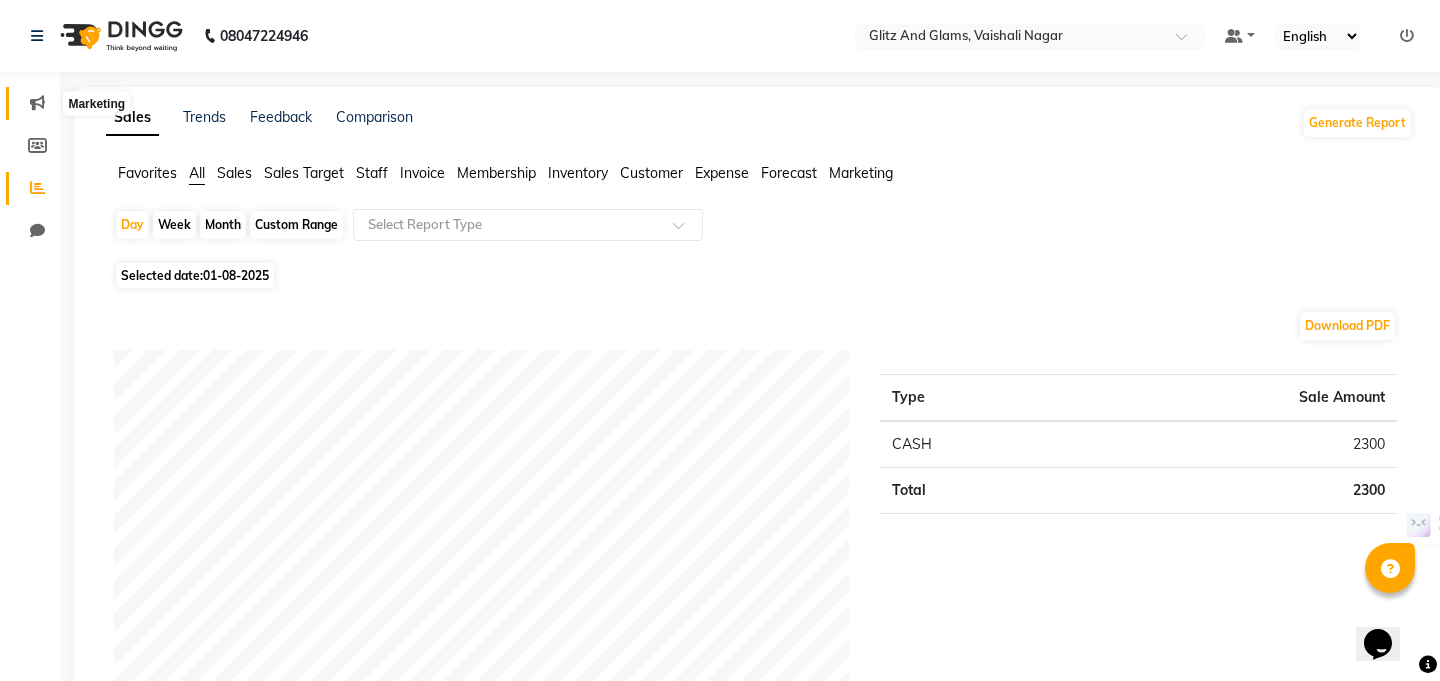click 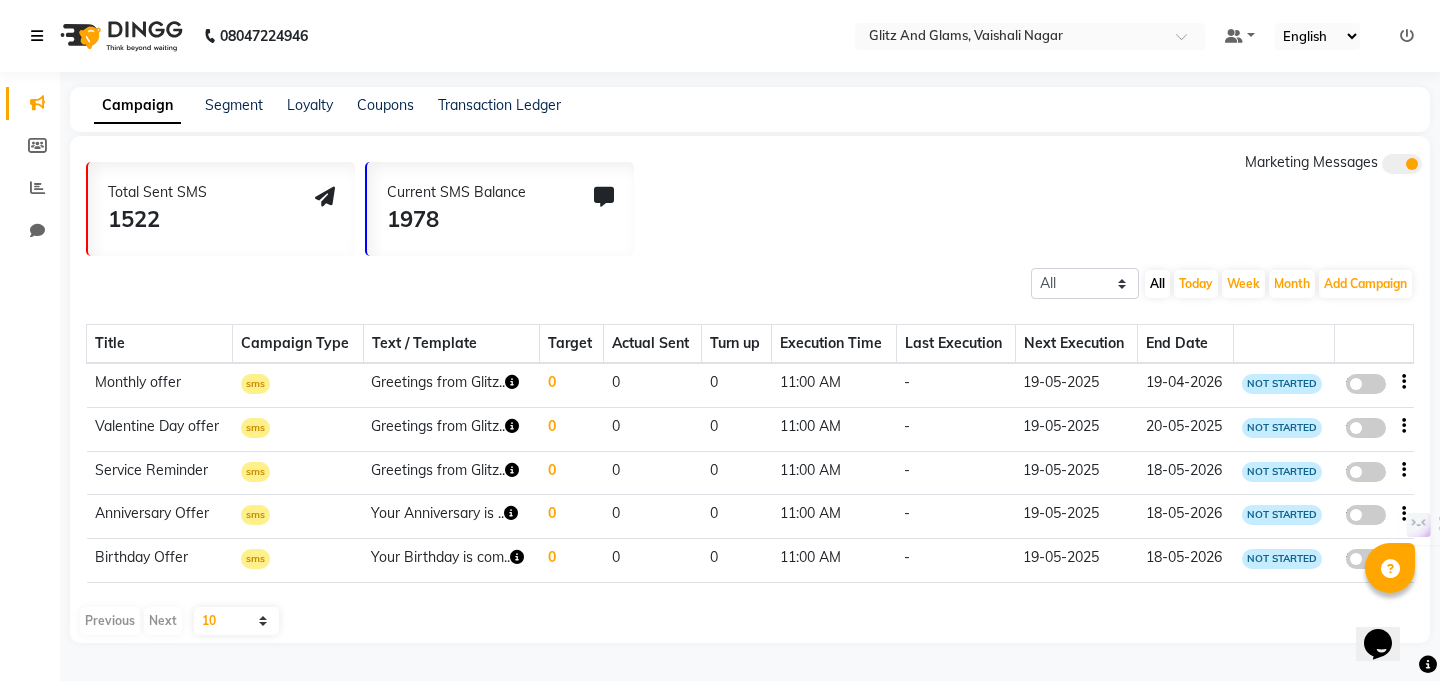 click at bounding box center [37, 36] 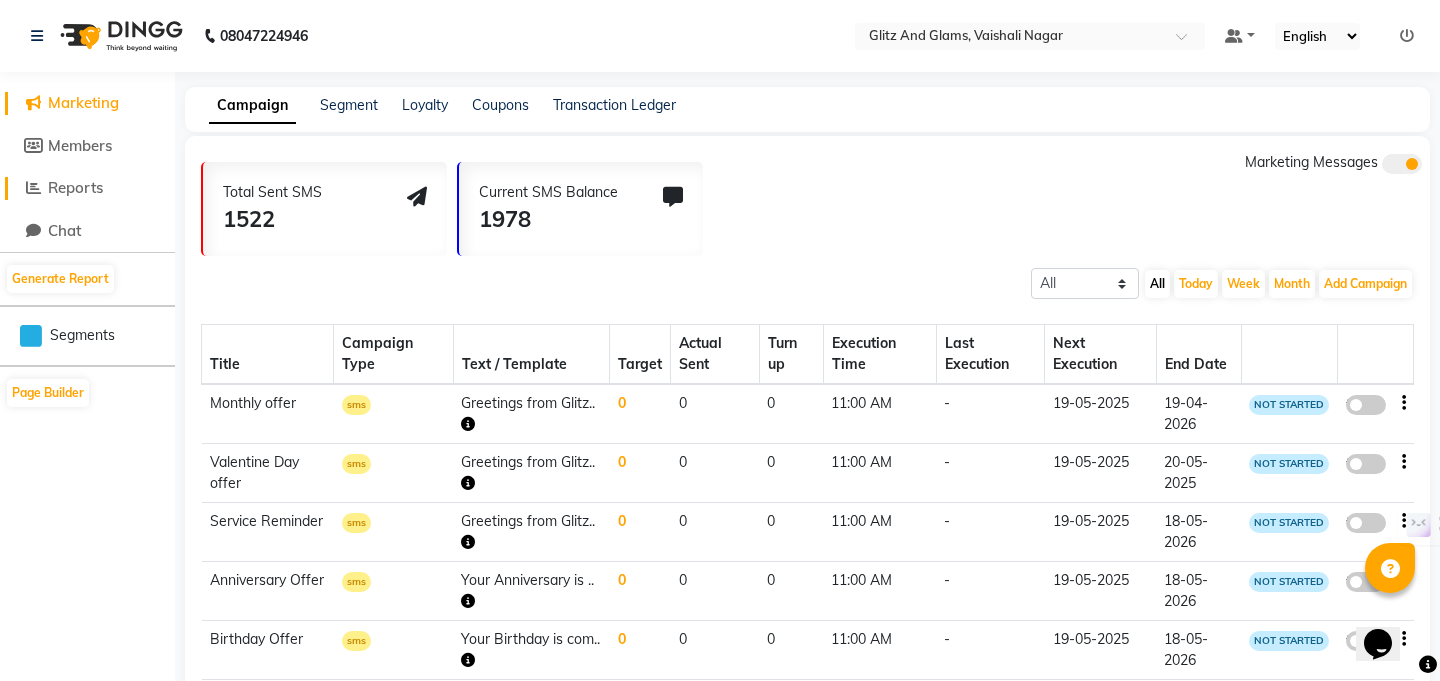 click on "Reports" 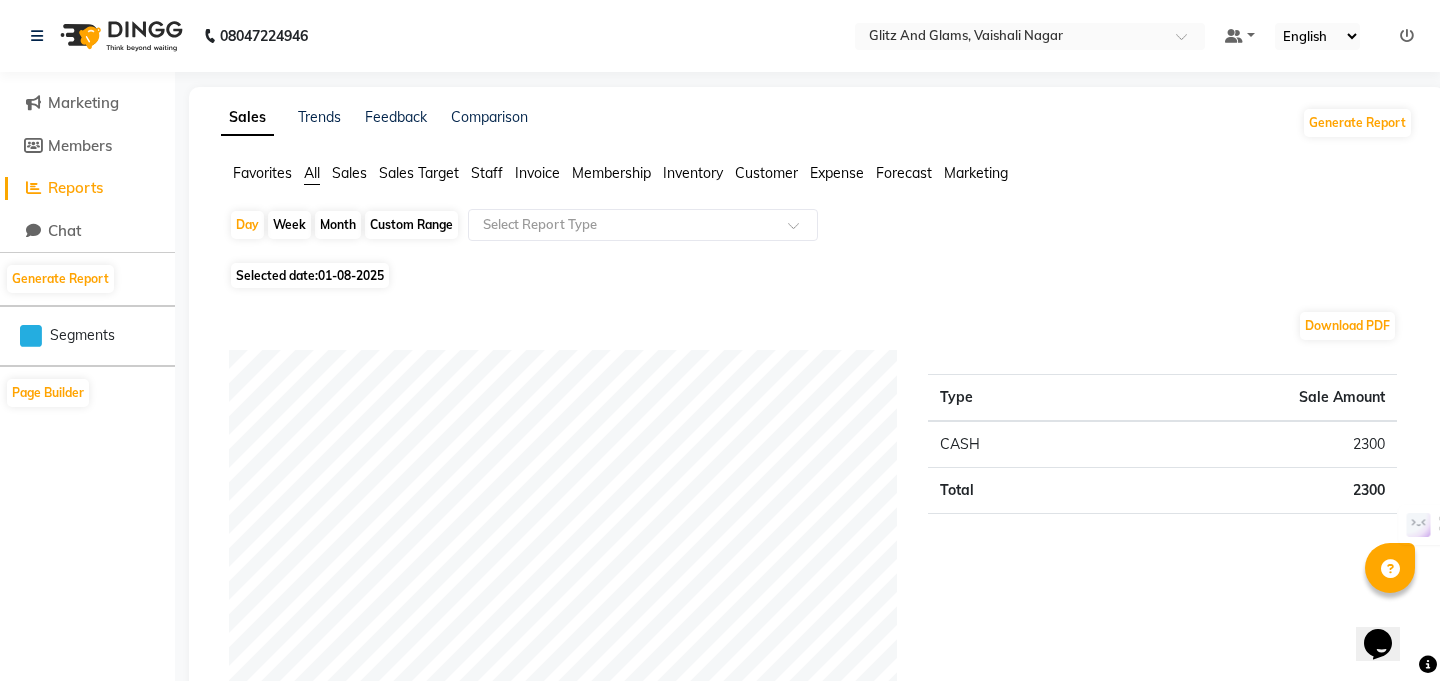 click on "Week" 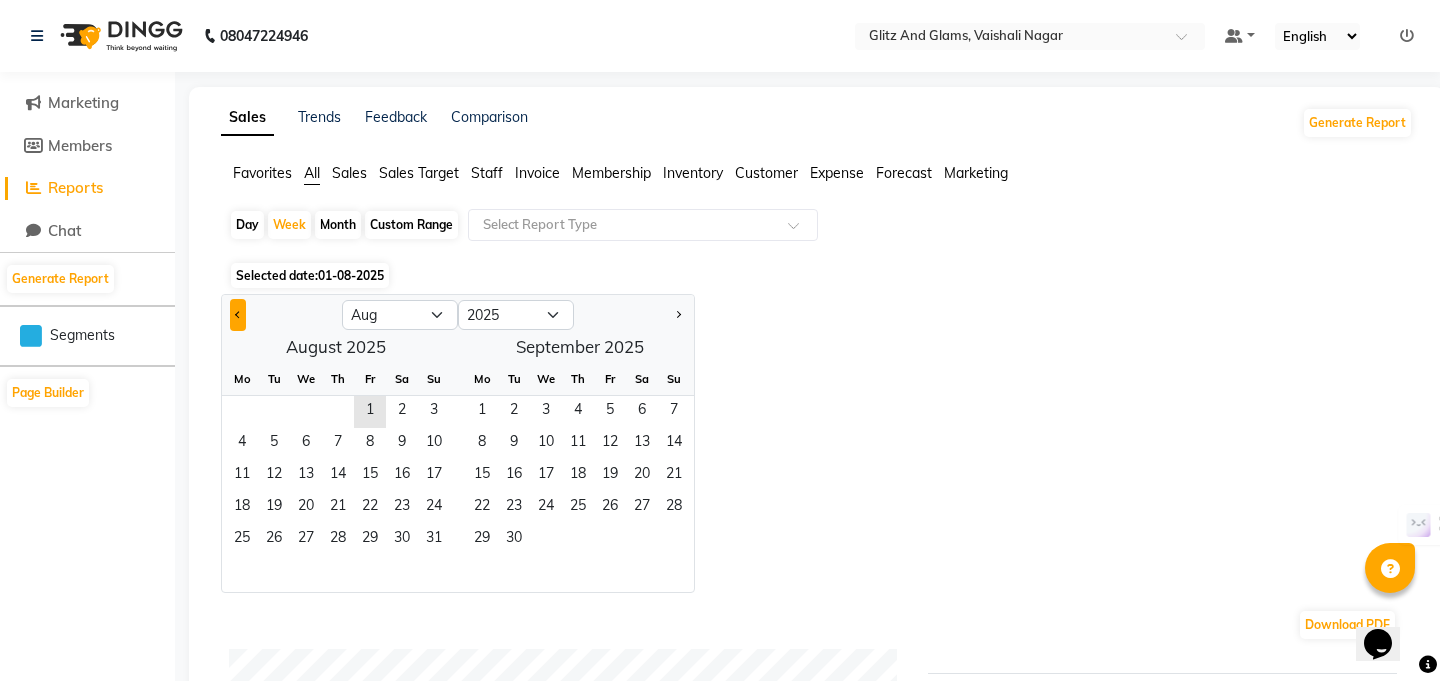 click 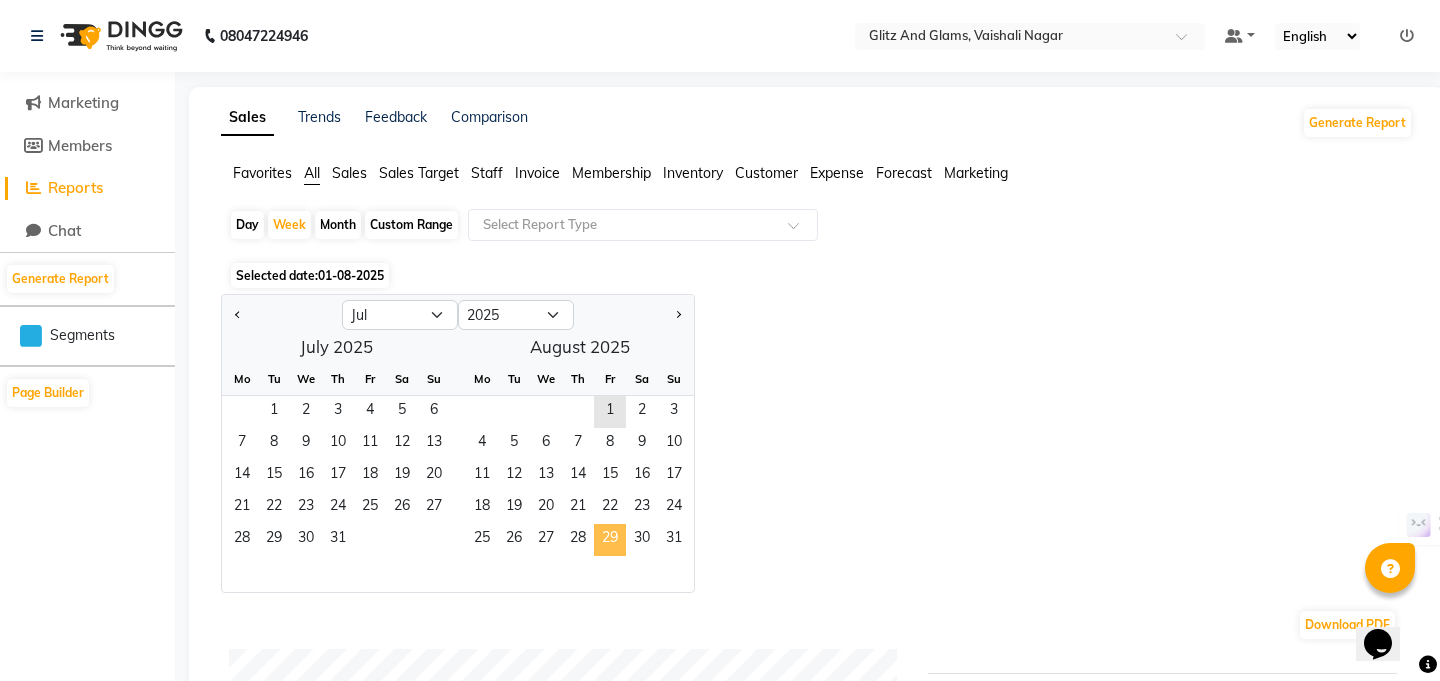 click on "29" 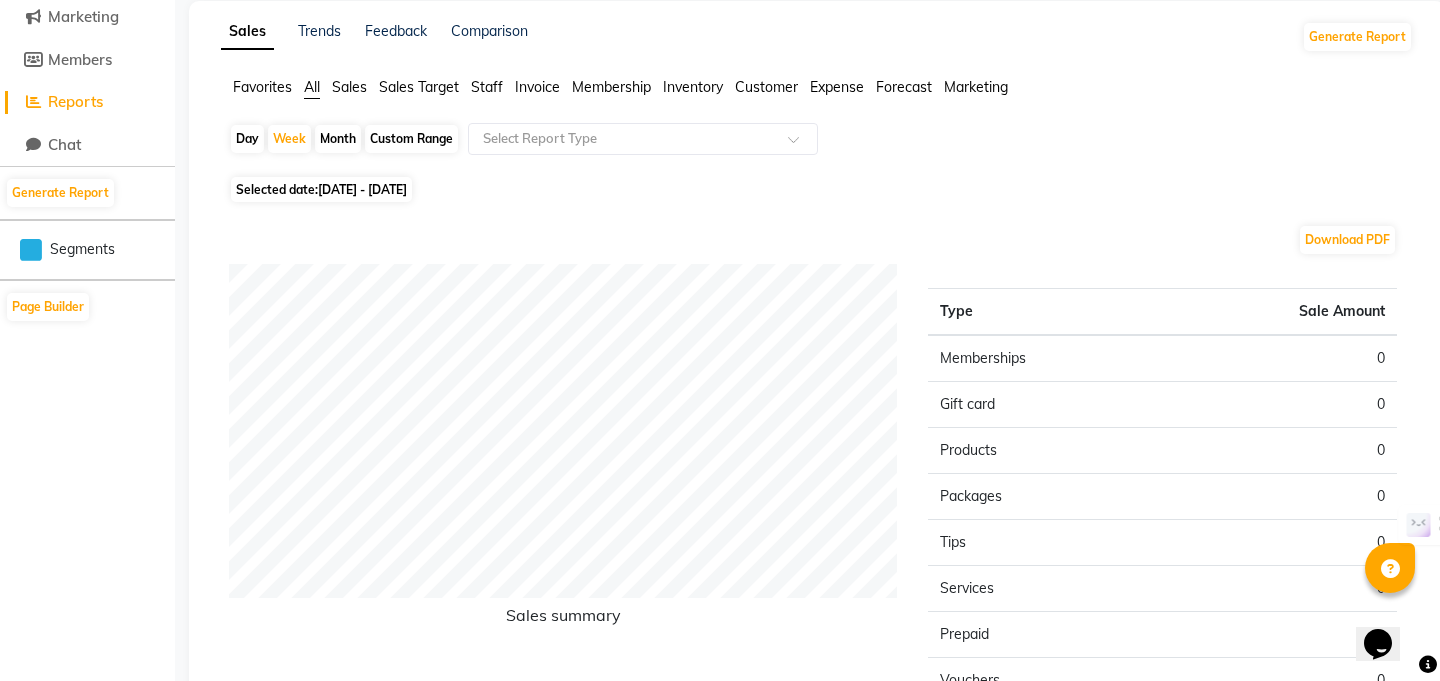 scroll, scrollTop: 0, scrollLeft: 0, axis: both 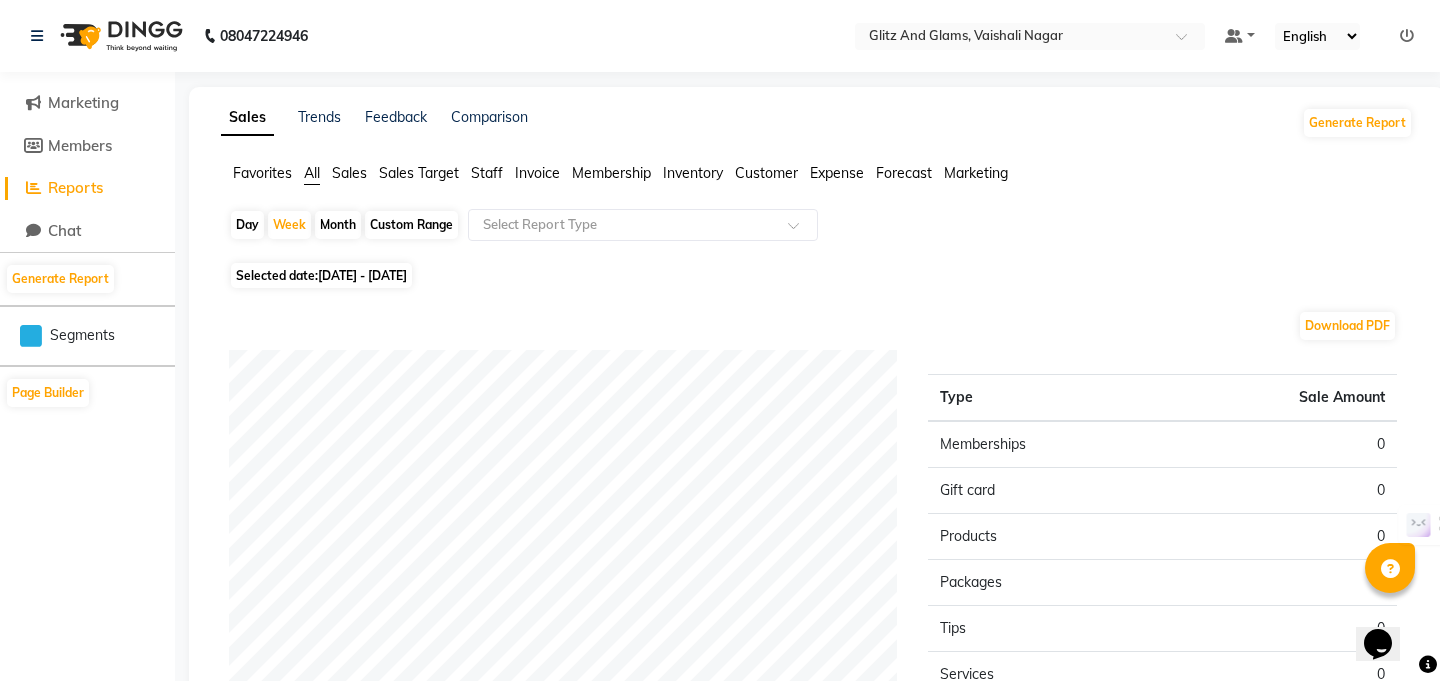 click on "Day" 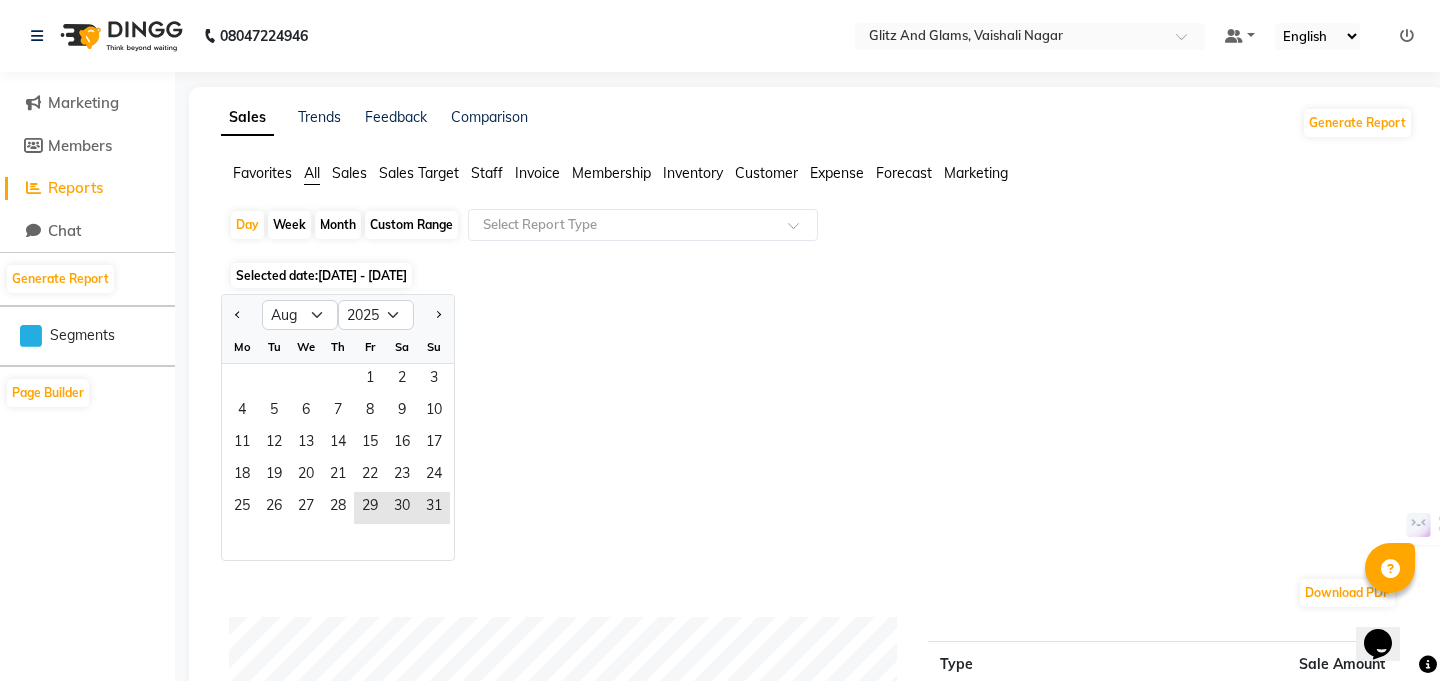 click on "Trends" 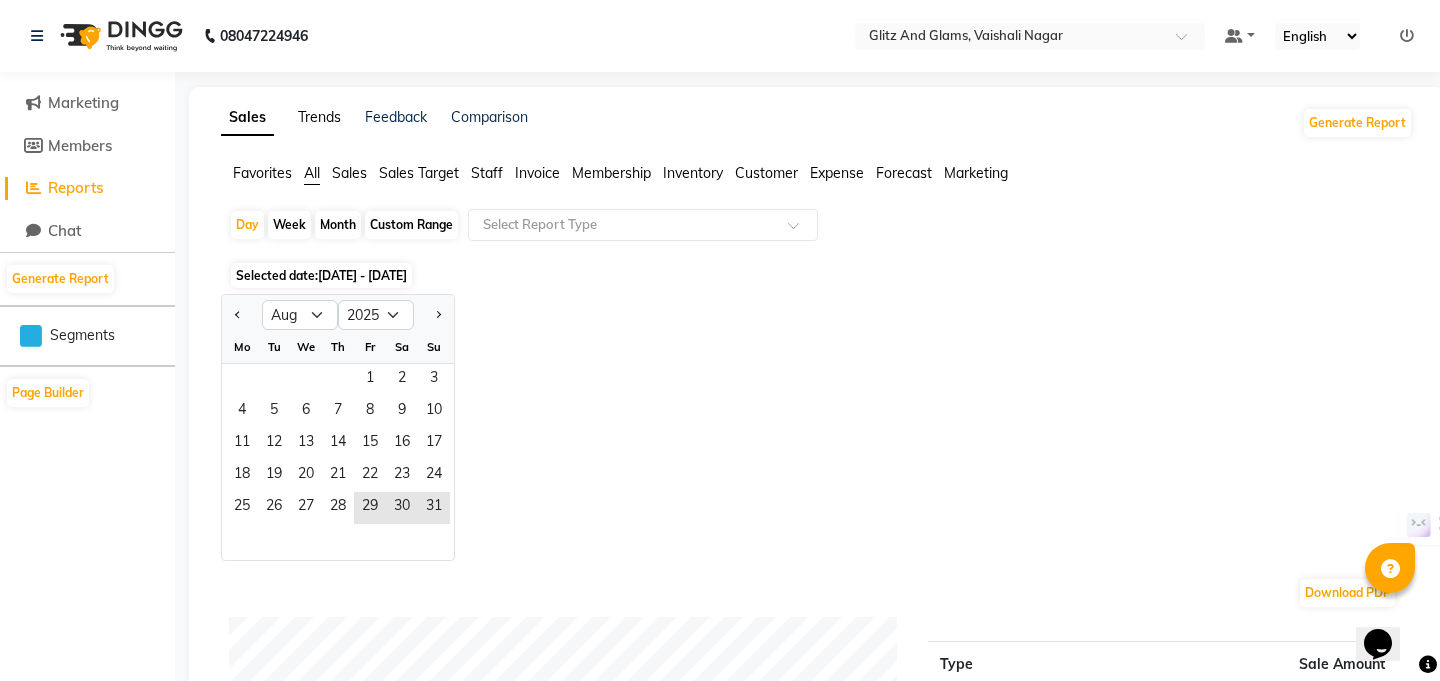 click on "Trends" 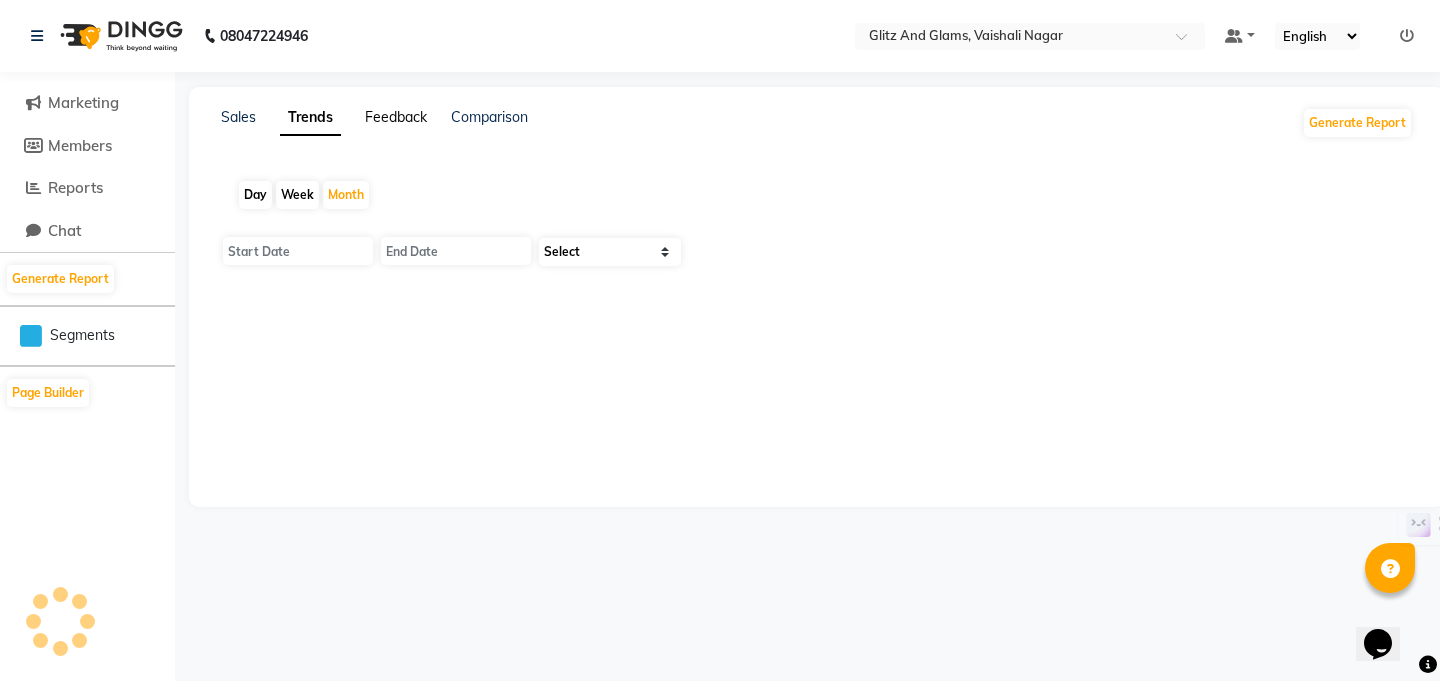 type on "01-08-2025" 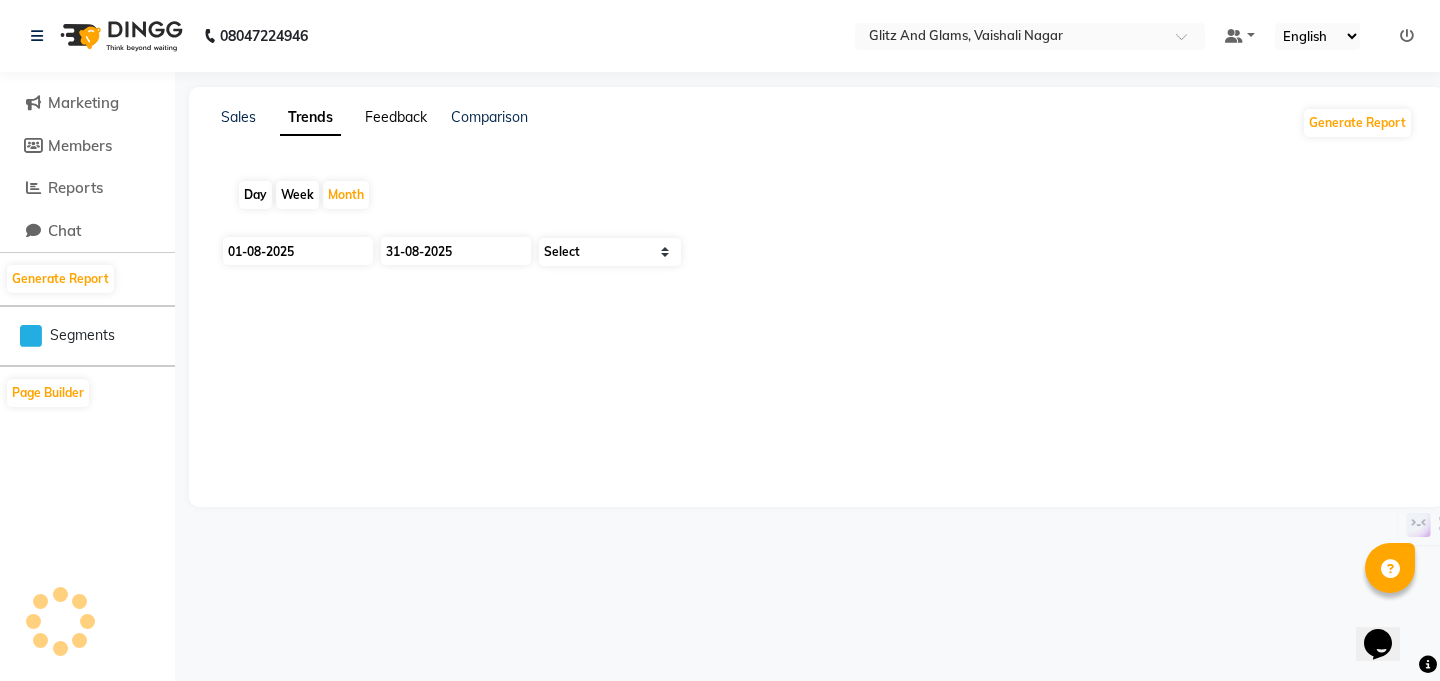 select on "by_client" 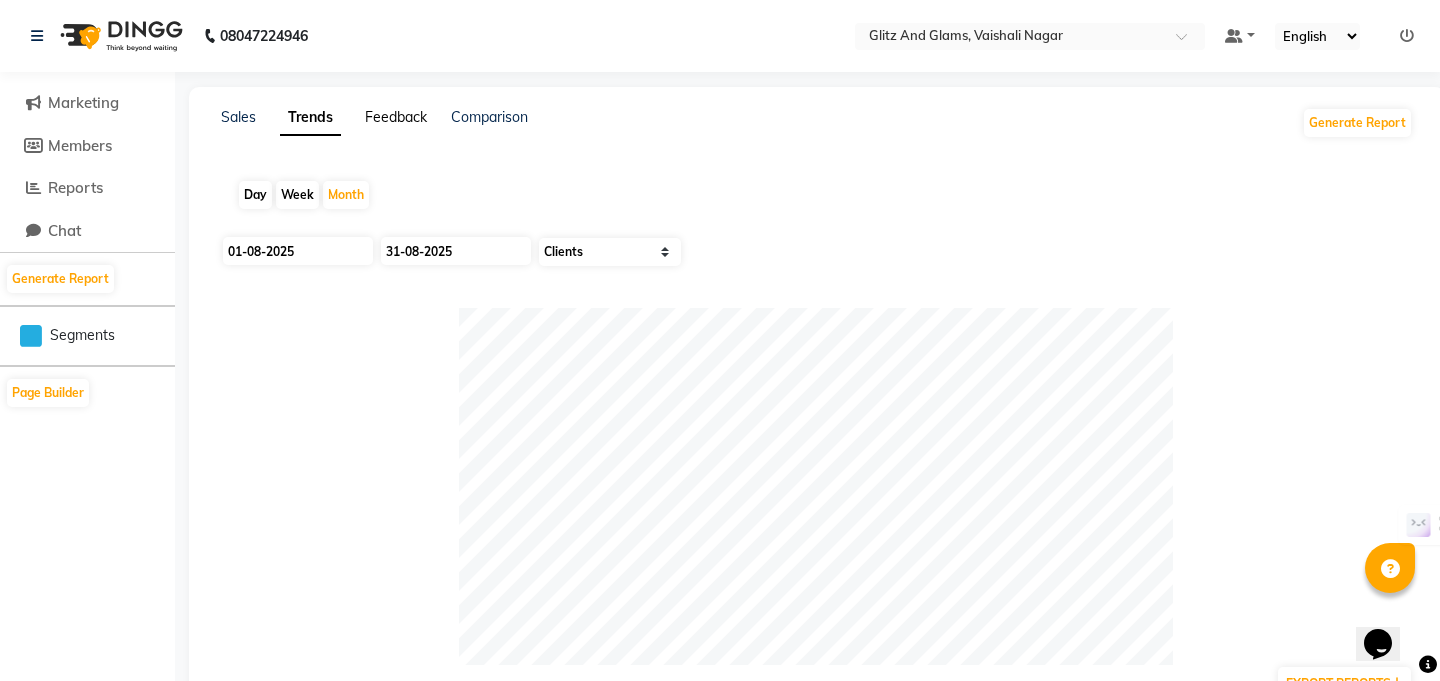 click on "Feedback" 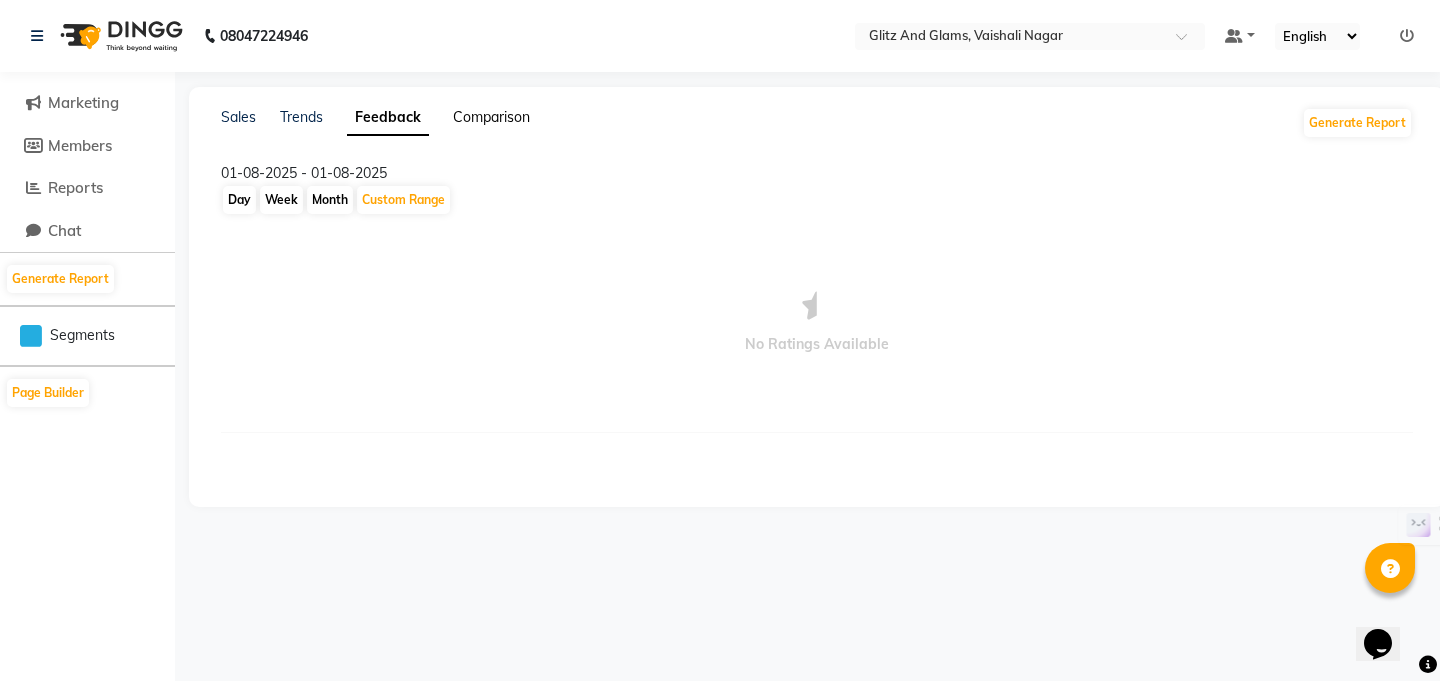 click on "Comparison" 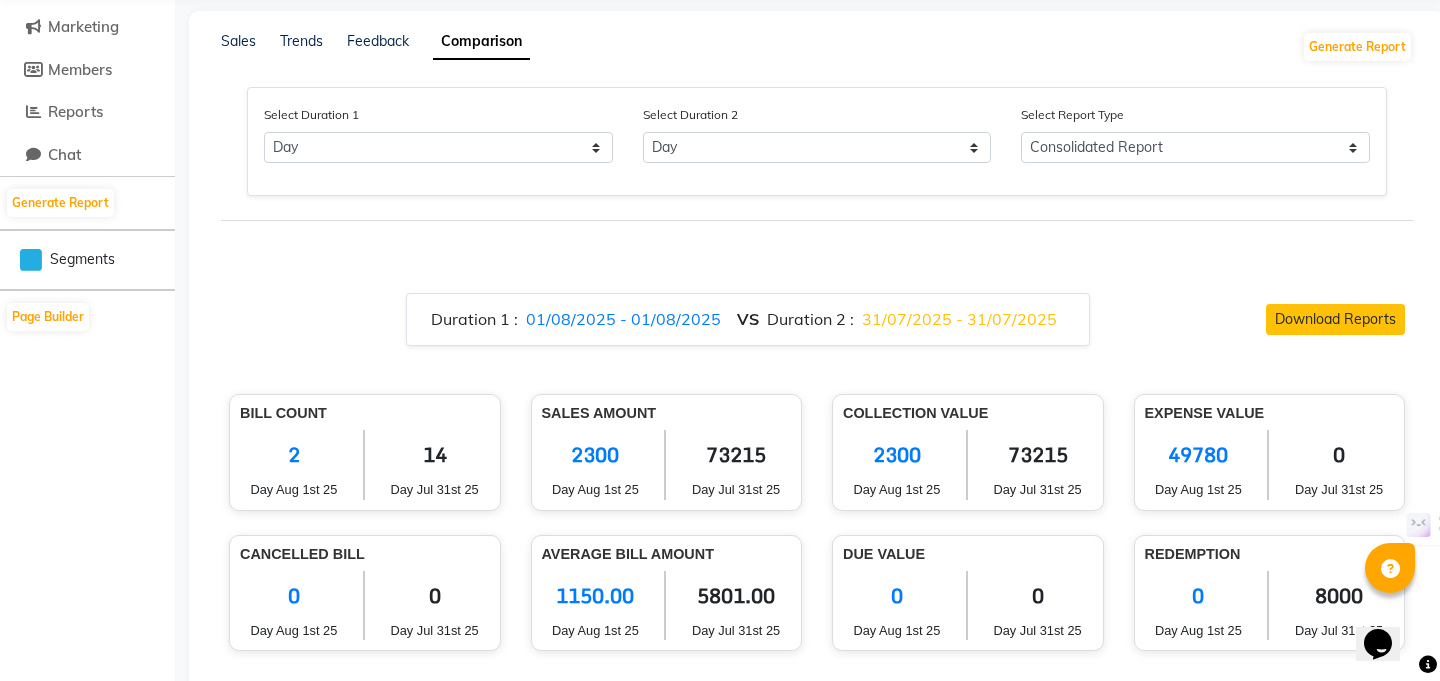 scroll, scrollTop: 0, scrollLeft: 0, axis: both 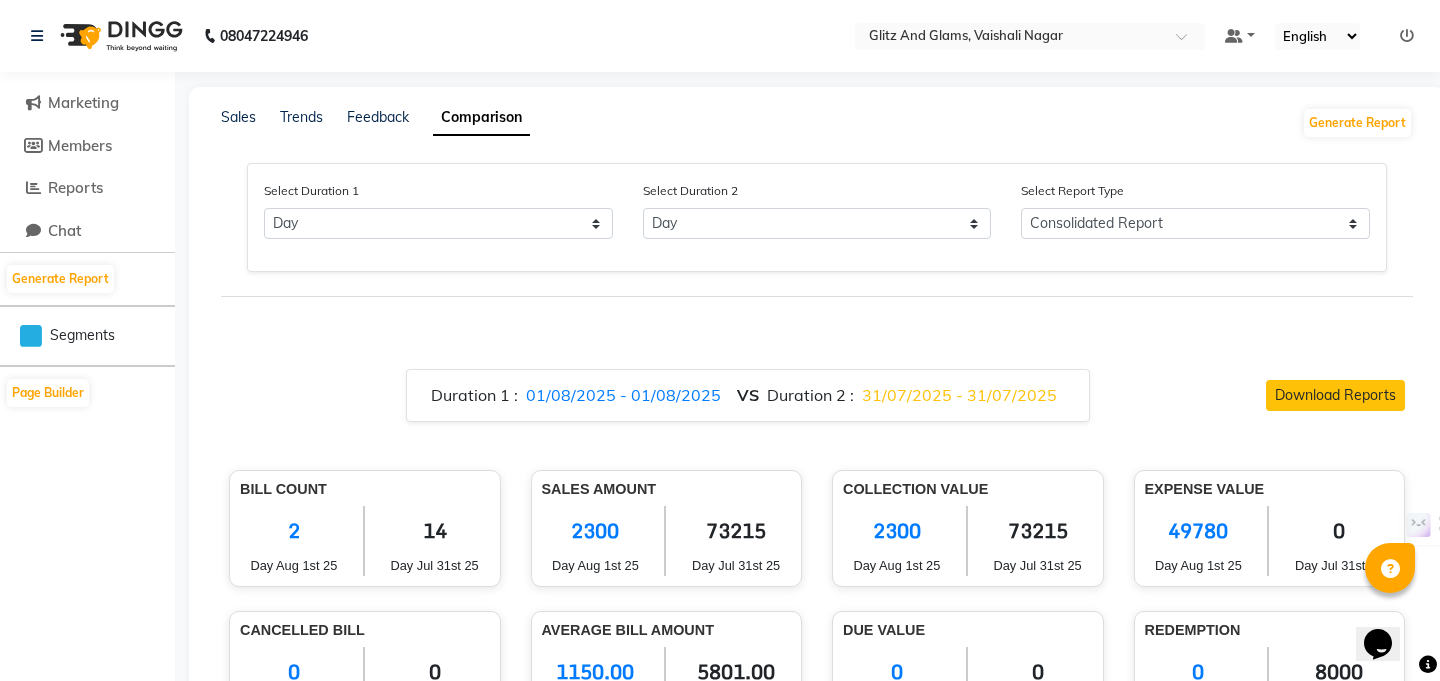 click 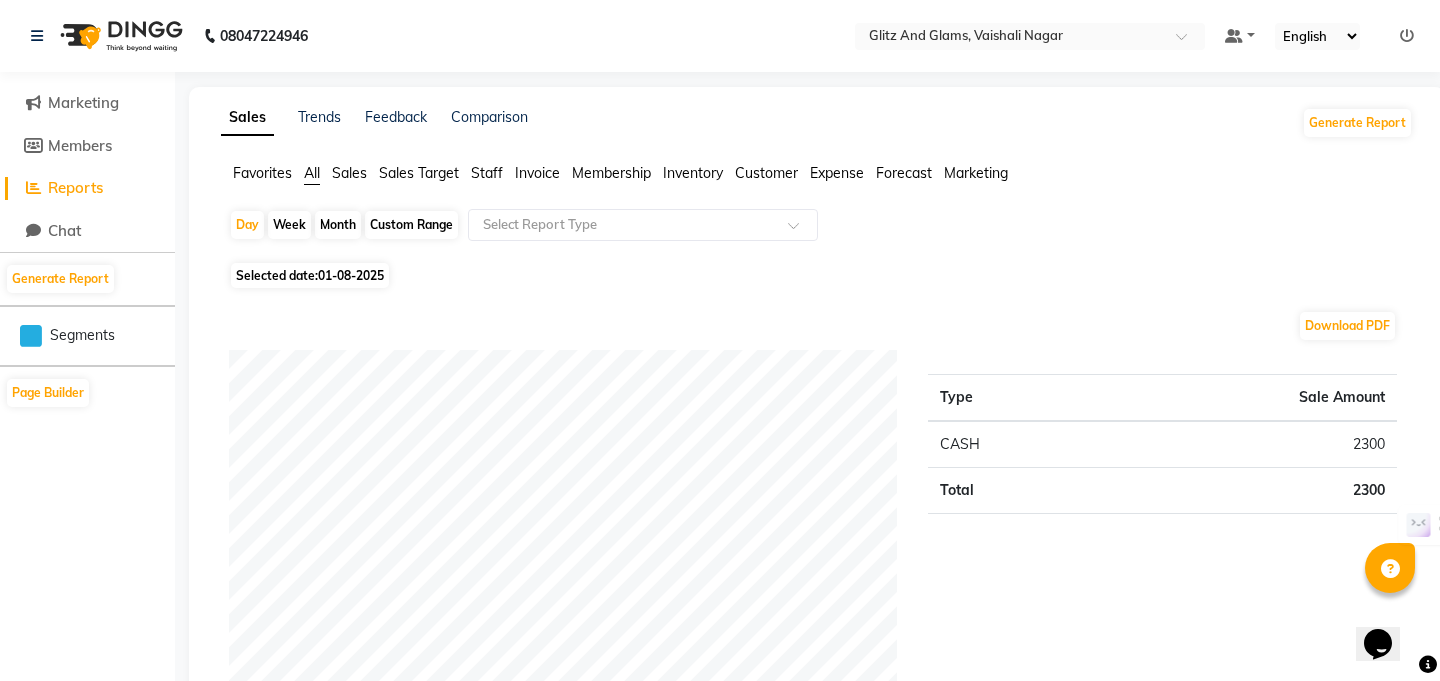 click on "08047224946" 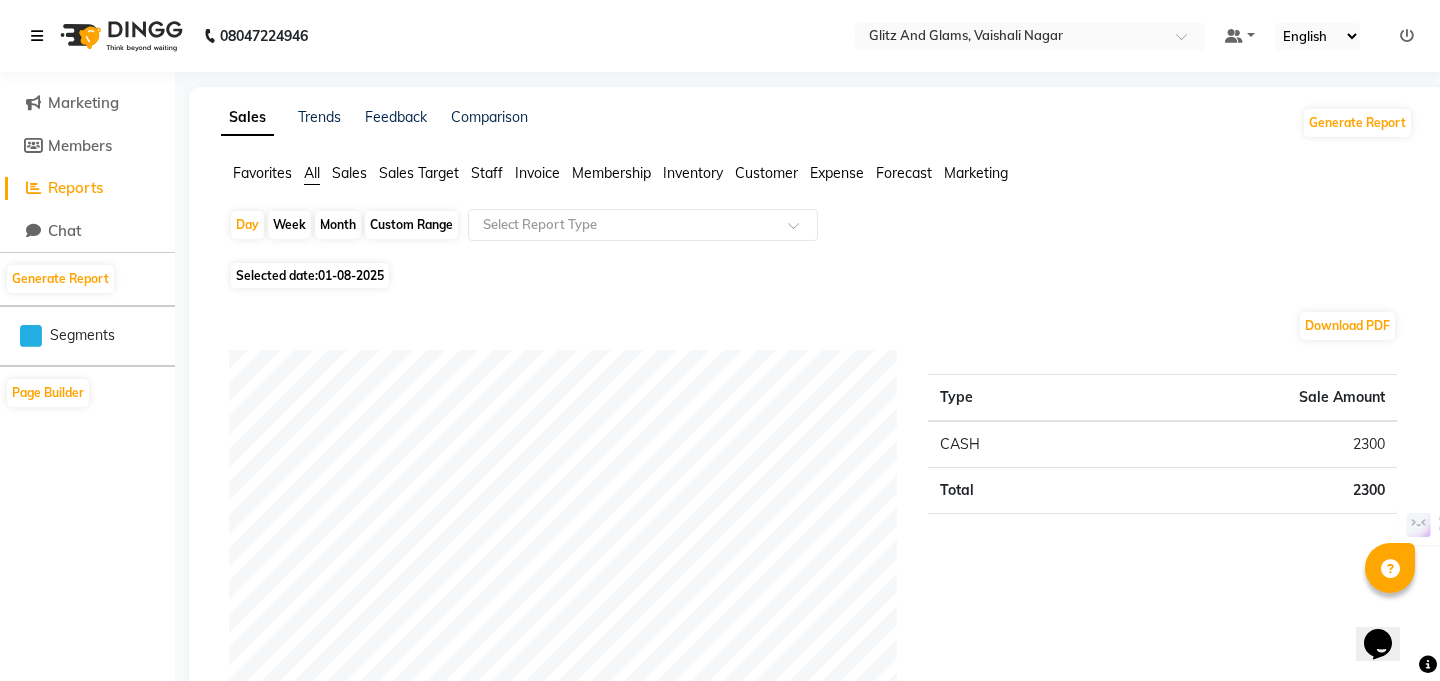 click at bounding box center (37, 36) 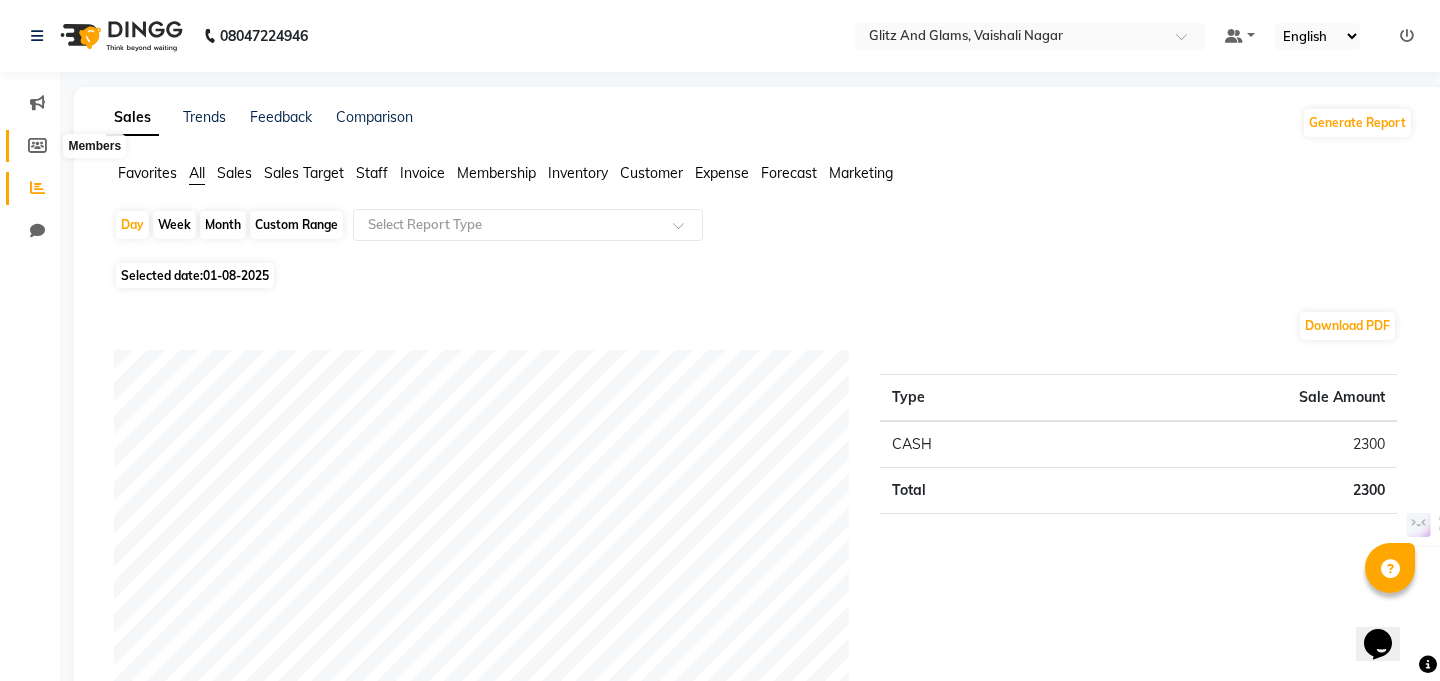 click 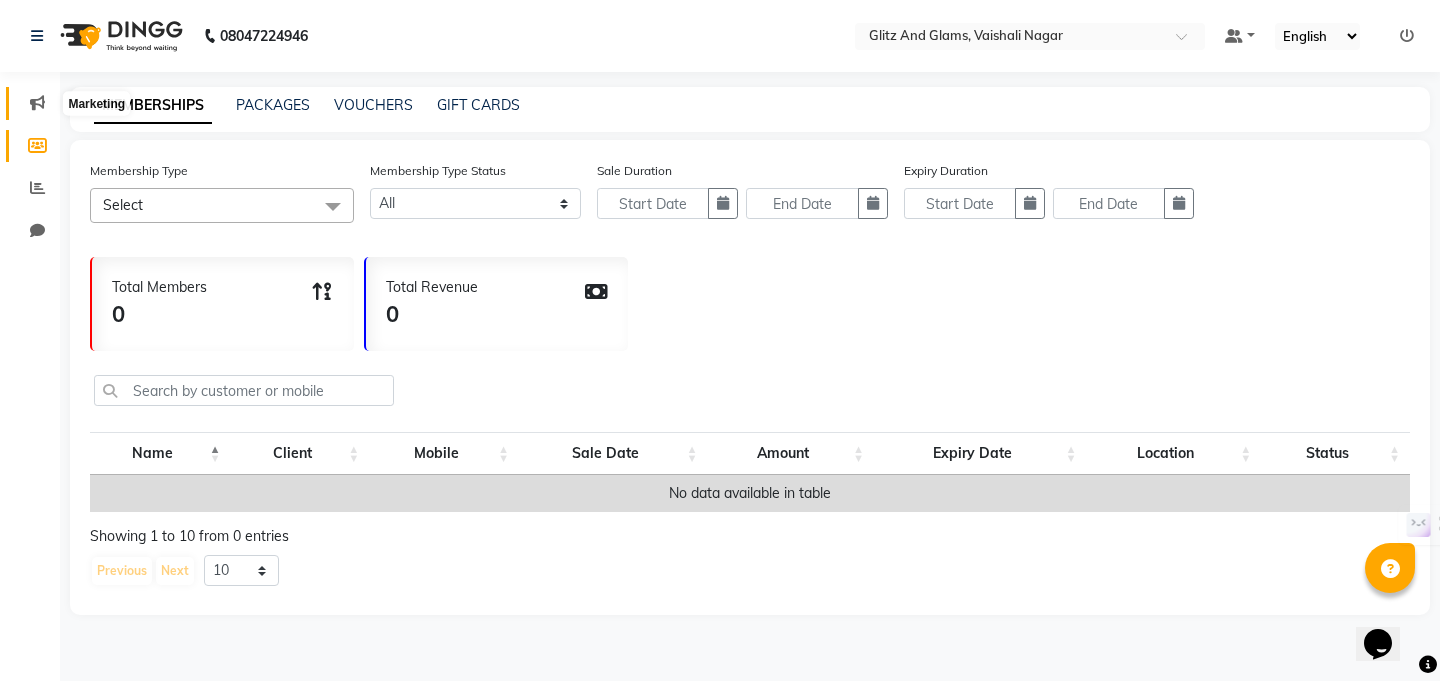 click 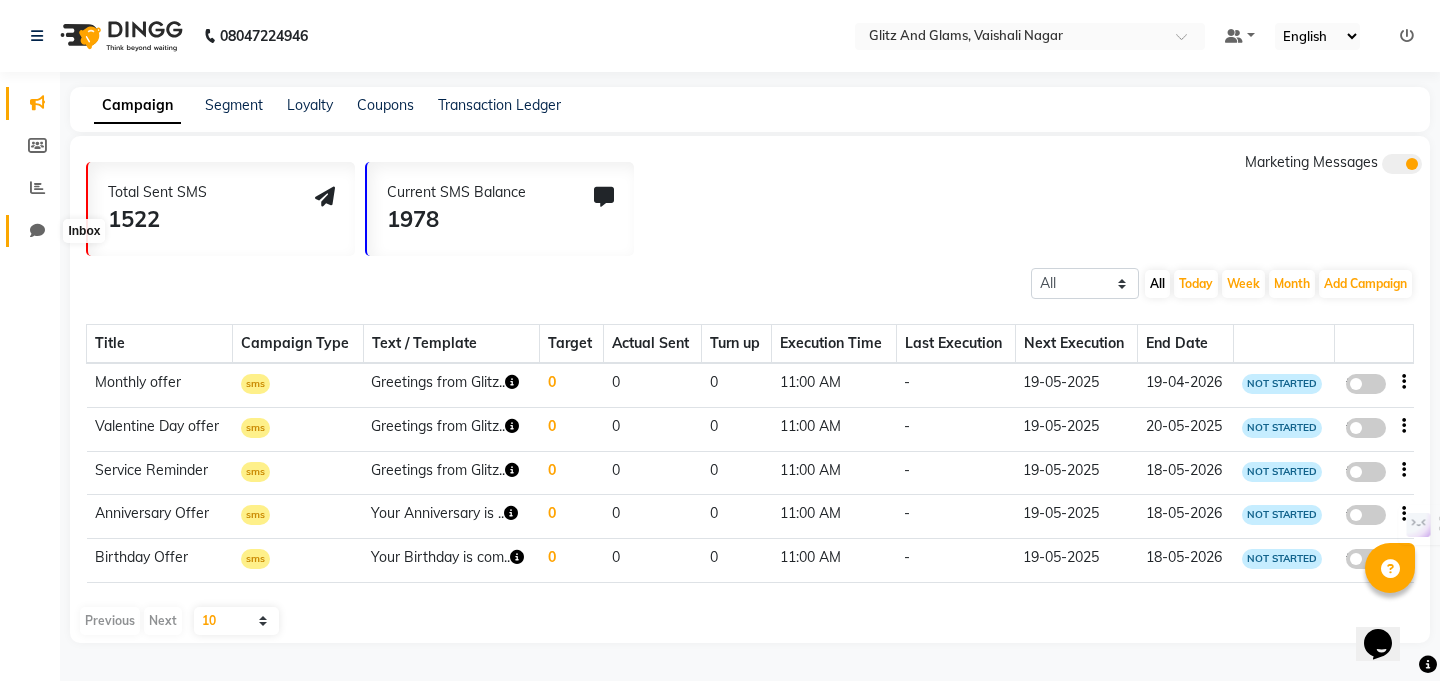 click 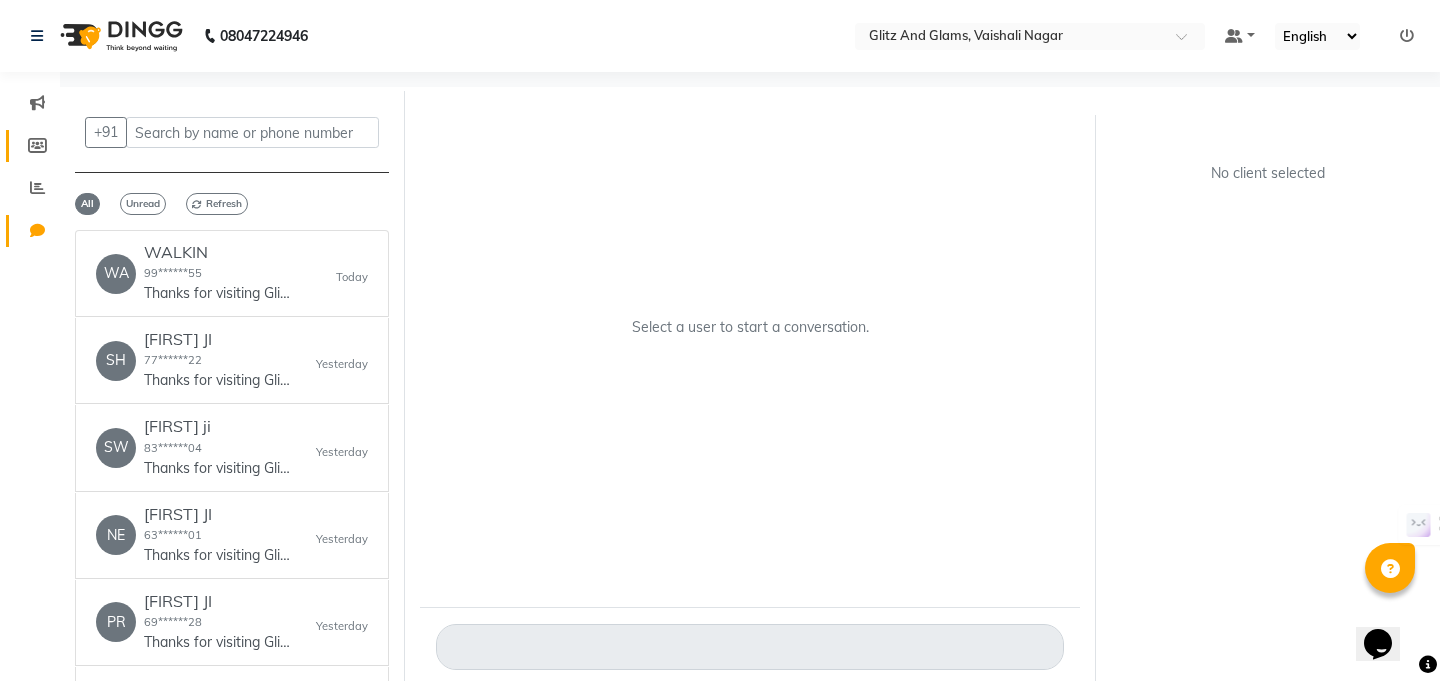 click on "Members" 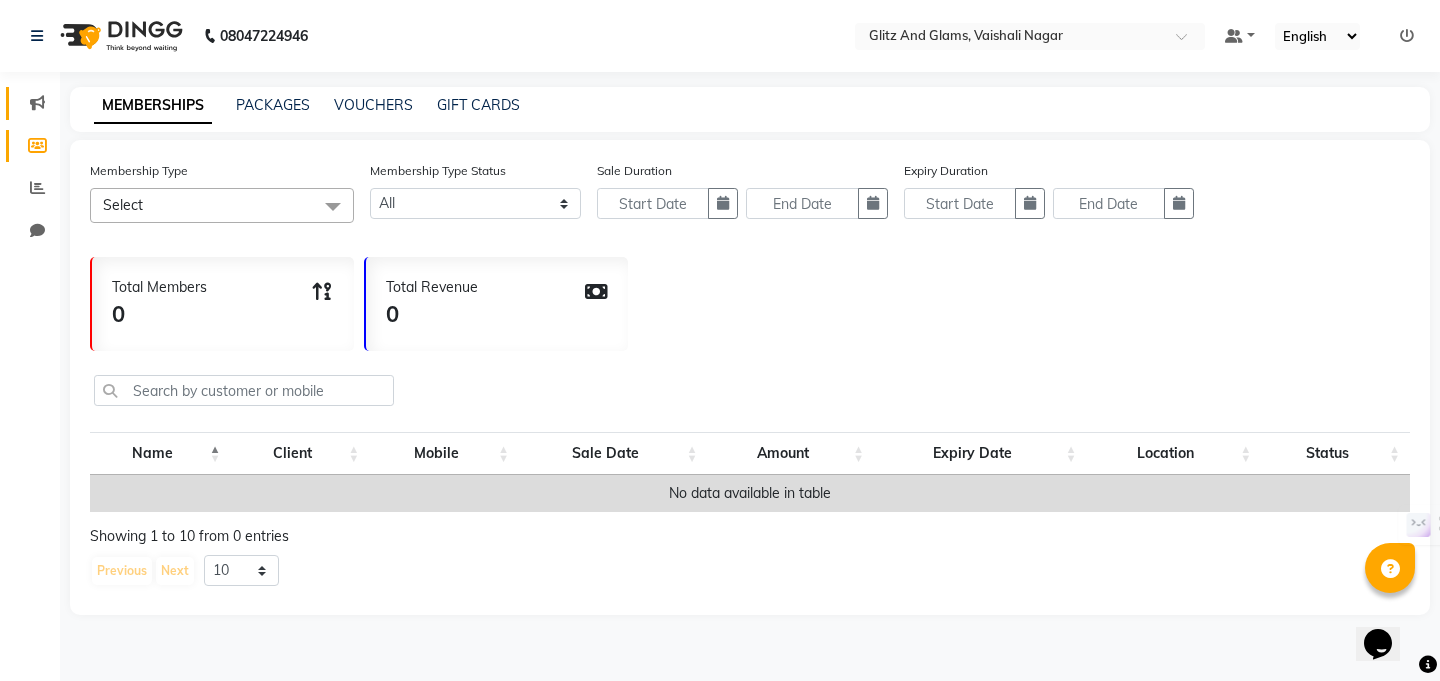 click on "Marketing" 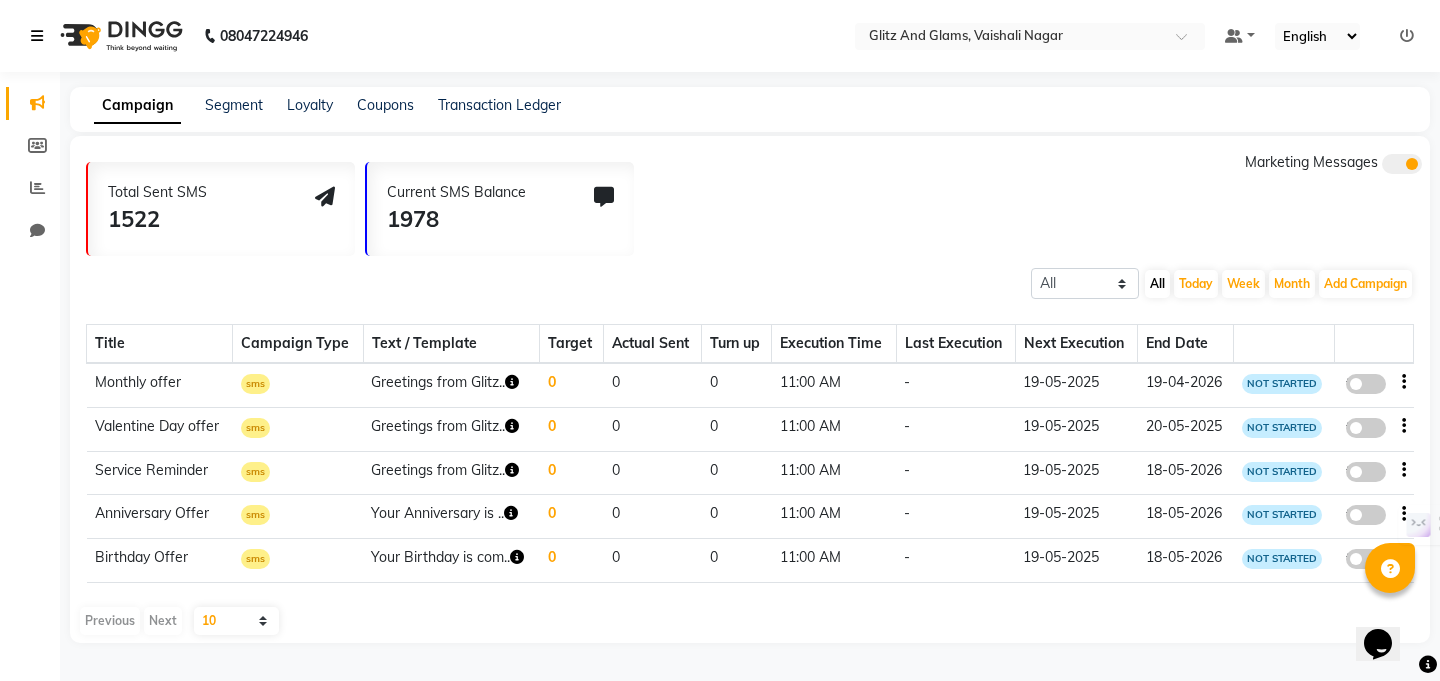 click at bounding box center (37, 36) 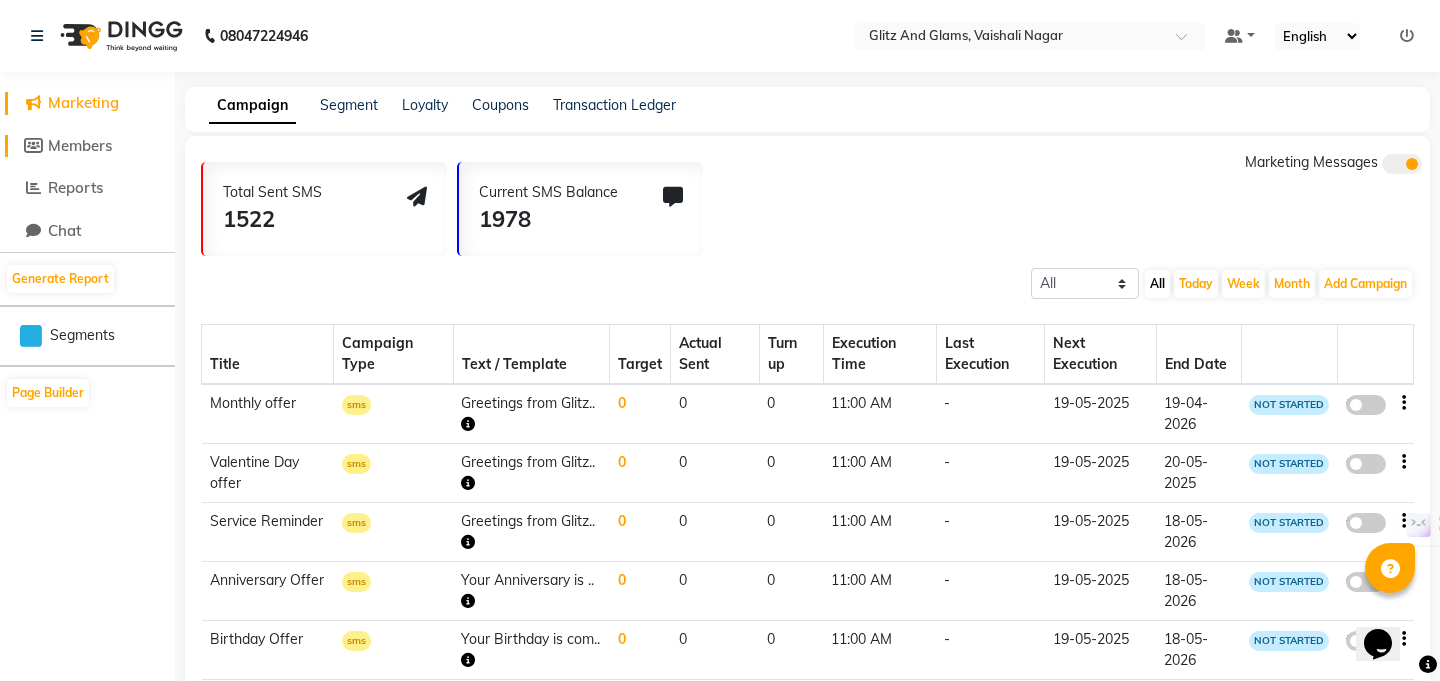 click on "Members" 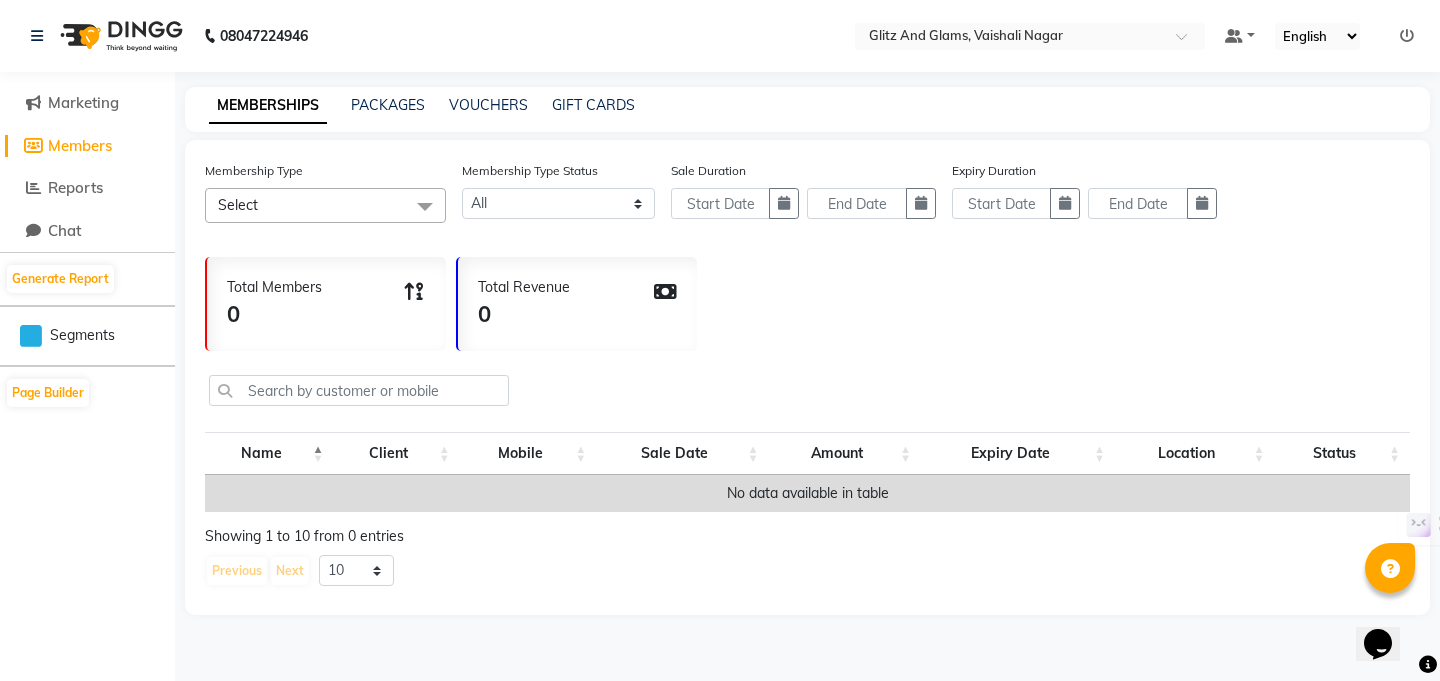 click 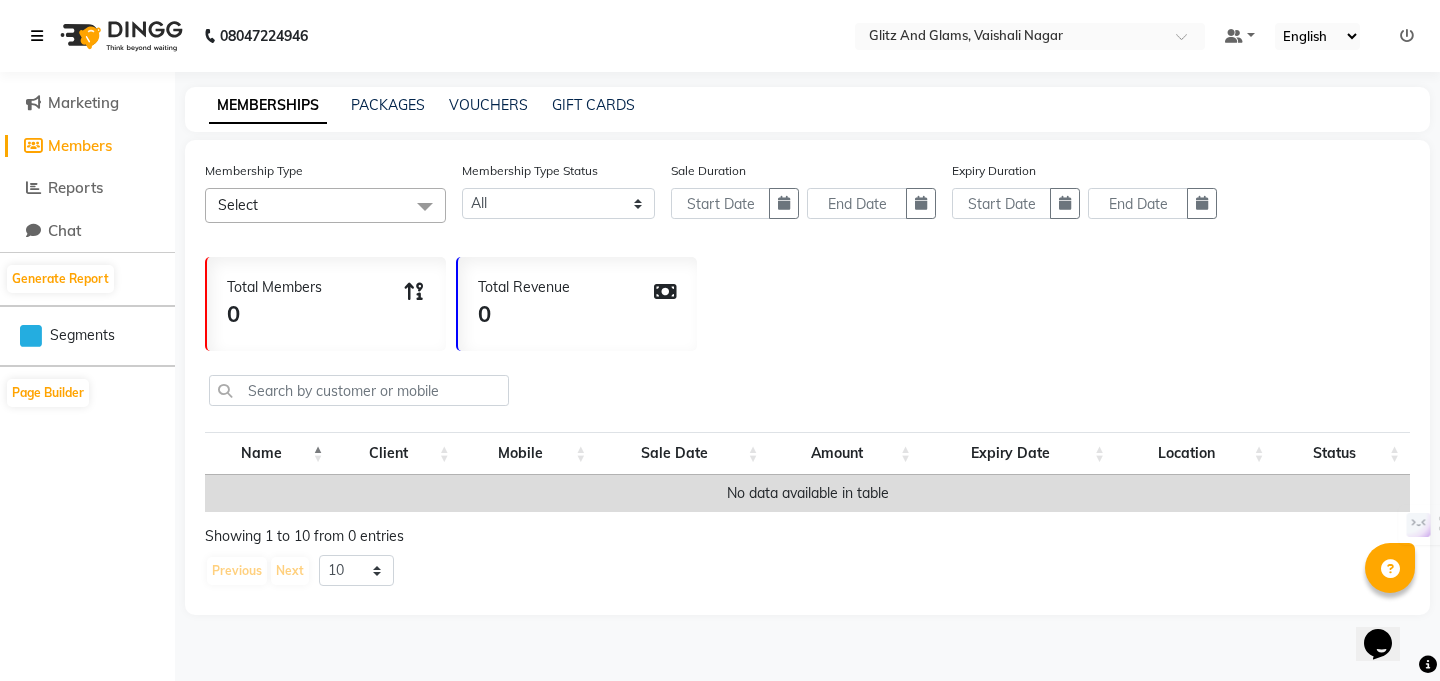 click at bounding box center [37, 36] 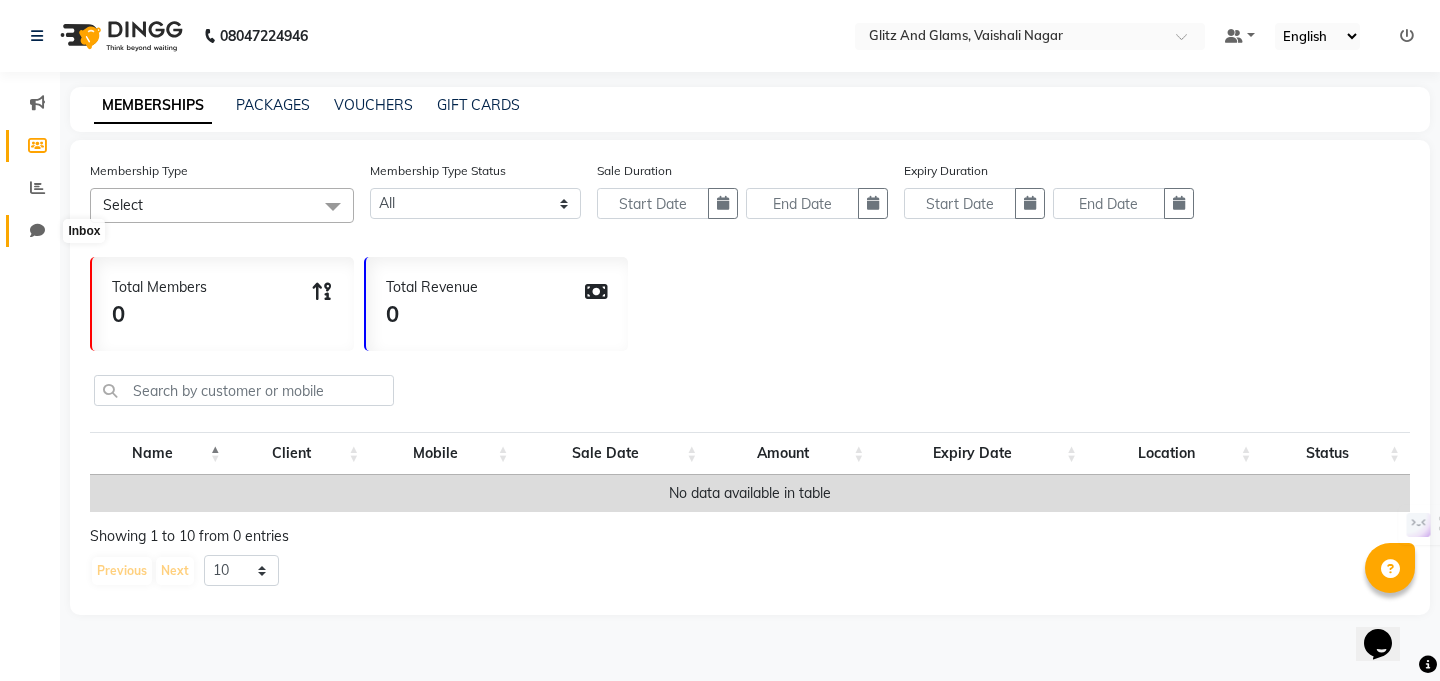 click 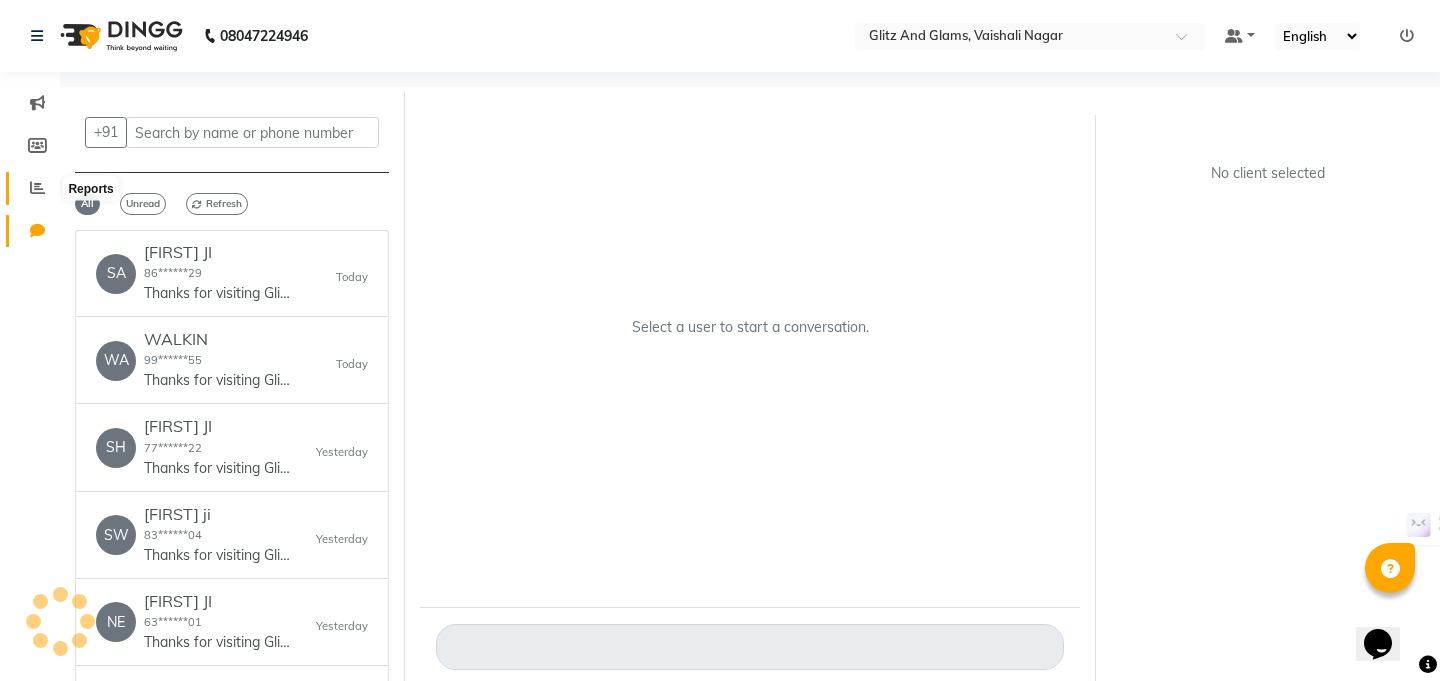 click 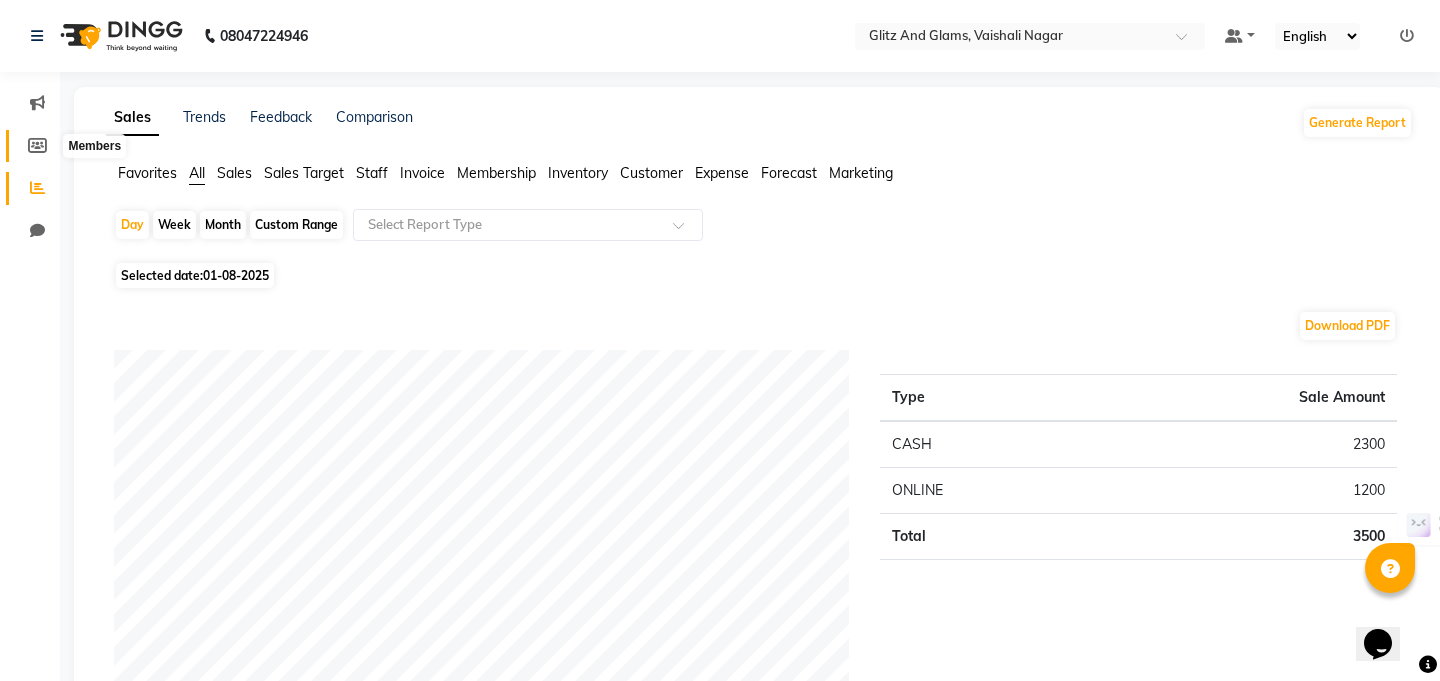 click 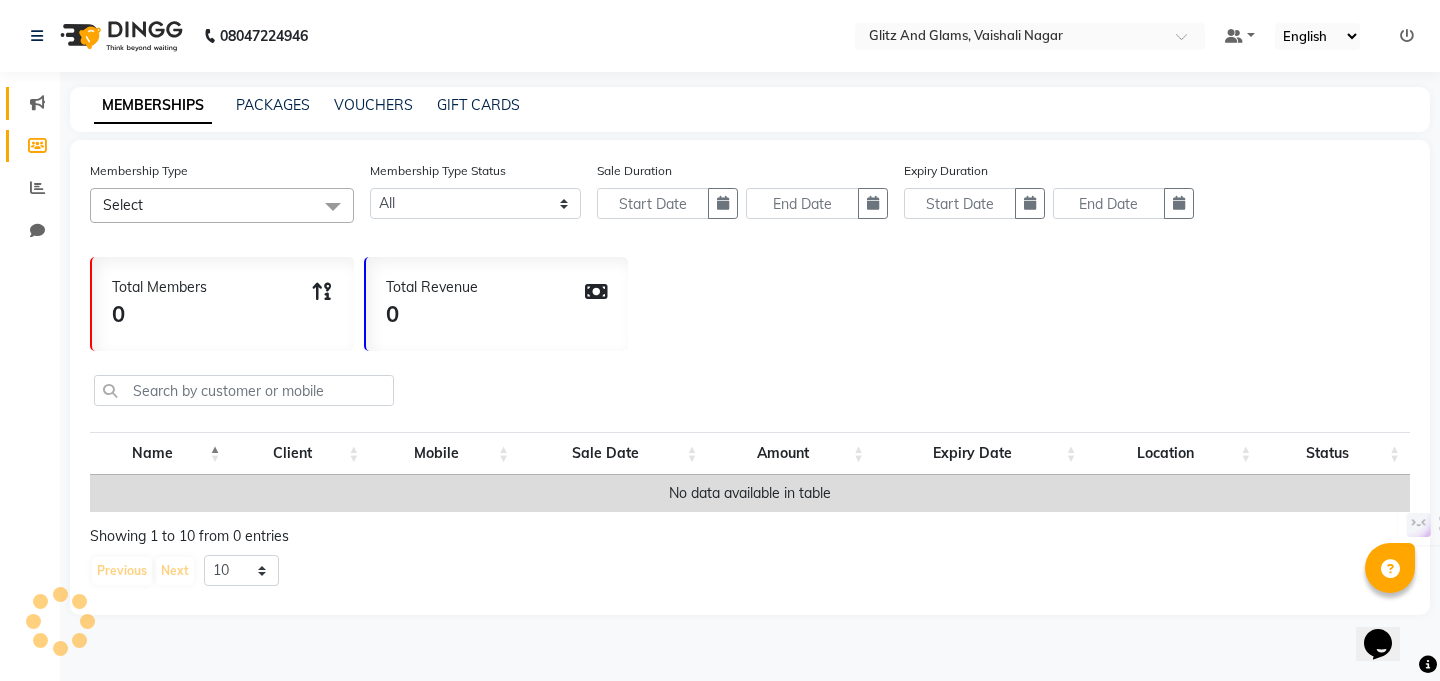 click on "Marketing" 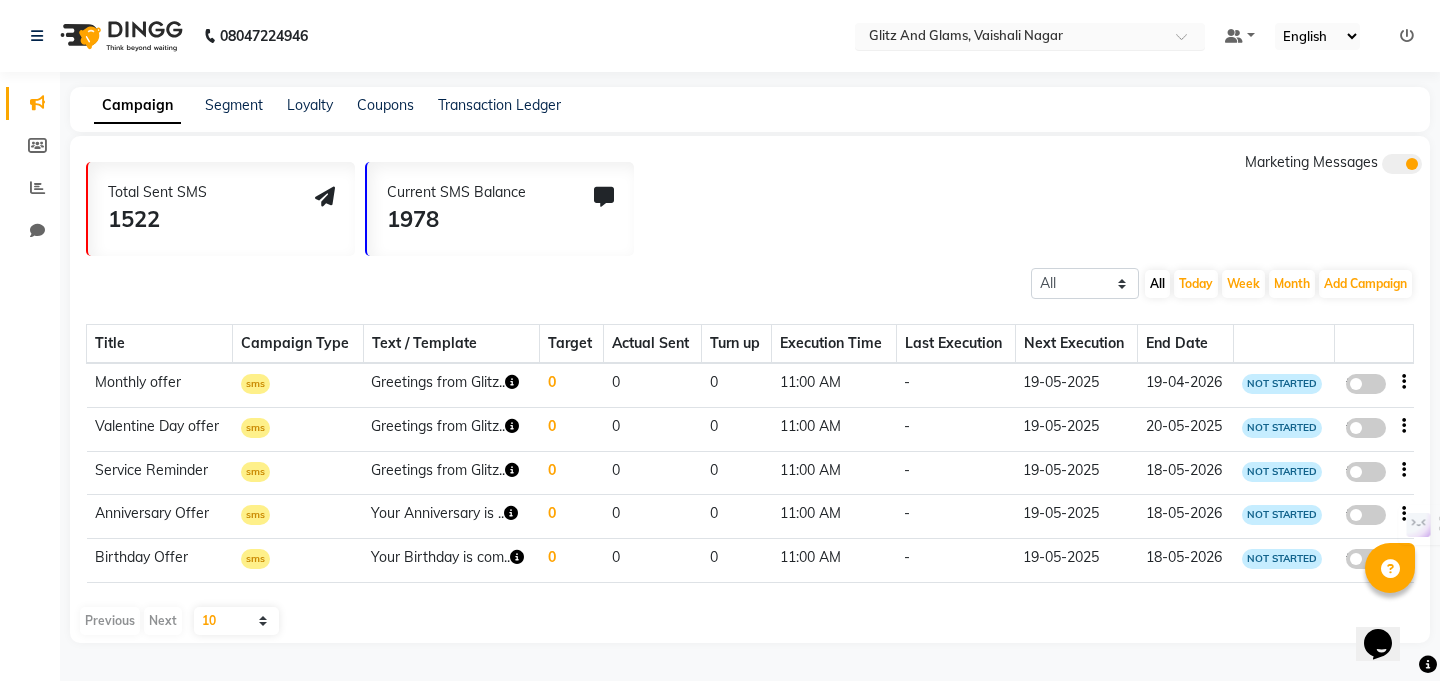 click at bounding box center (1010, 38) 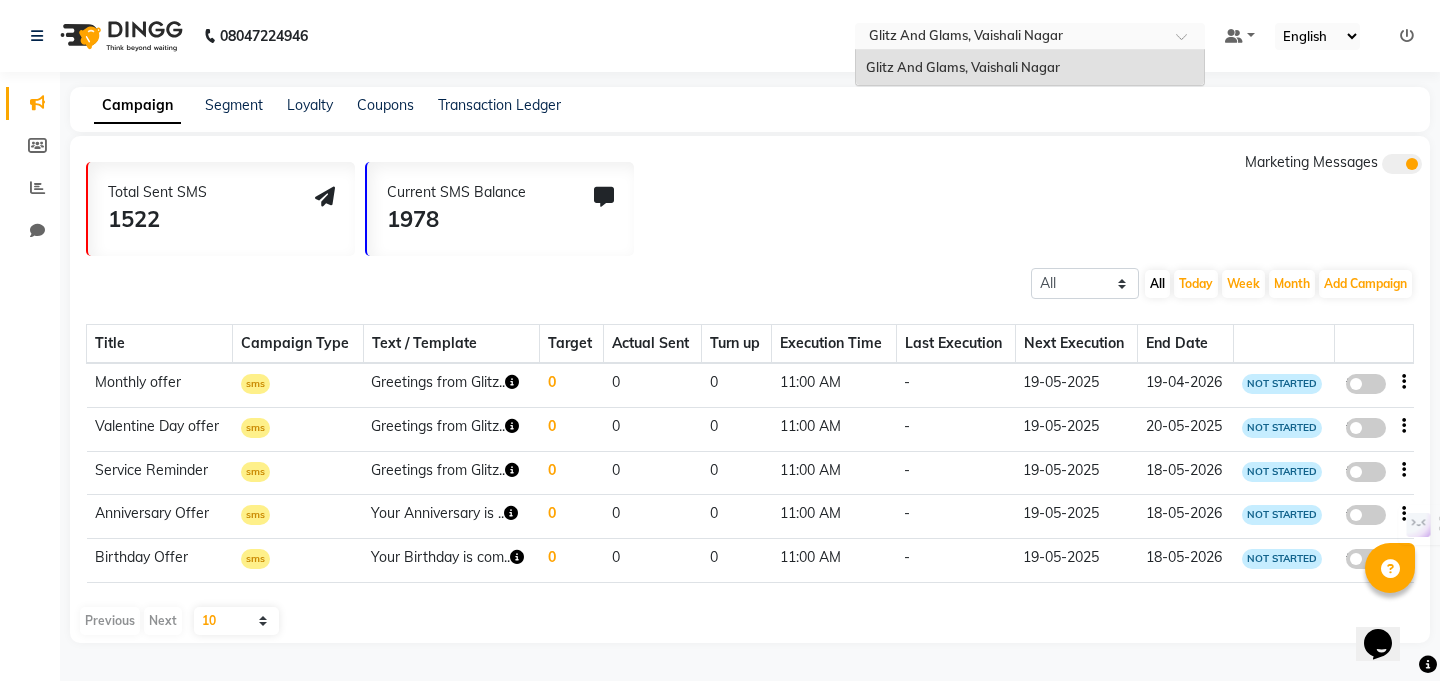 click on "All Scheduled Completed All Today Week Month  Add Campaign  SMS Campaign Email Campaign WhatsApp (Direct)" 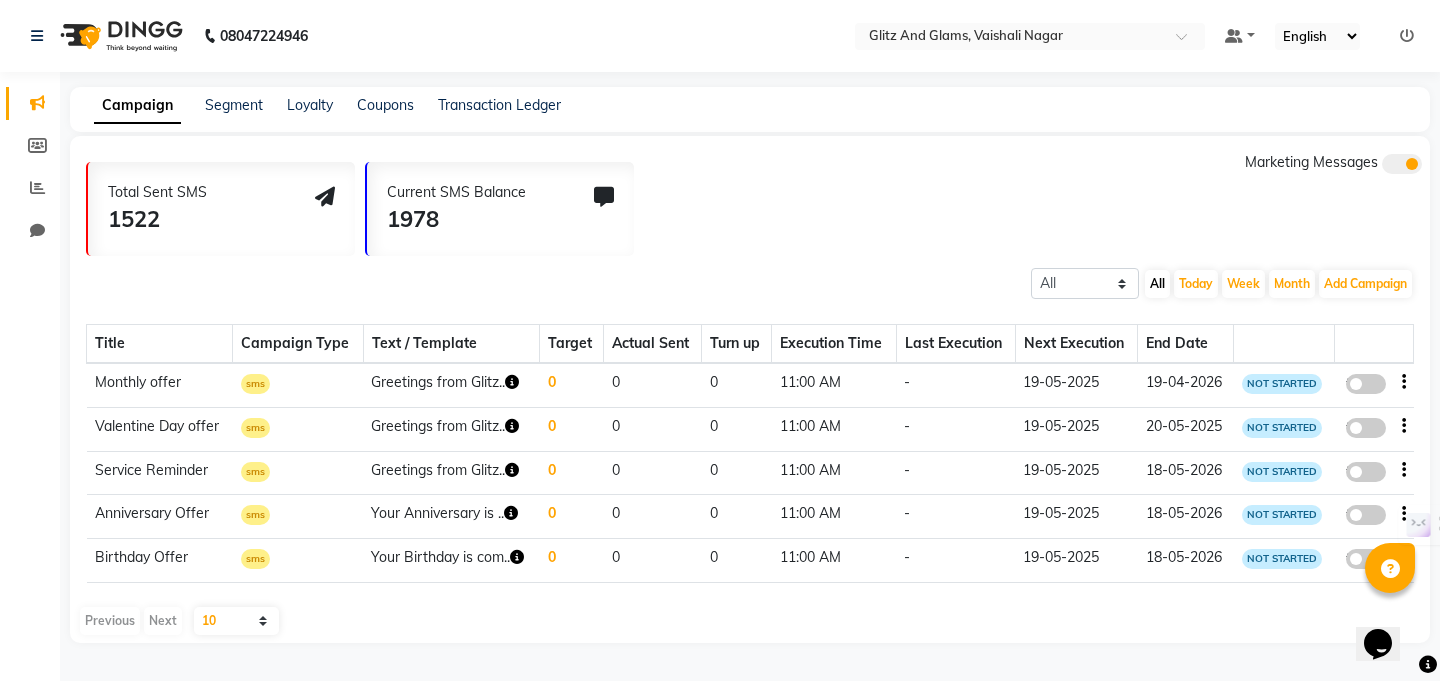 click 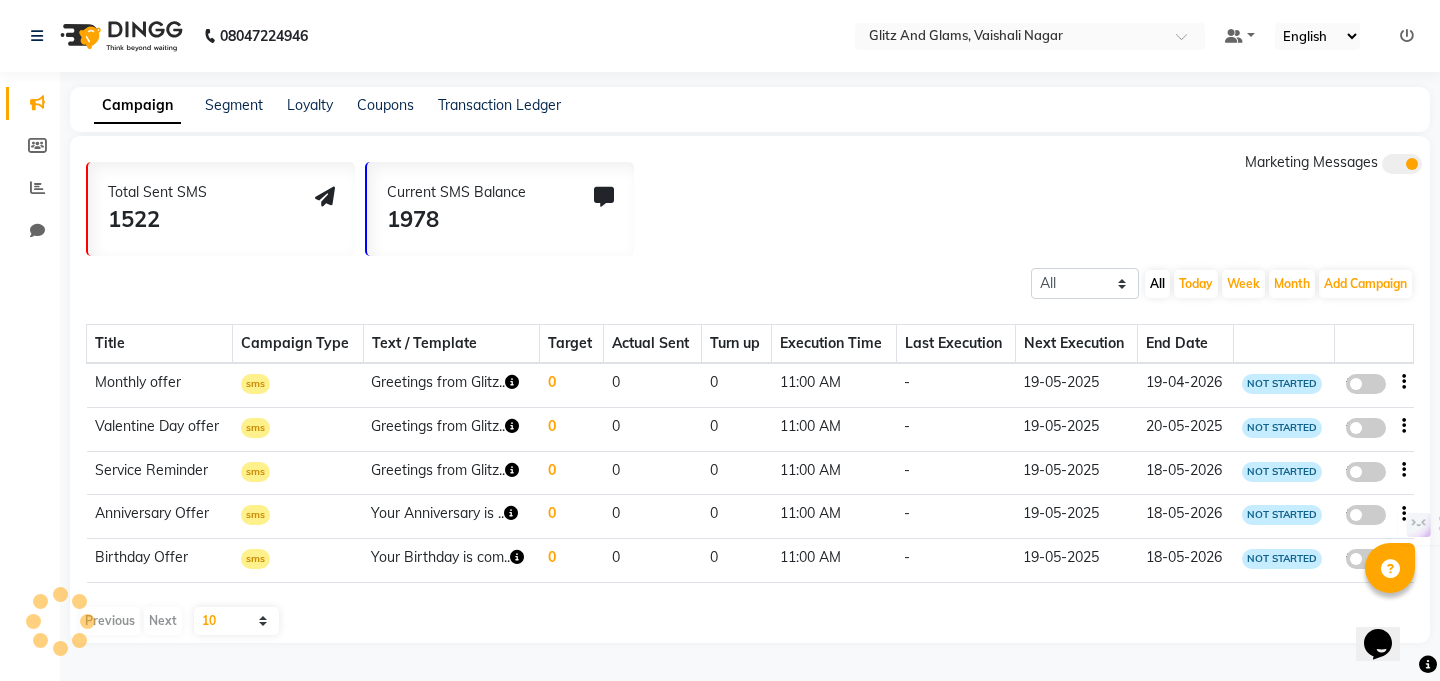 click on "Total Sent SMS 1522 Current SMS Balance 1978 Marketing Messages" 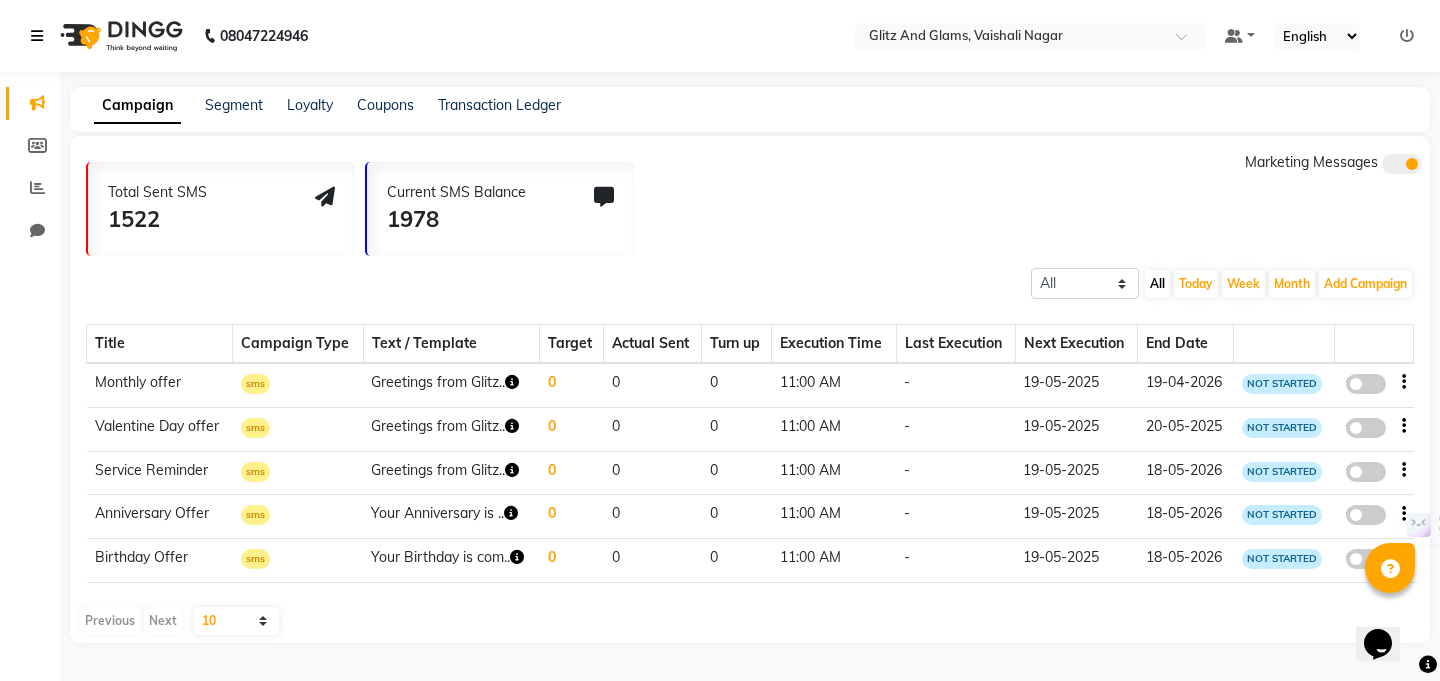 click at bounding box center [37, 36] 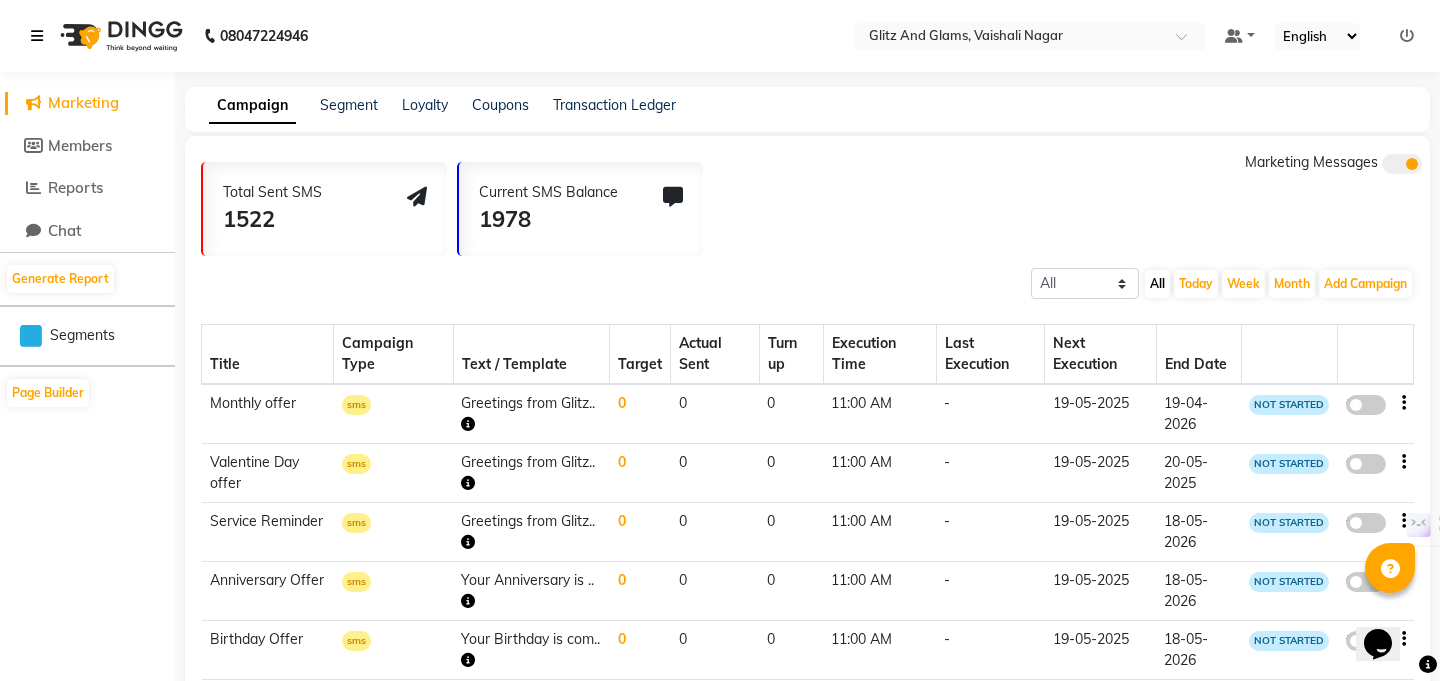 scroll, scrollTop: 89, scrollLeft: 0, axis: vertical 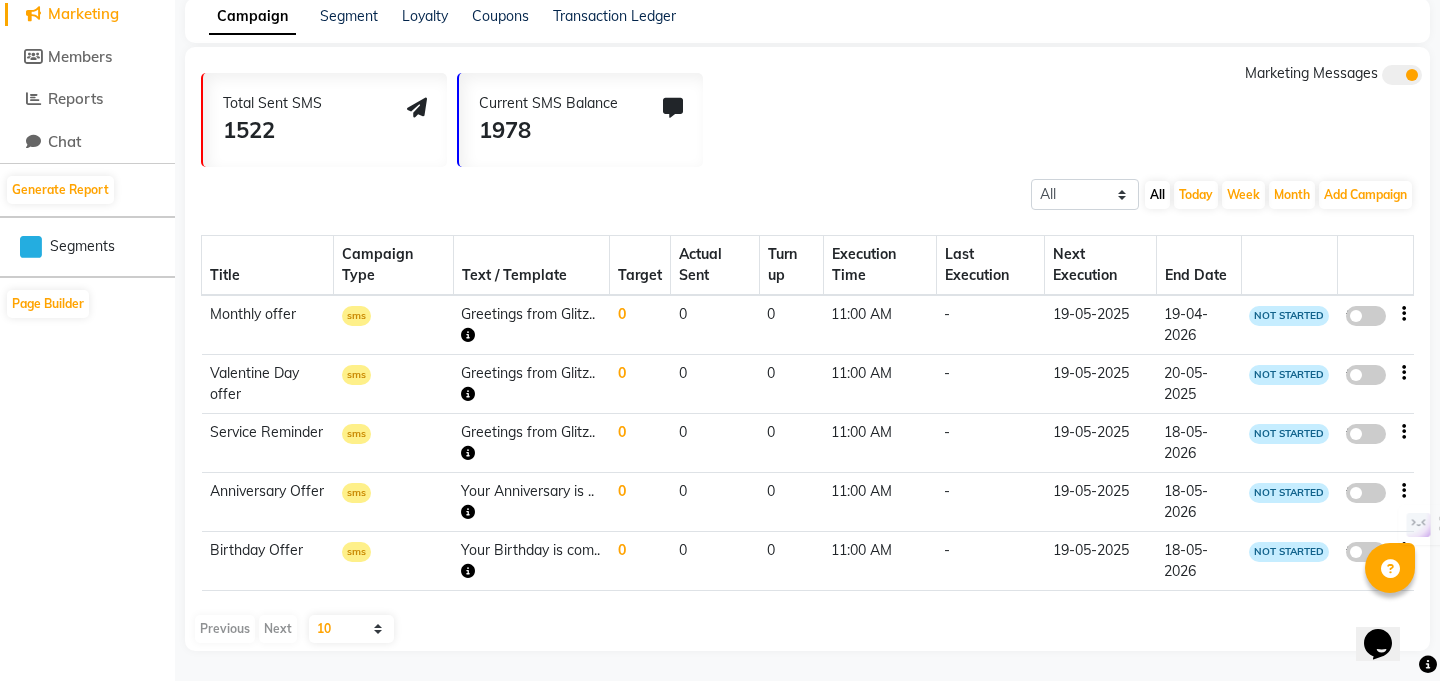 click on "Page Builder" 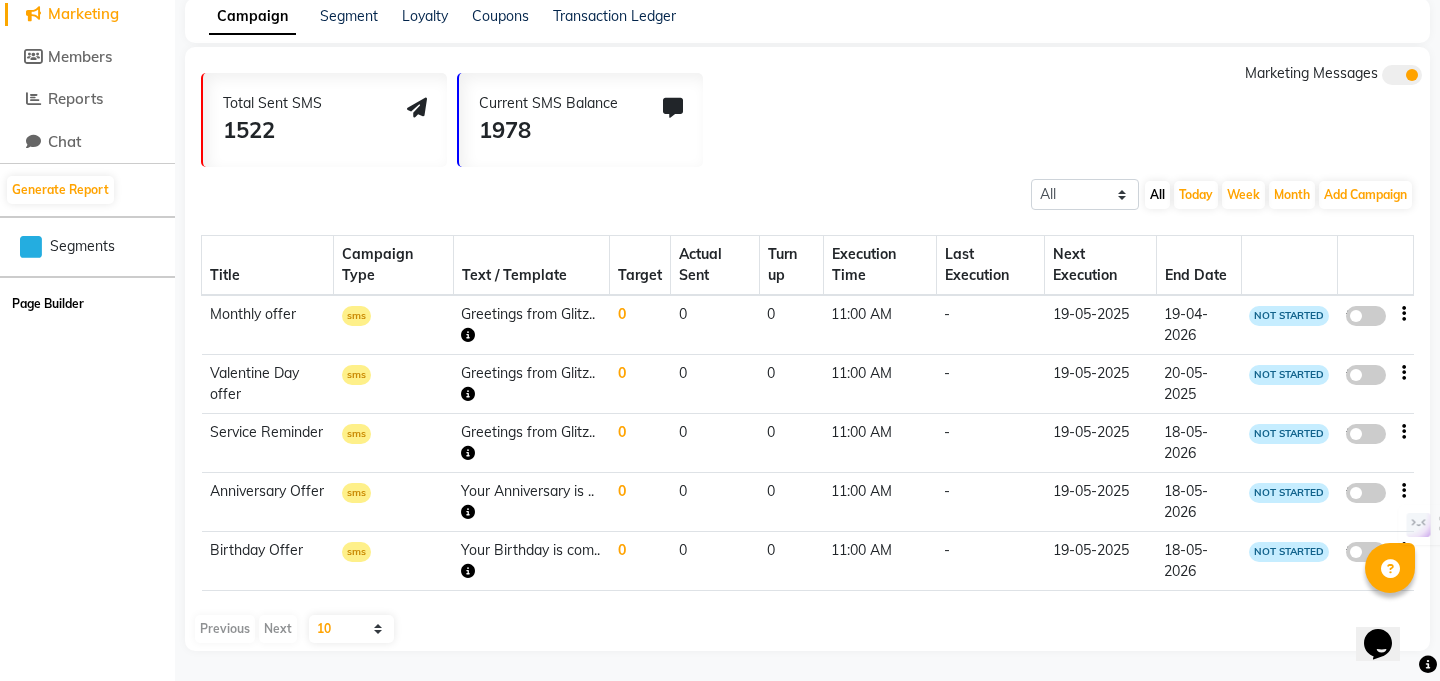 click on "Page Builder" 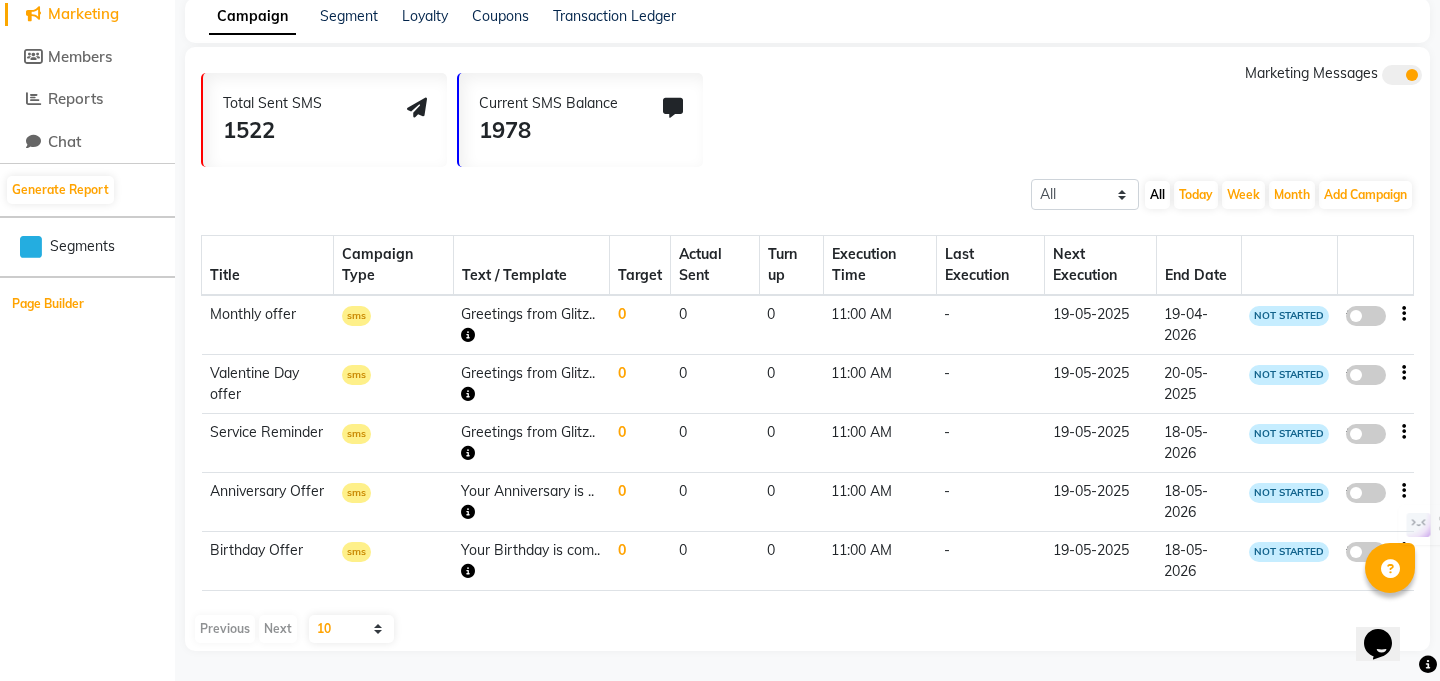 scroll, scrollTop: 0, scrollLeft: 0, axis: both 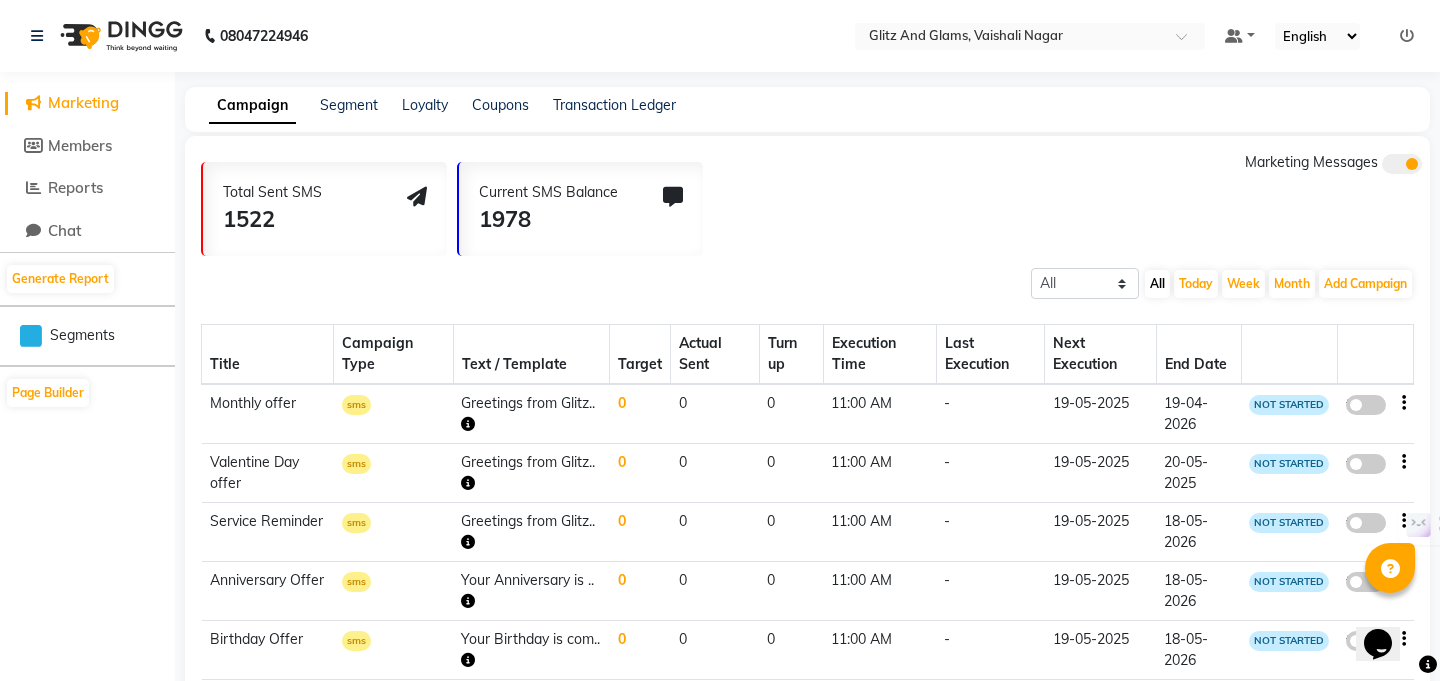 click on "Members" 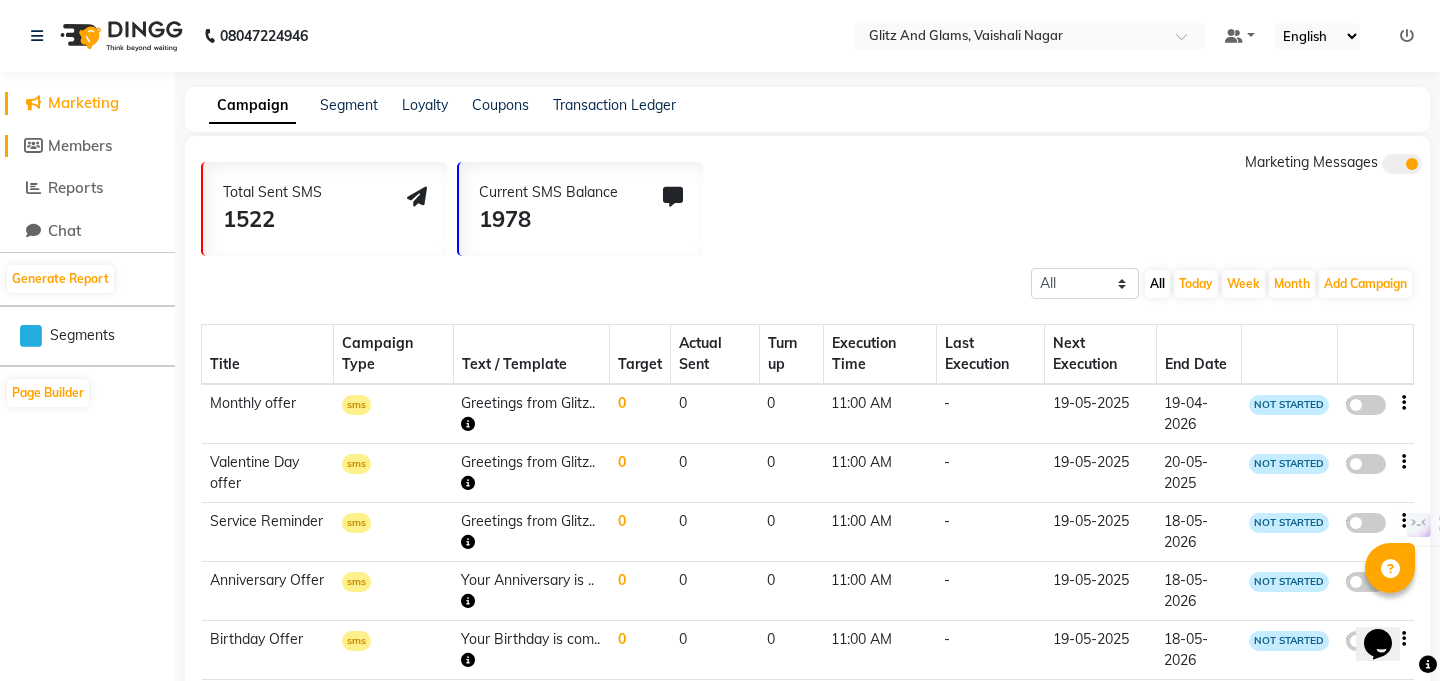 click on "Members" 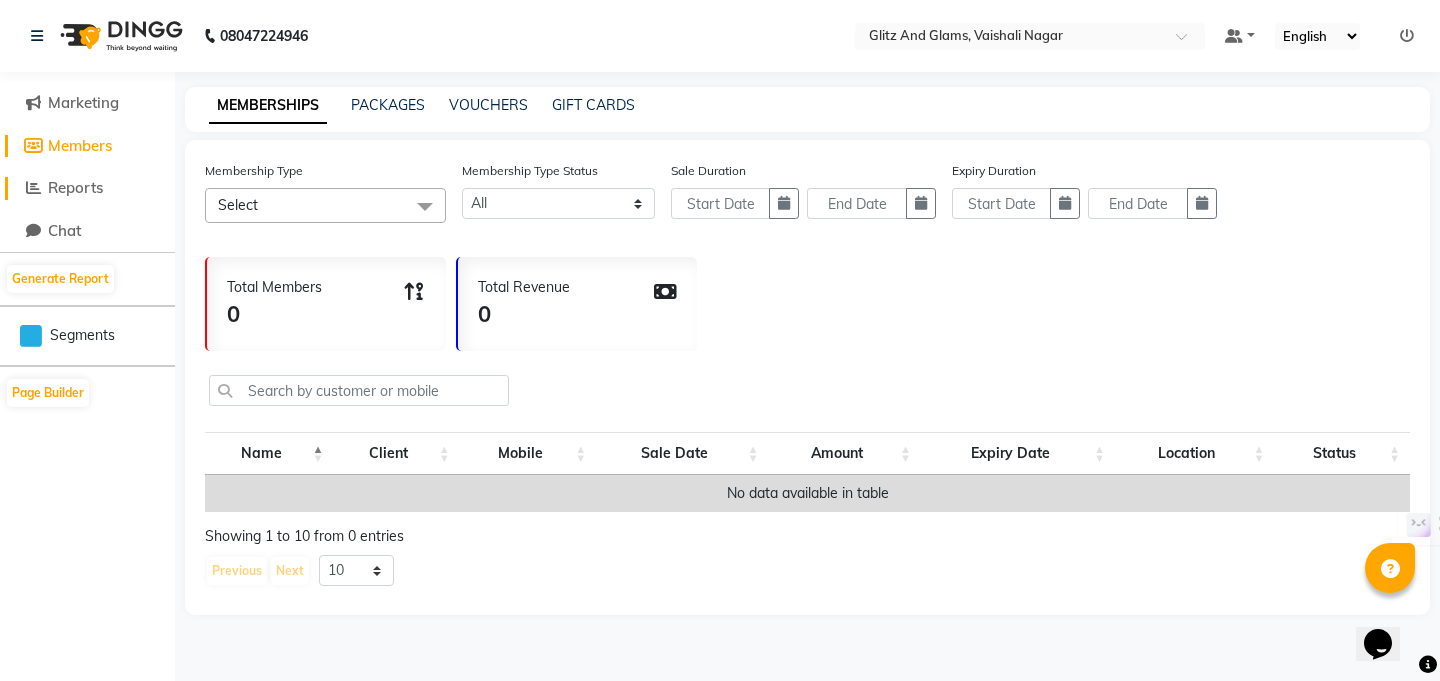 click on "Reports" 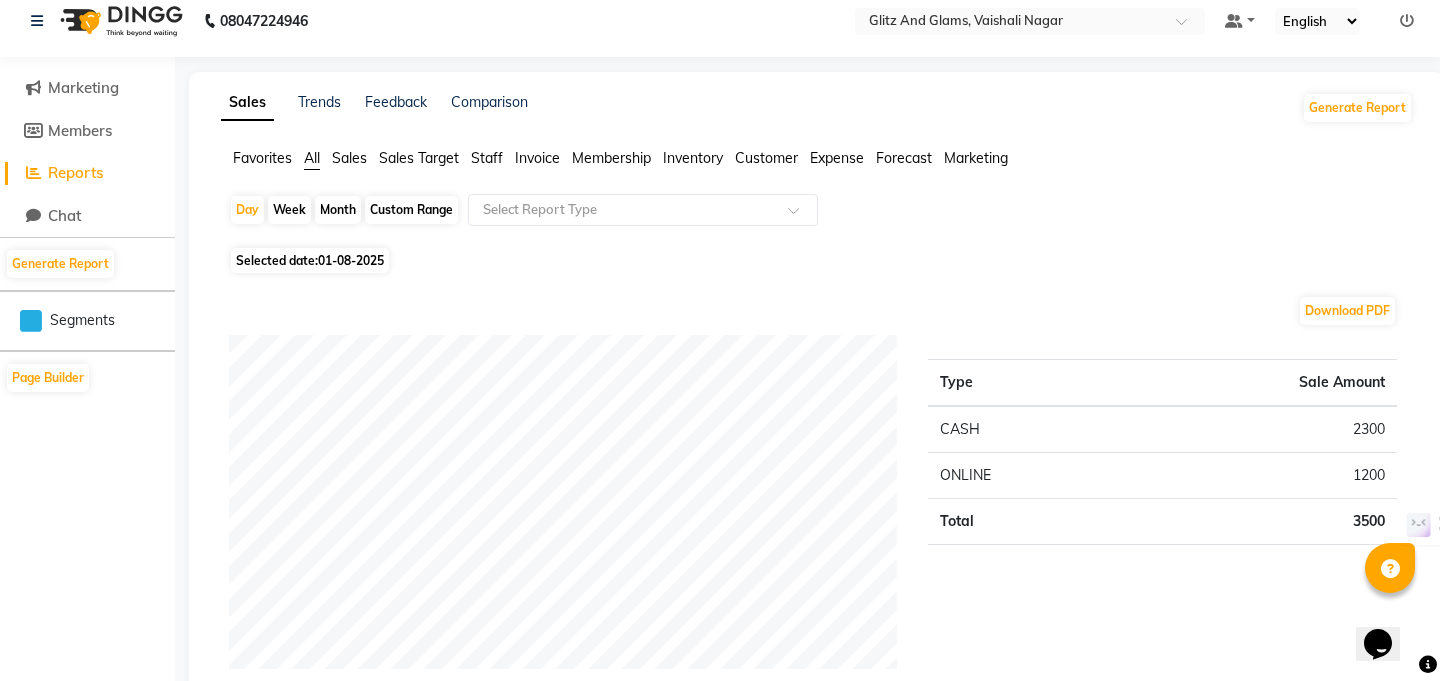 scroll, scrollTop: 0, scrollLeft: 0, axis: both 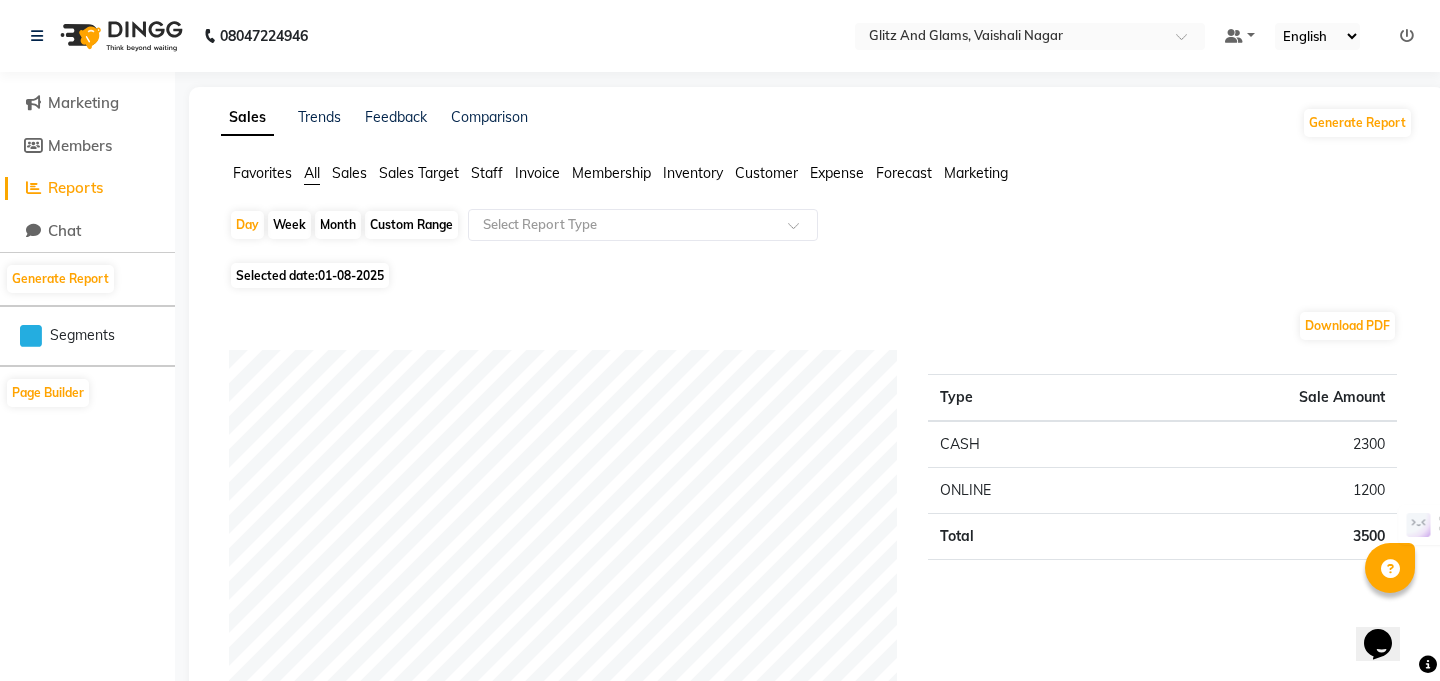 click on "Week" 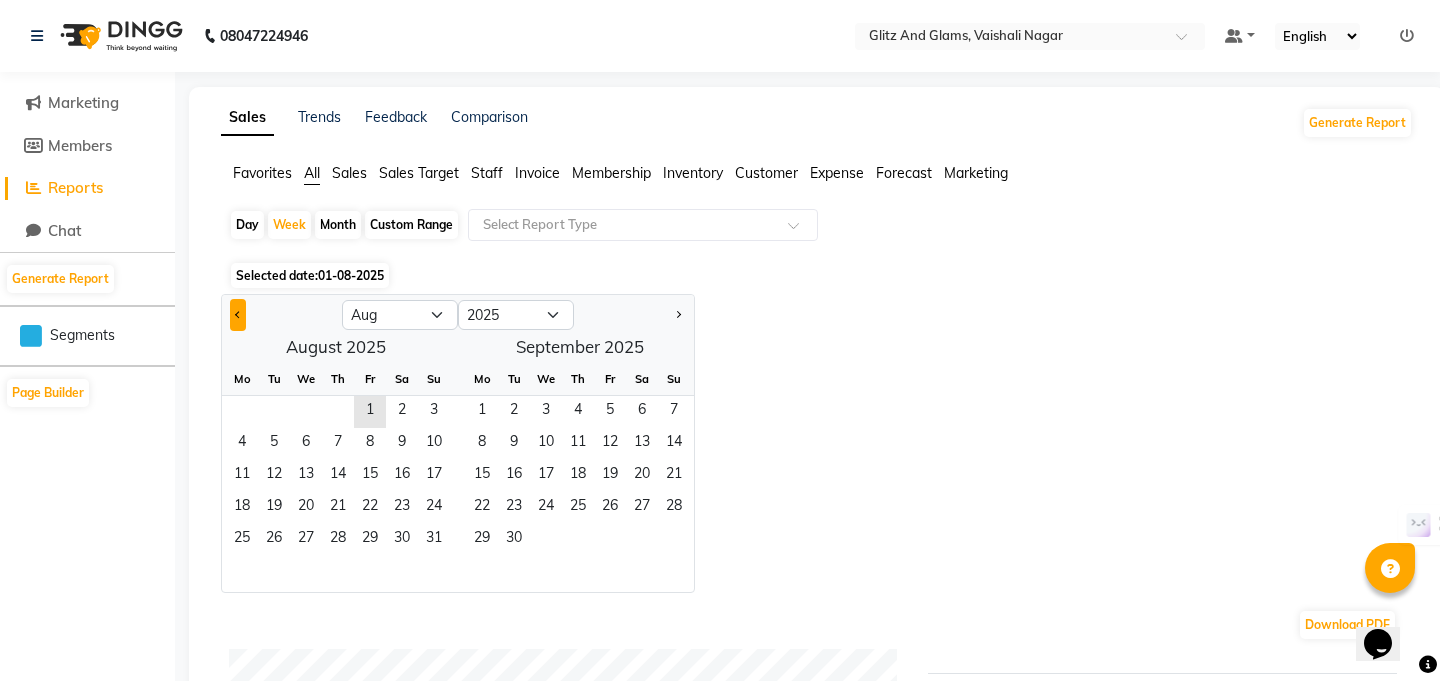 click 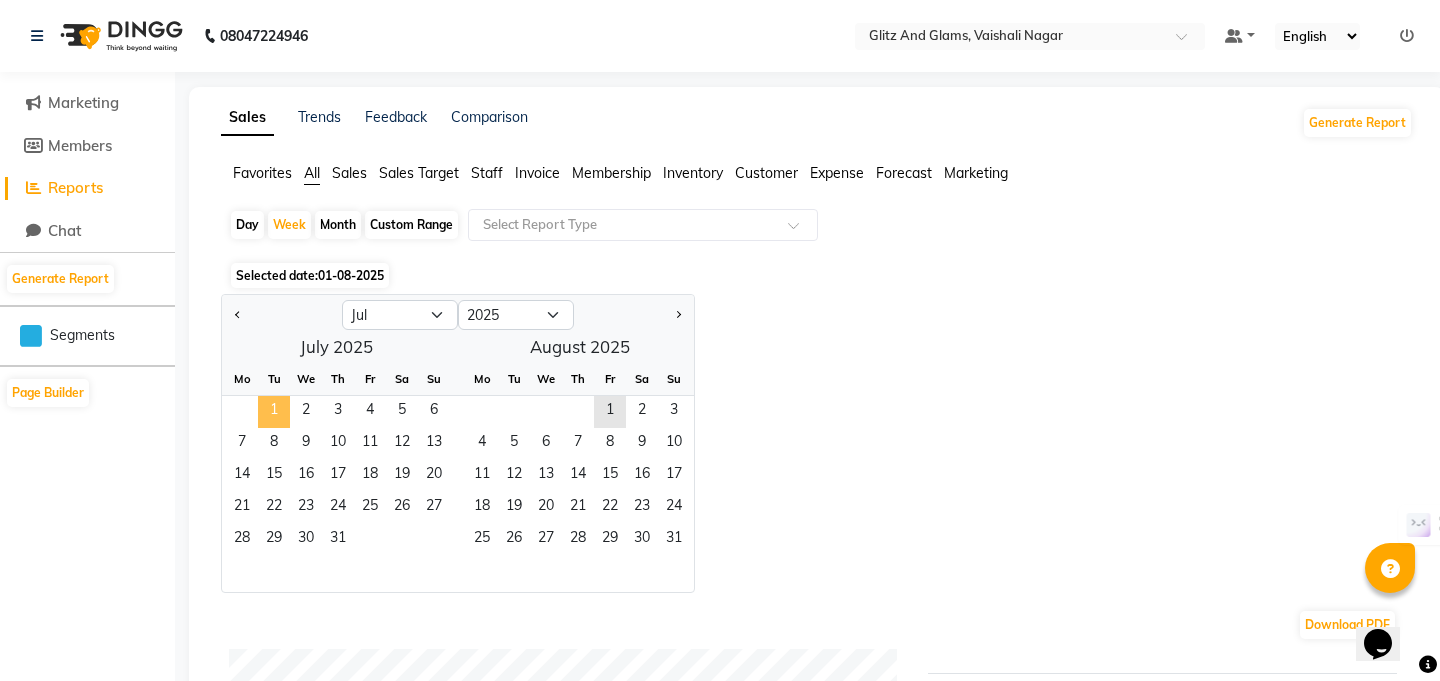 click on "1" 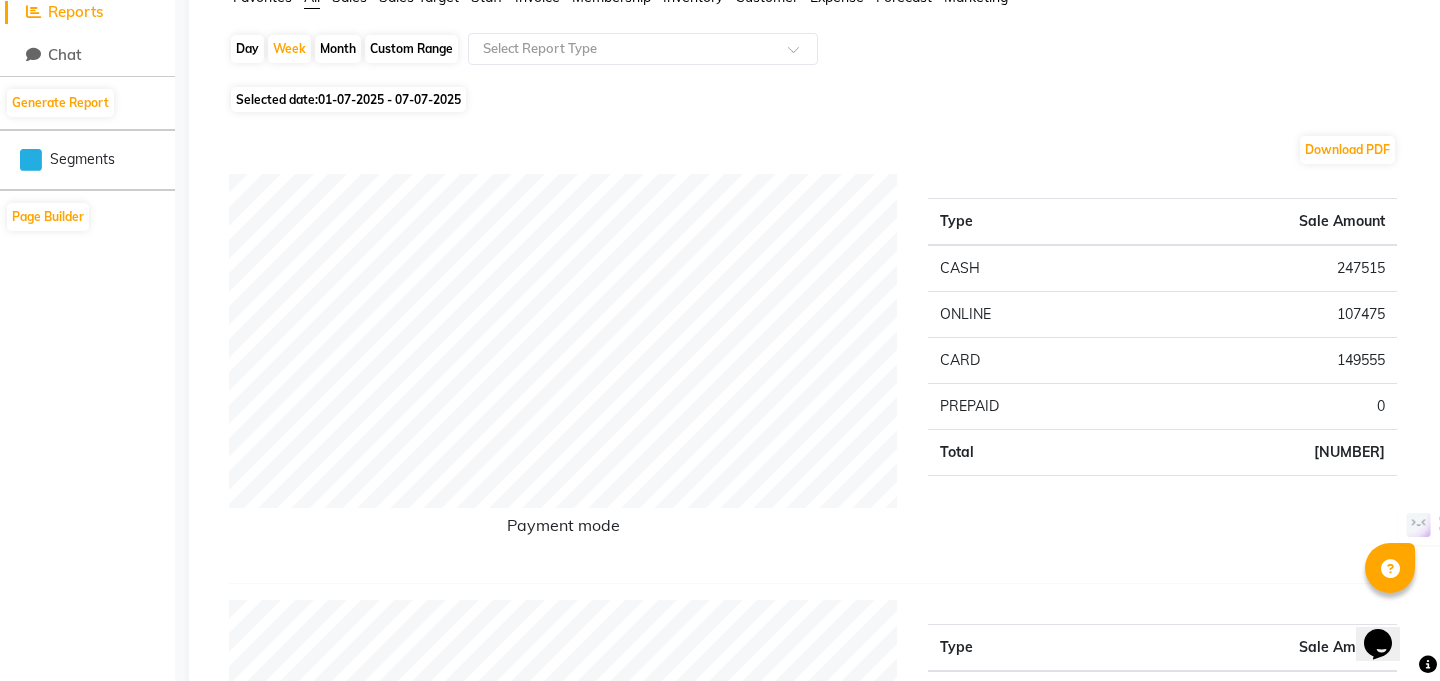 scroll, scrollTop: 267, scrollLeft: 0, axis: vertical 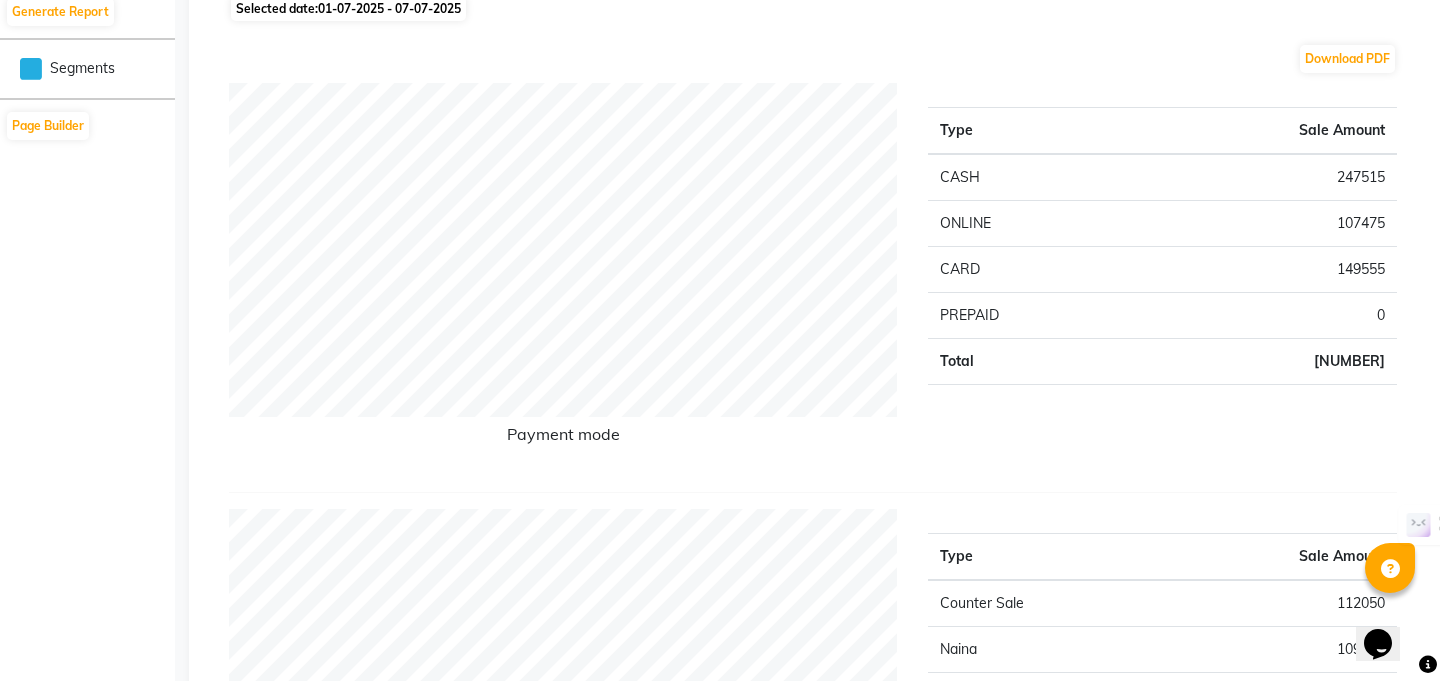 click 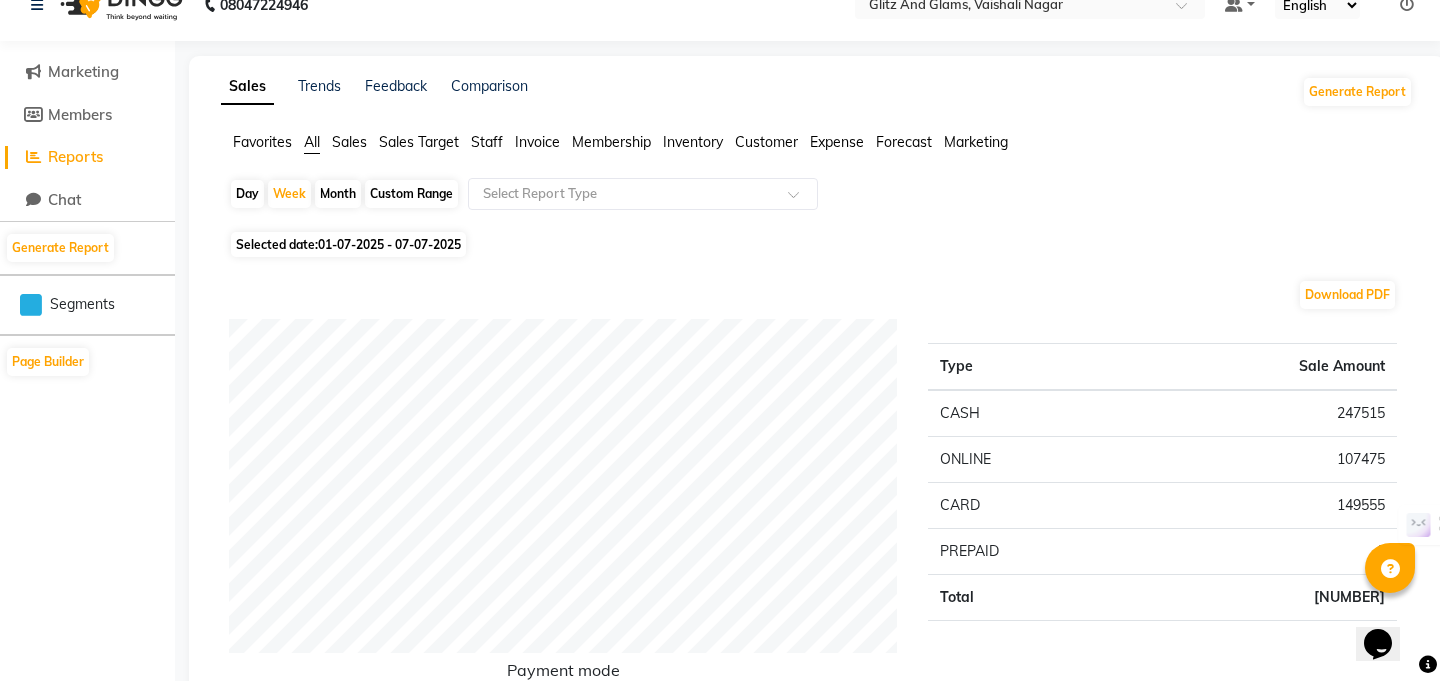 scroll, scrollTop: 20, scrollLeft: 0, axis: vertical 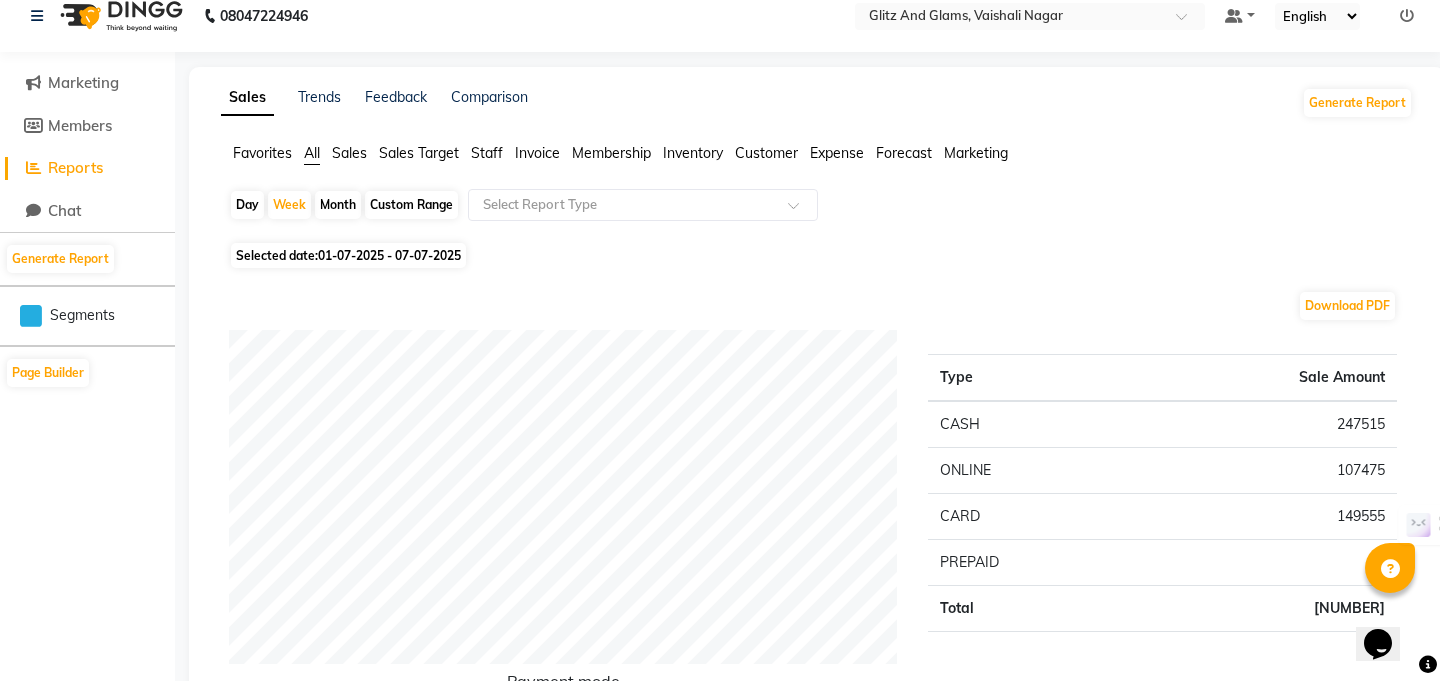 click on "Month" 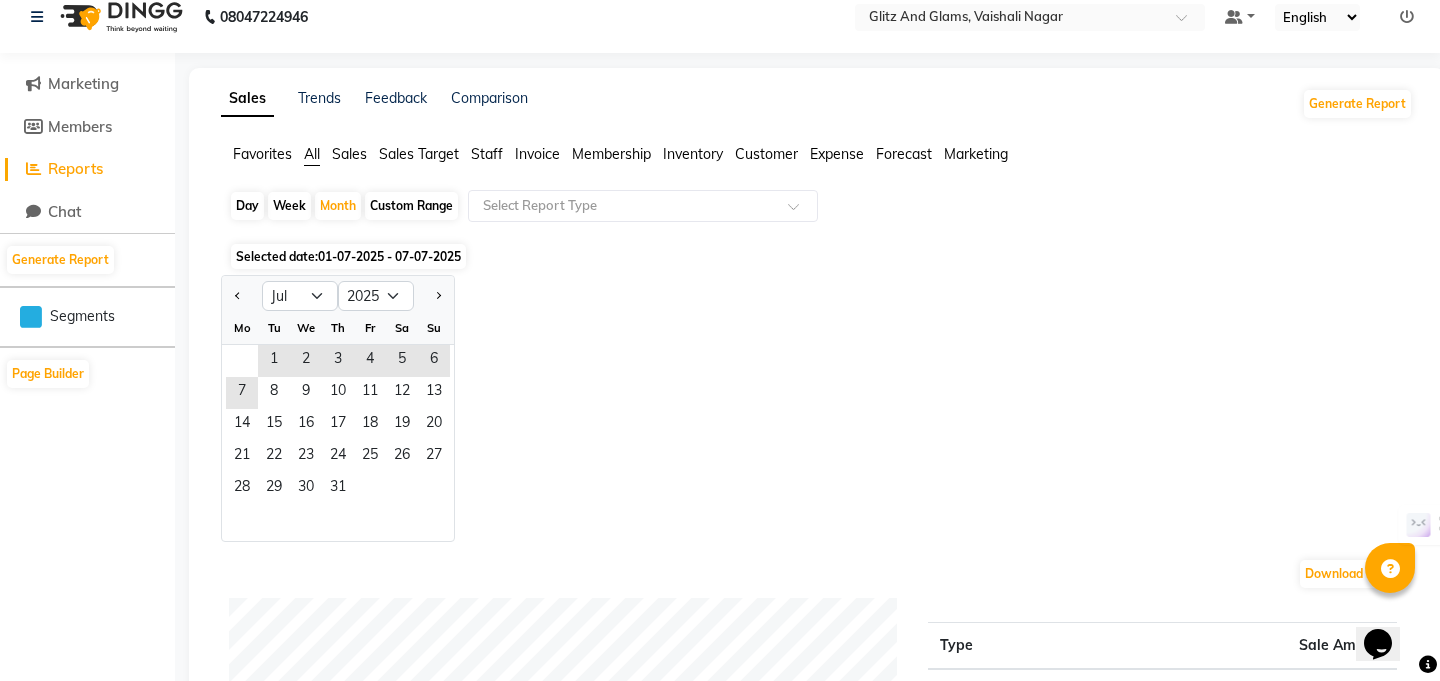 scroll, scrollTop: 15, scrollLeft: 0, axis: vertical 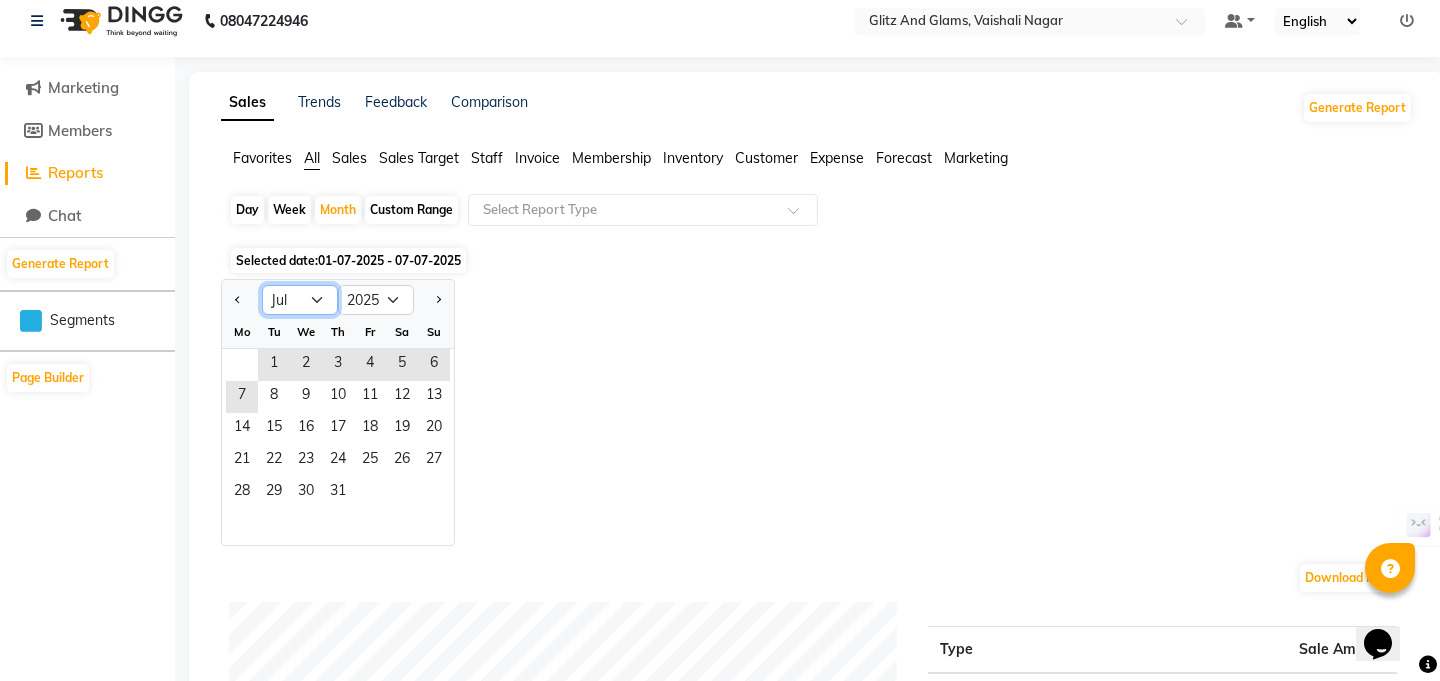 click on "Jan Feb Mar Apr May Jun Jul Aug Sep Oct Nov Dec" 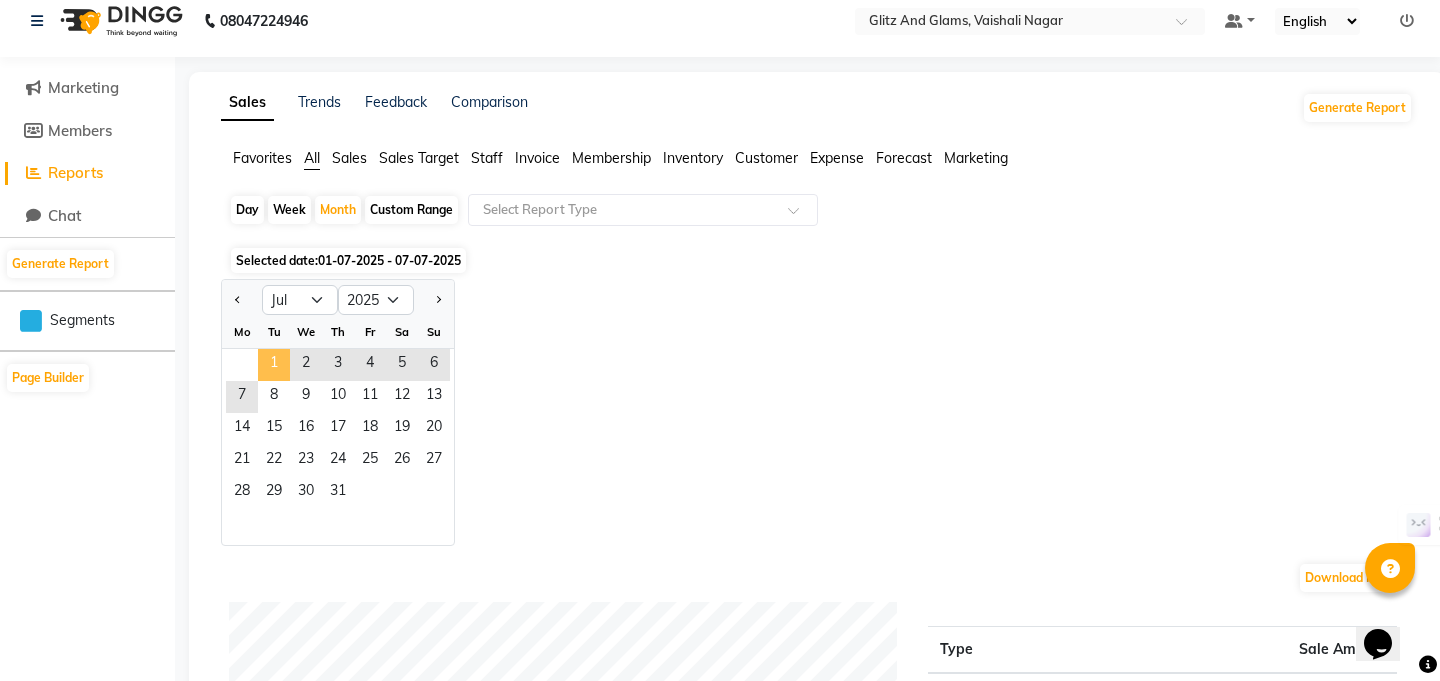 click on "1" 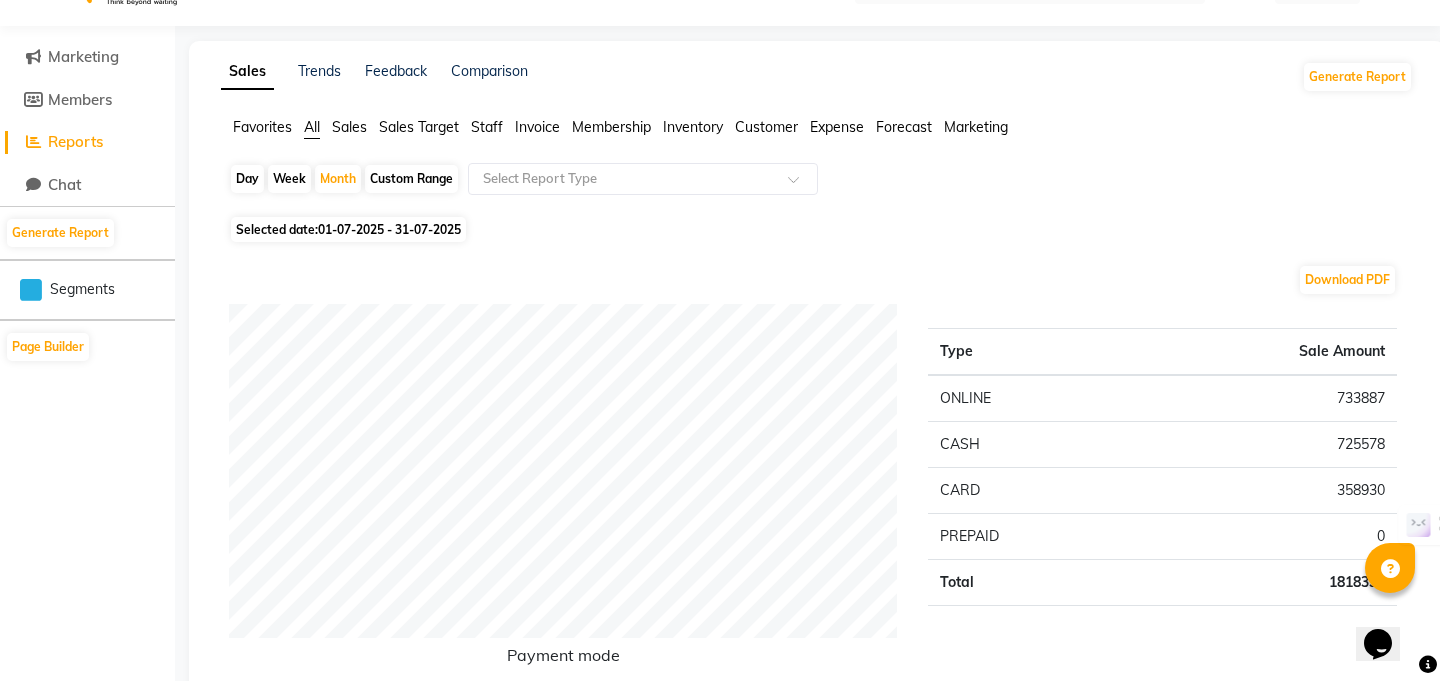 scroll, scrollTop: 0, scrollLeft: 0, axis: both 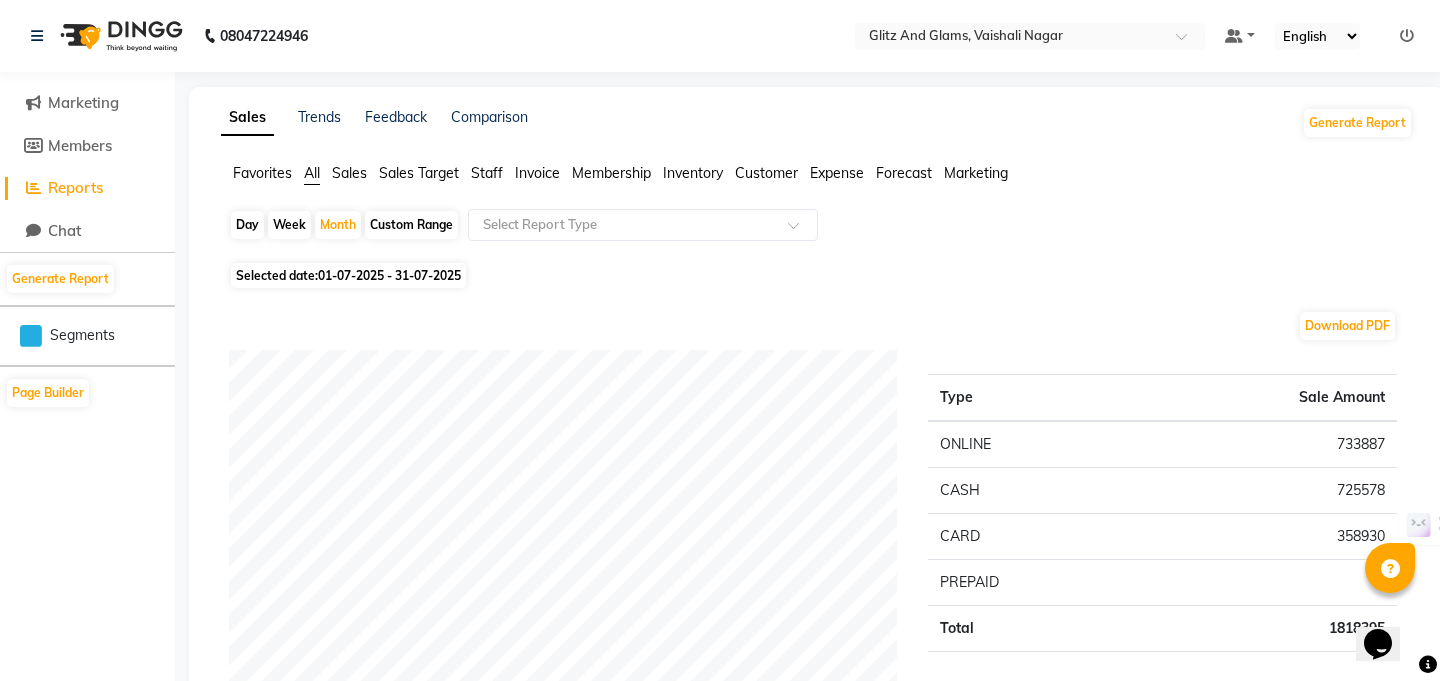 click on "Selected date:  01-07-2025 - 31-07-2025" 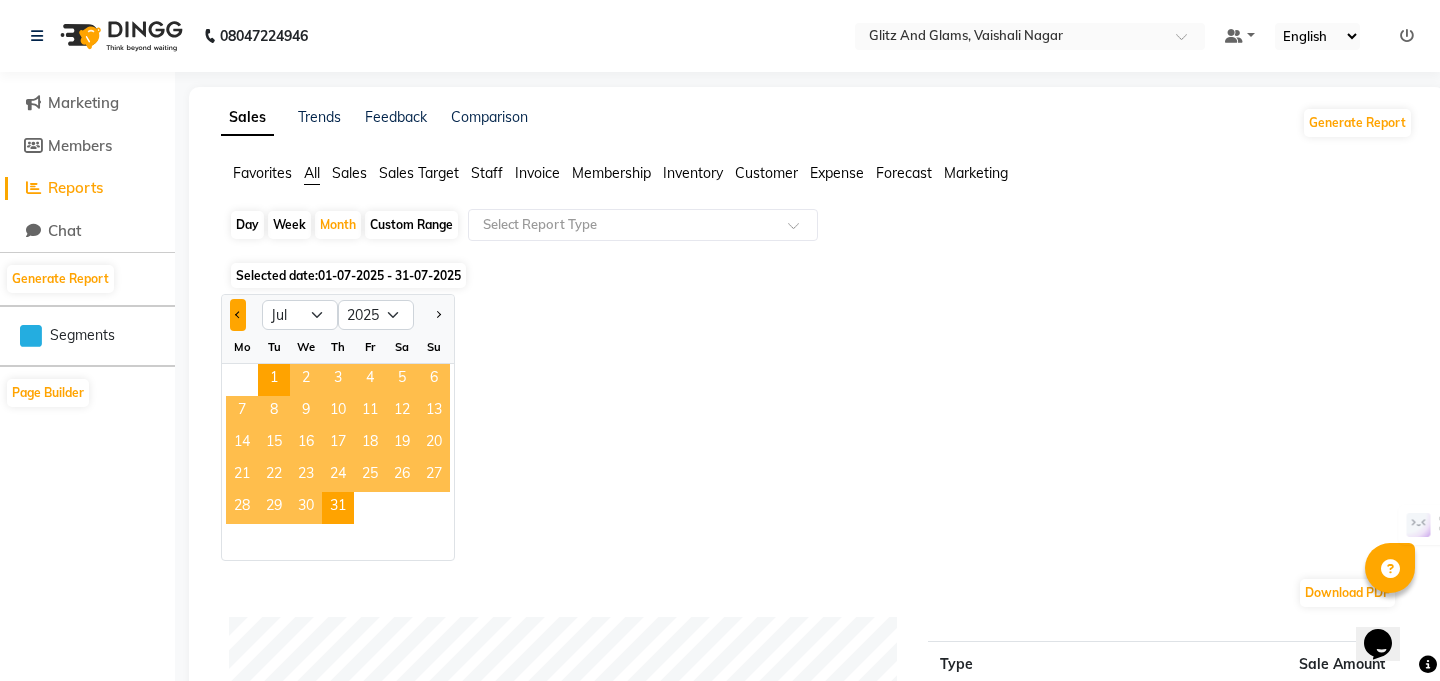 click 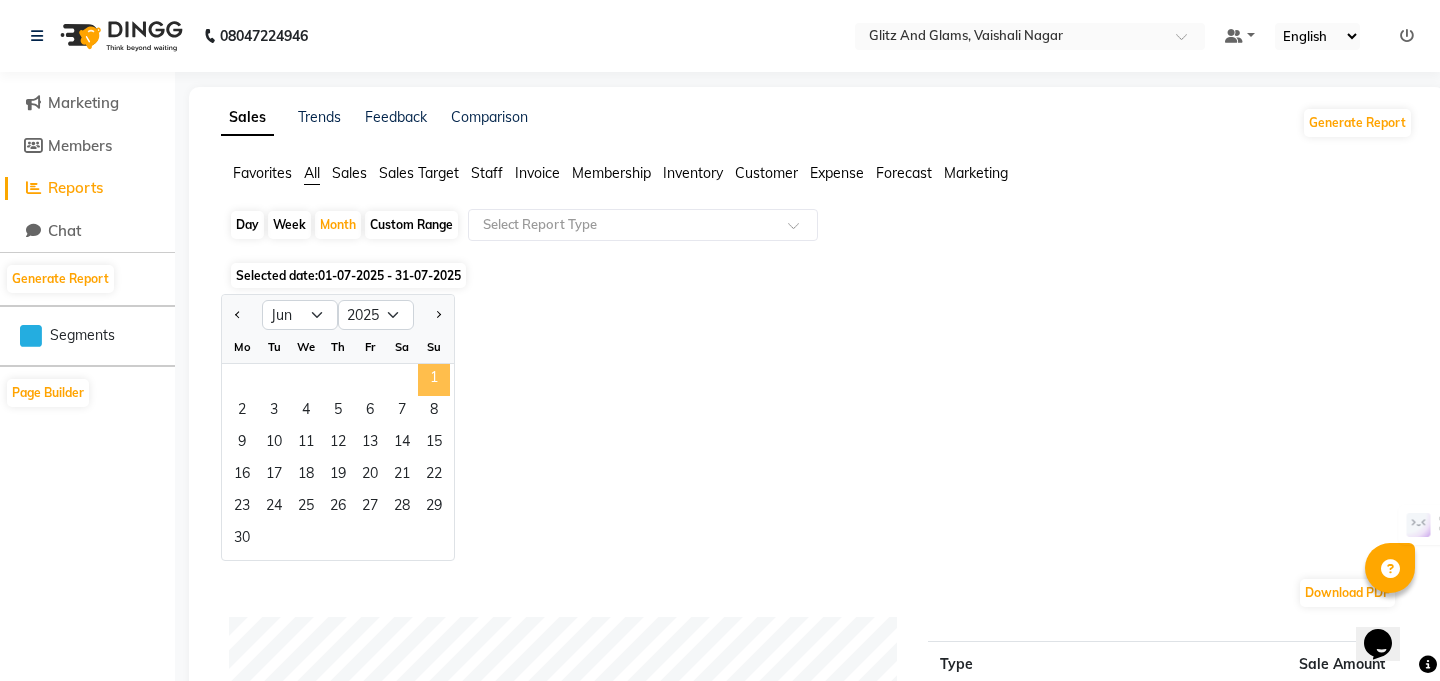 click on "1" 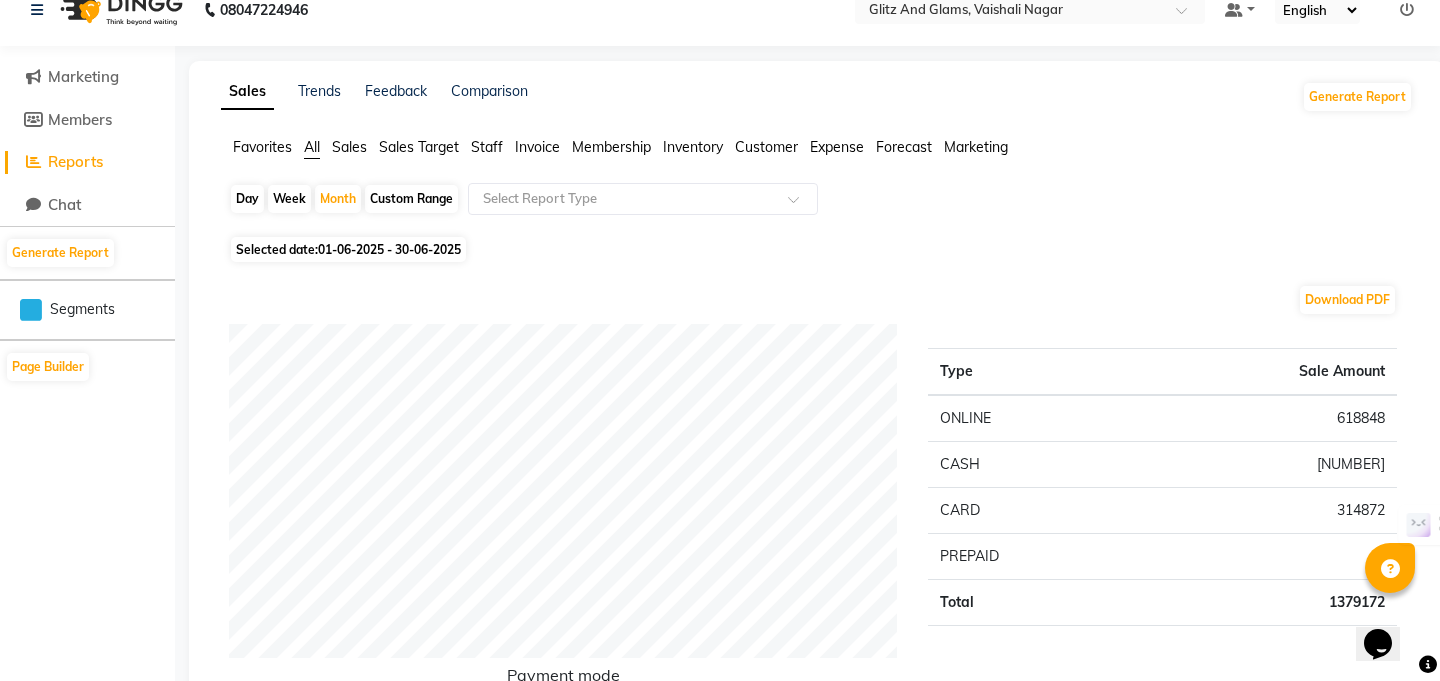 scroll, scrollTop: 0, scrollLeft: 0, axis: both 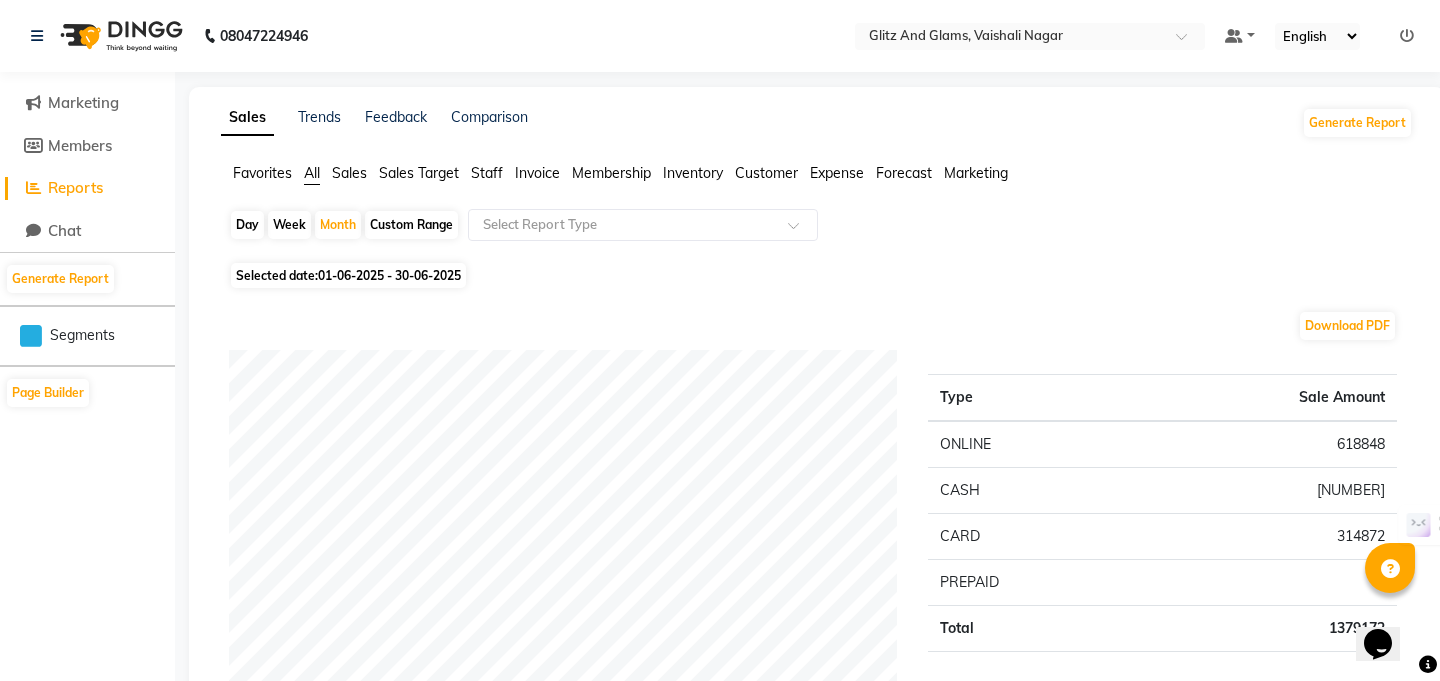 click on "Custom Range" 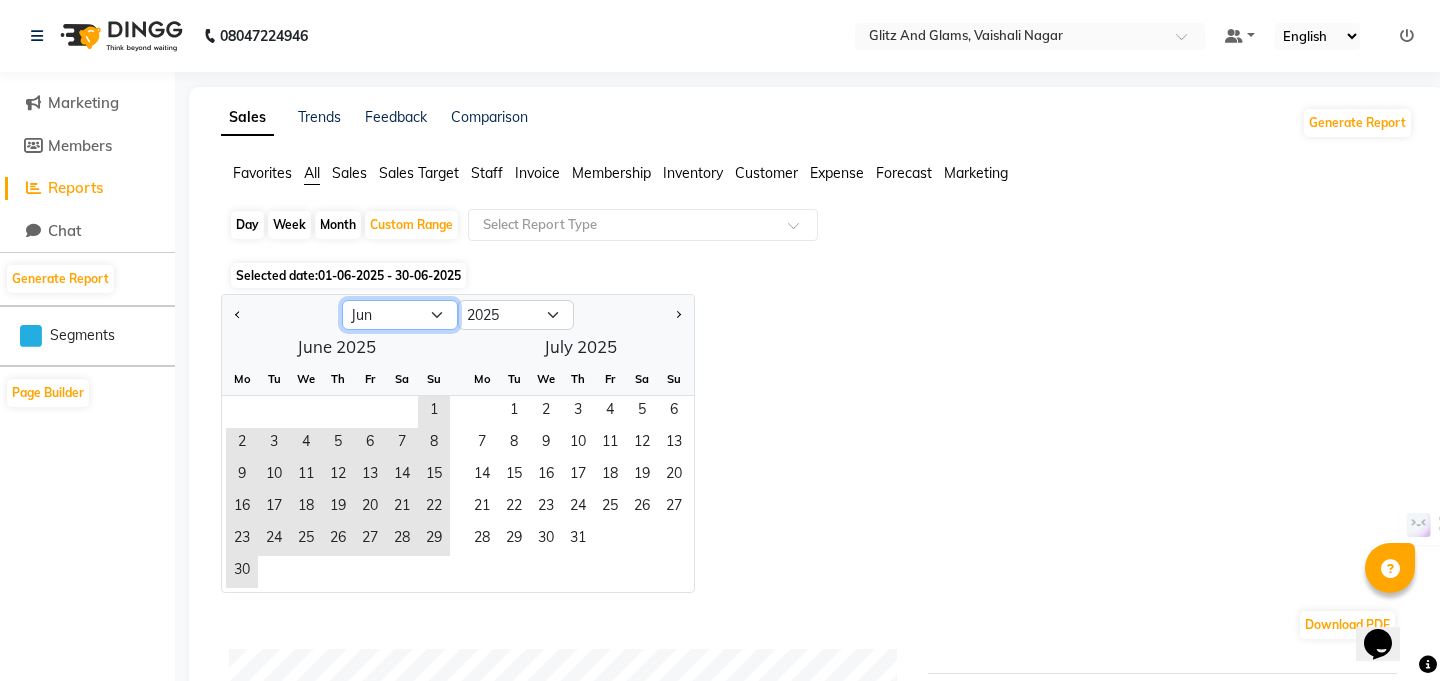click on "Jan Feb Mar Apr May Jun Jul Aug Sep Oct Nov Dec" 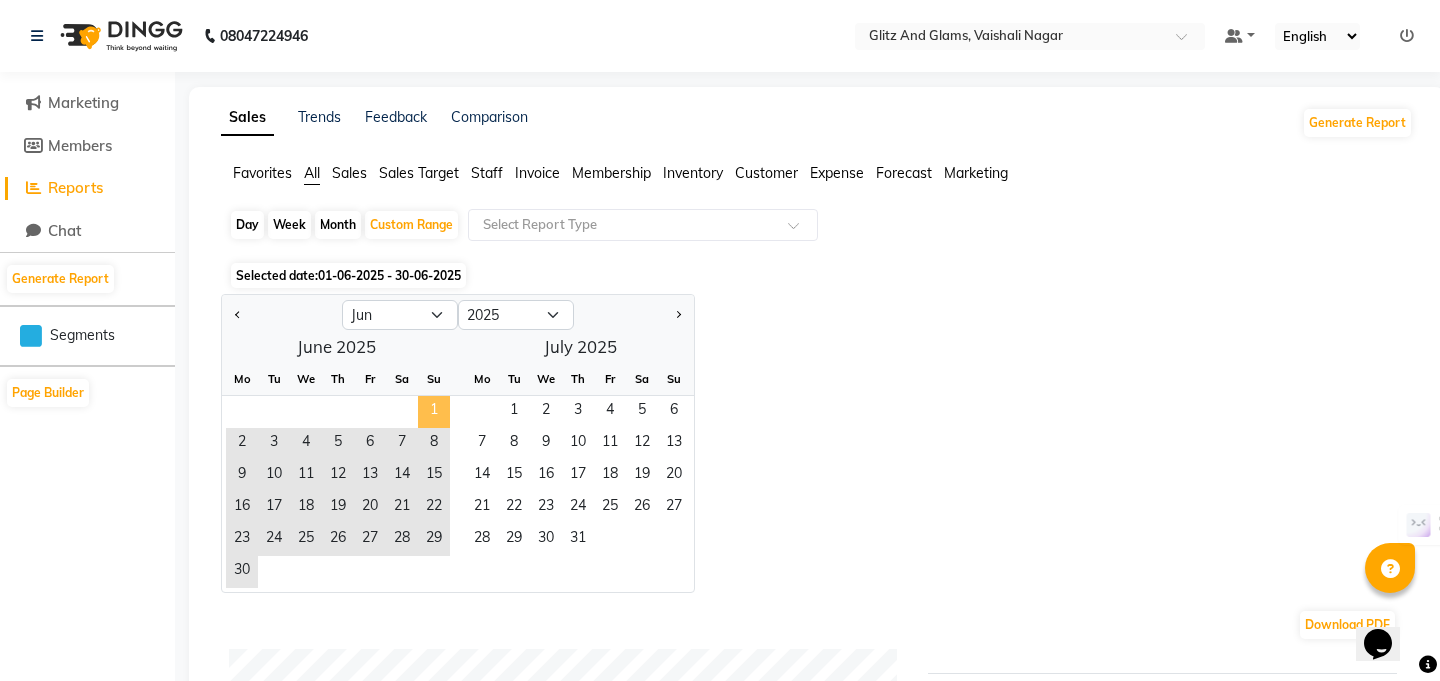 click on "1" 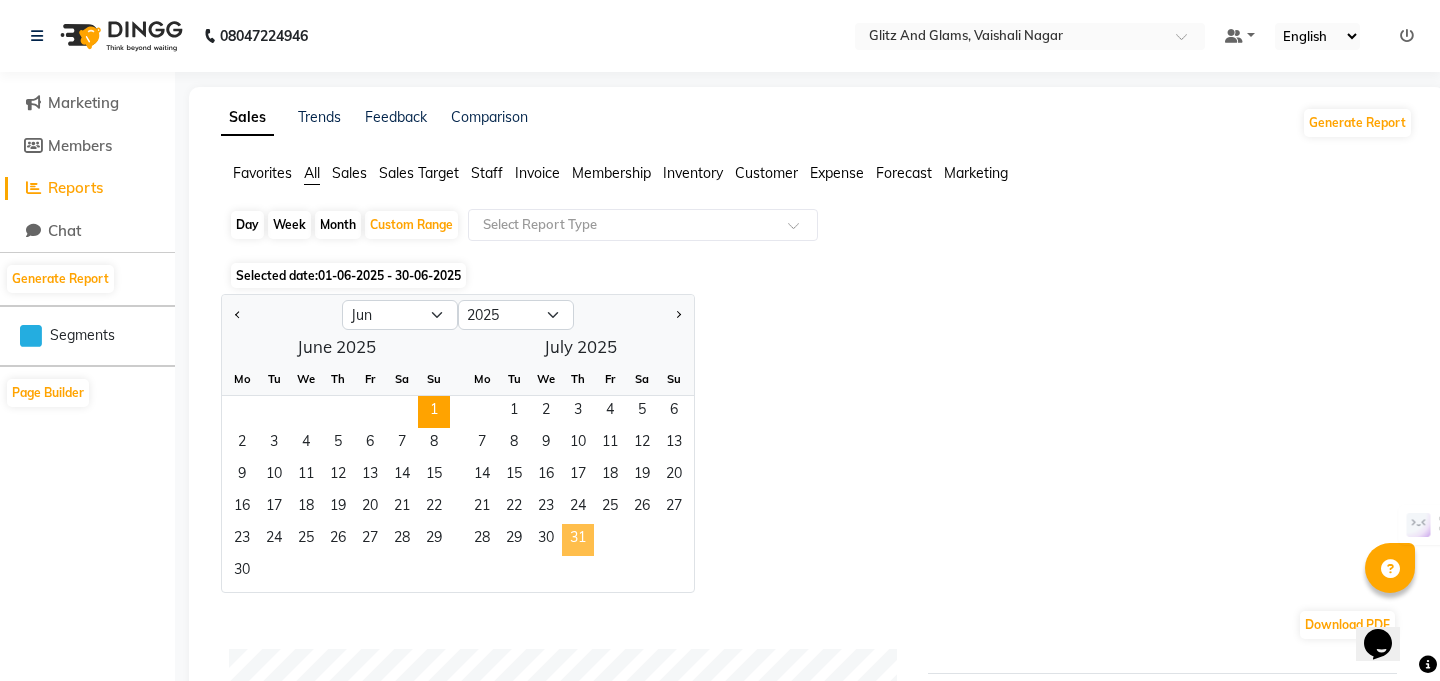 click on "31" 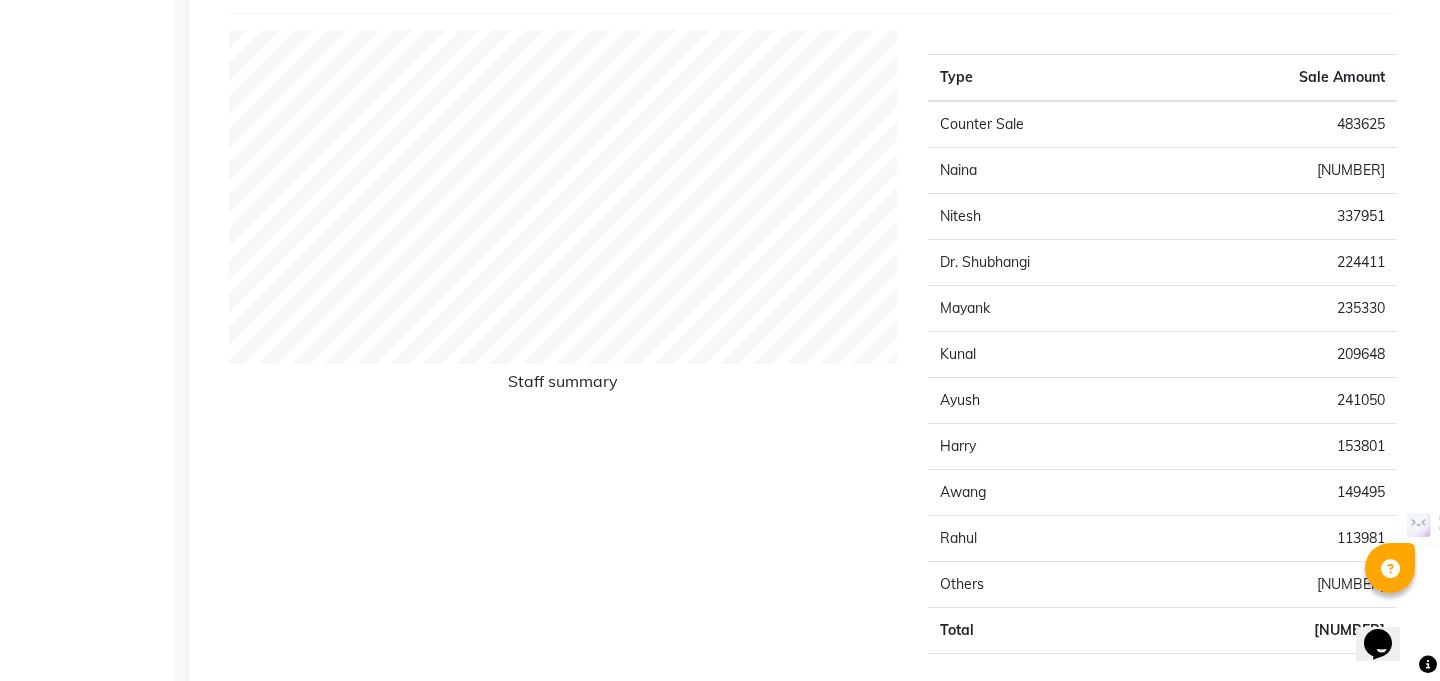 scroll, scrollTop: 744, scrollLeft: 0, axis: vertical 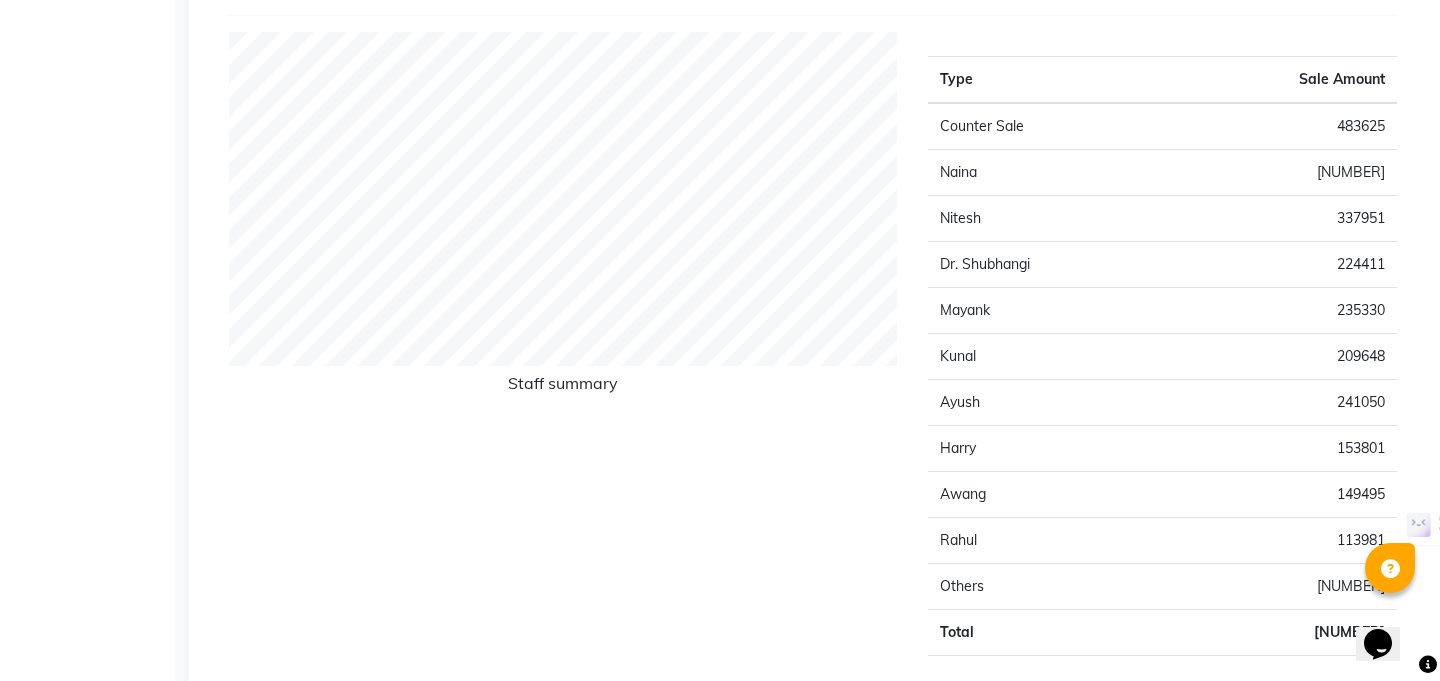 click on "337951" 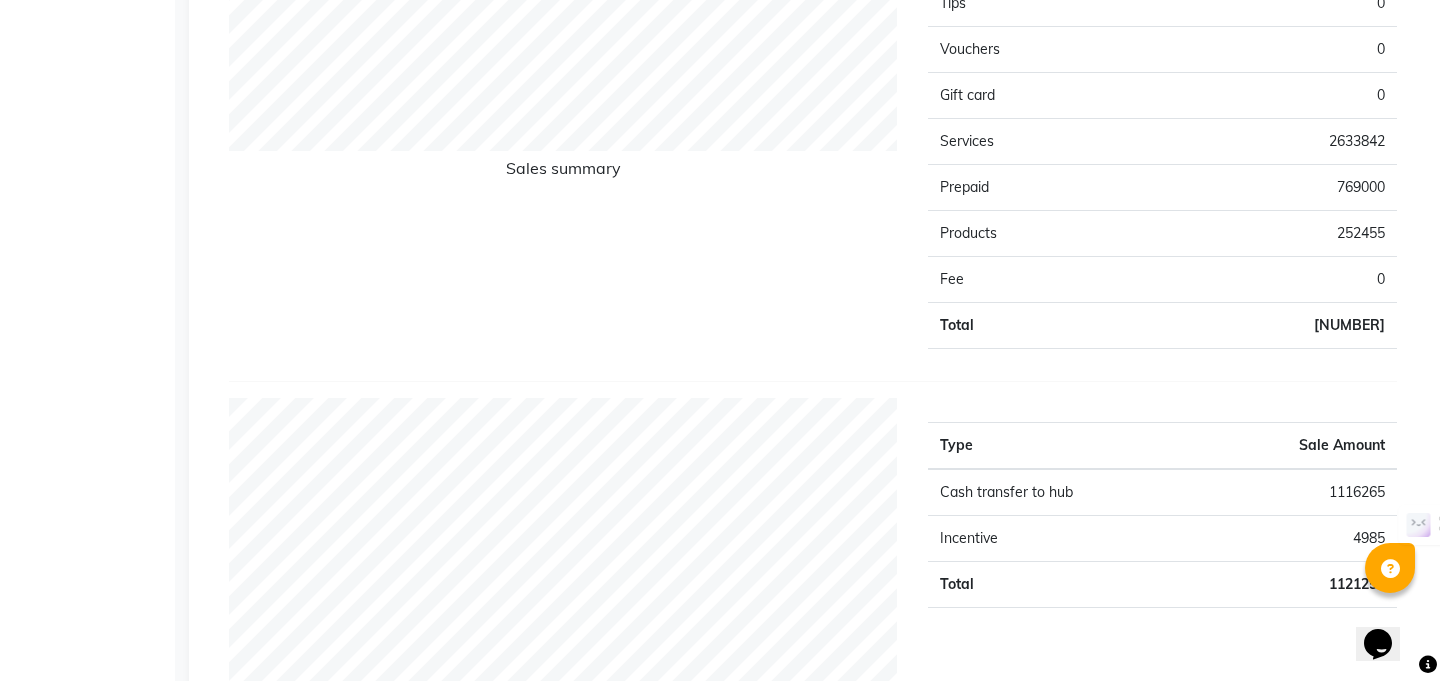 scroll, scrollTop: 1631, scrollLeft: 0, axis: vertical 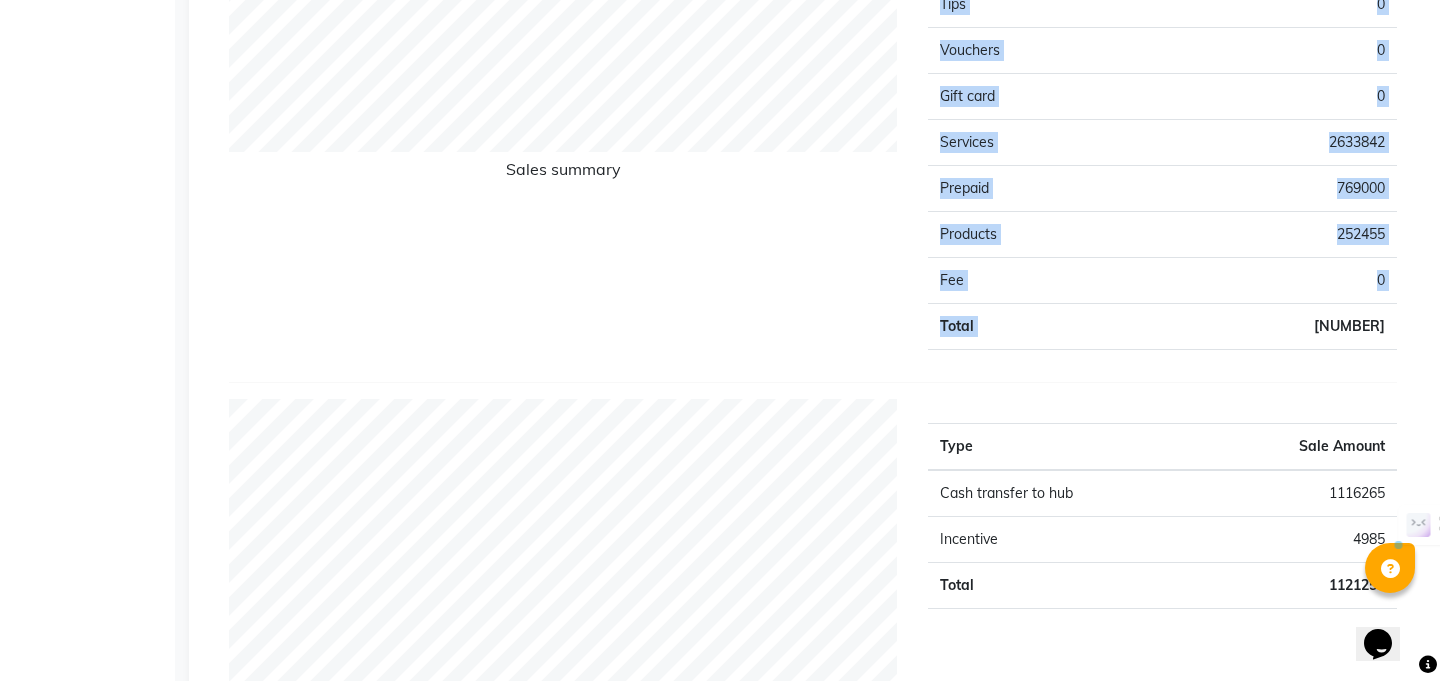 drag, startPoint x: 1322, startPoint y: 326, endPoint x: 1411, endPoint y: 326, distance: 89 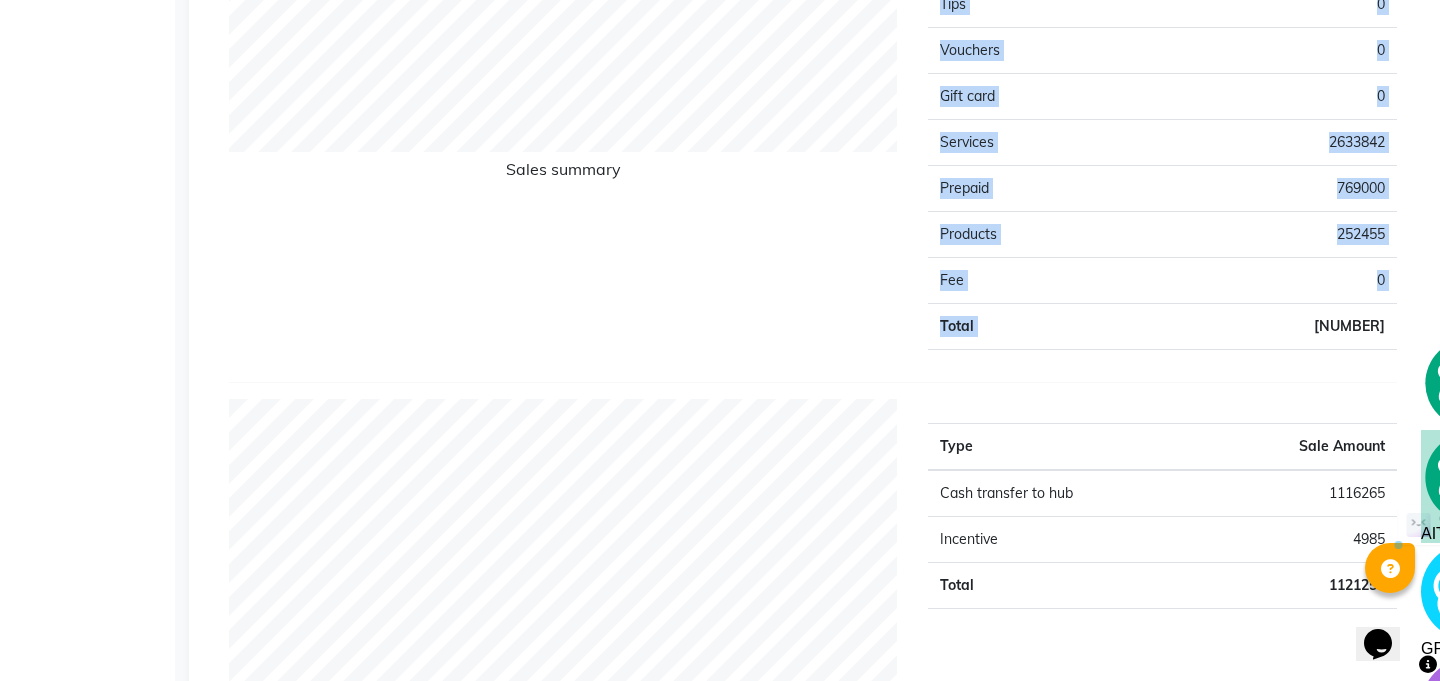 click on "3655297" 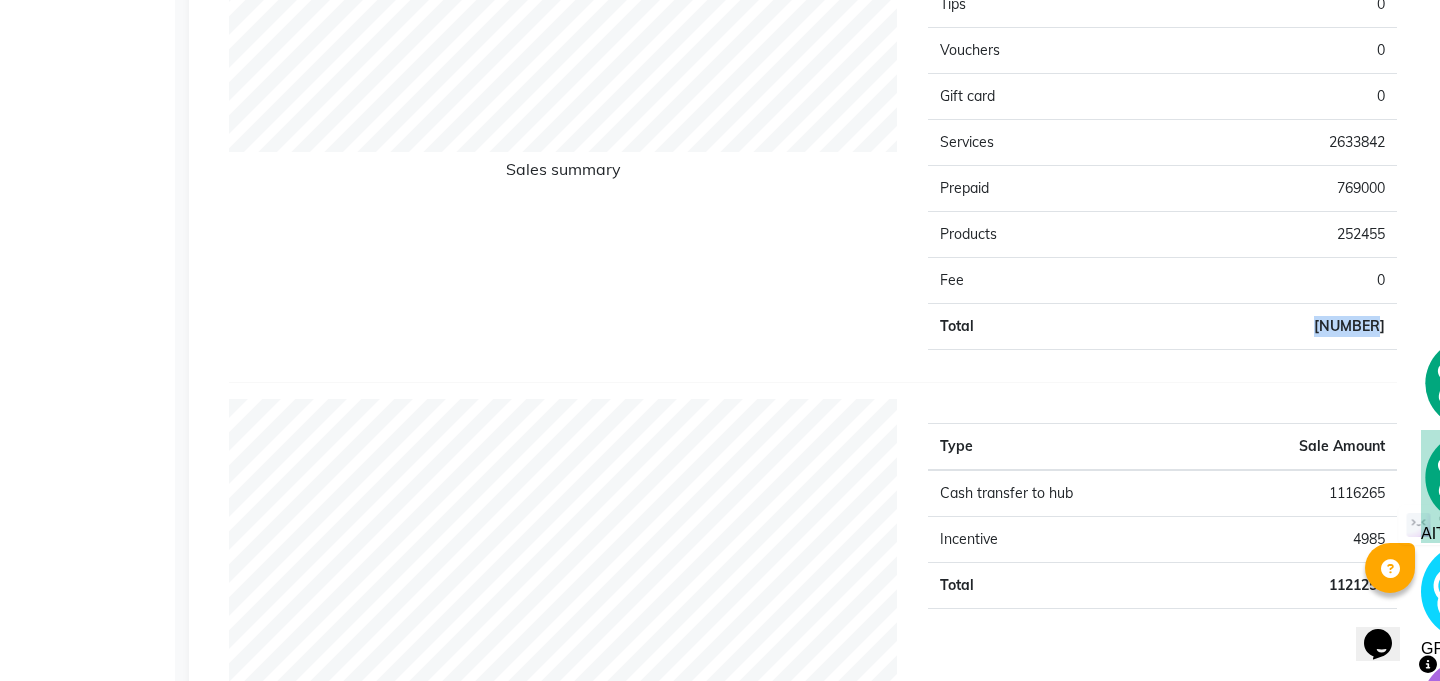 click on "3655297" 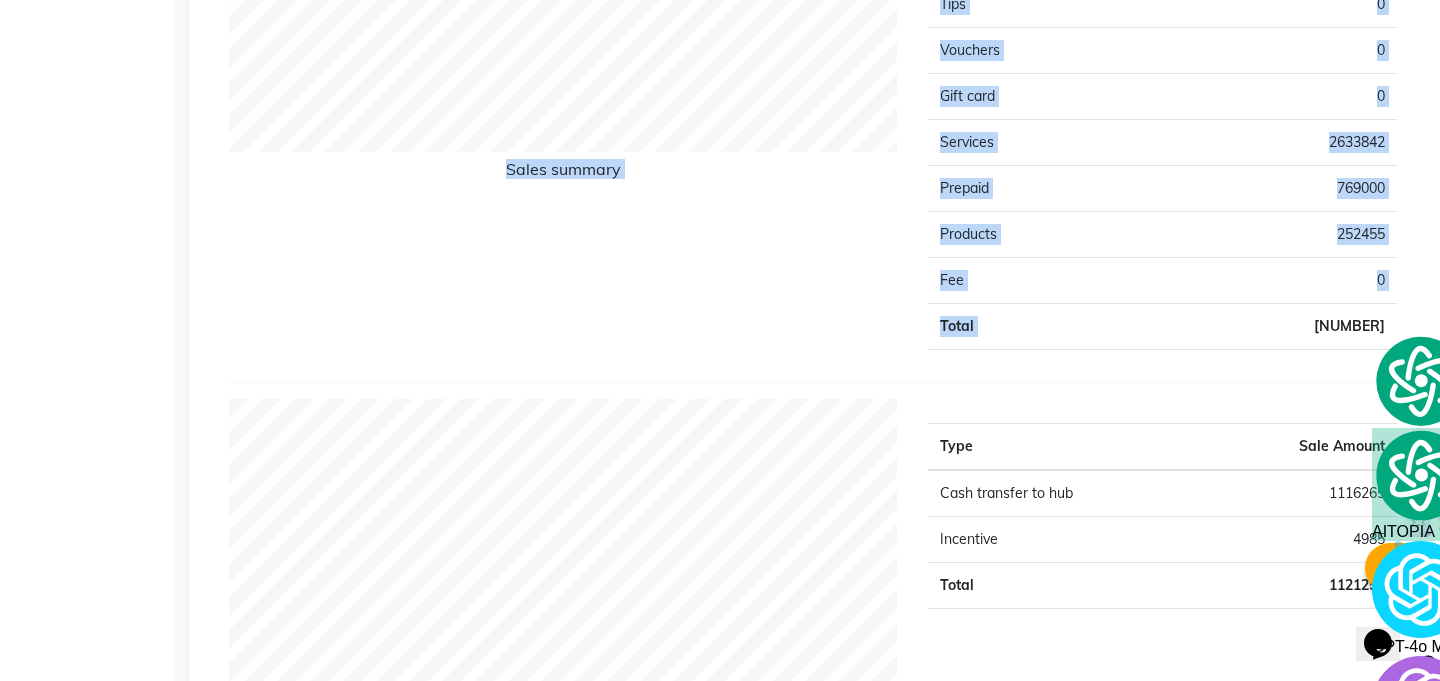 click on "3655297" 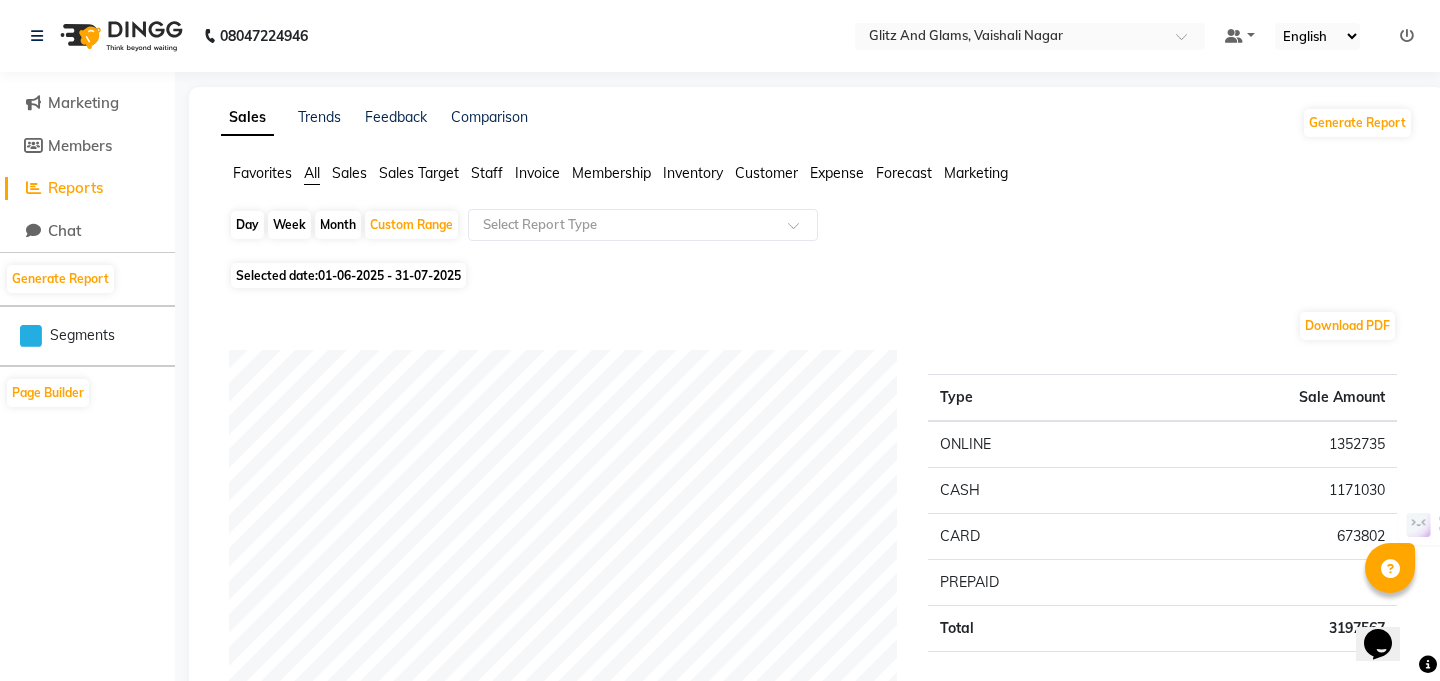 scroll, scrollTop: 29, scrollLeft: 0, axis: vertical 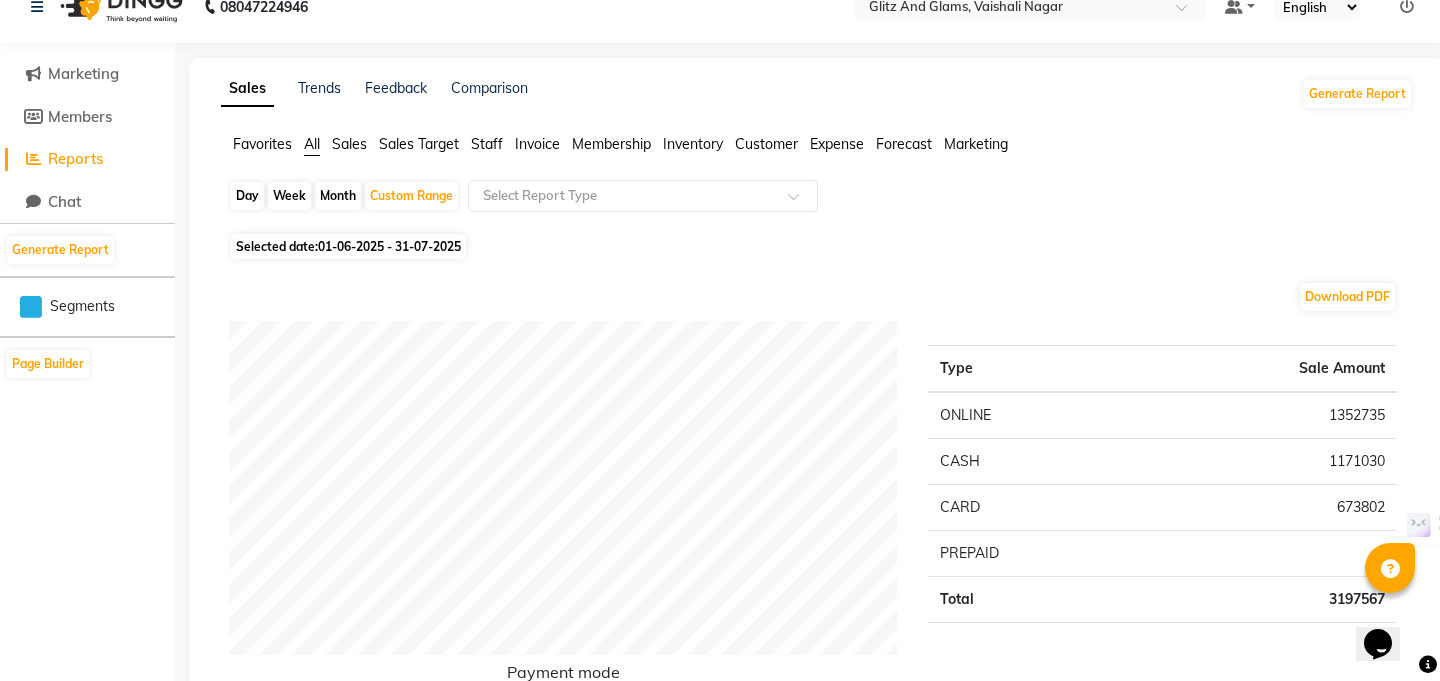click on "Membership" 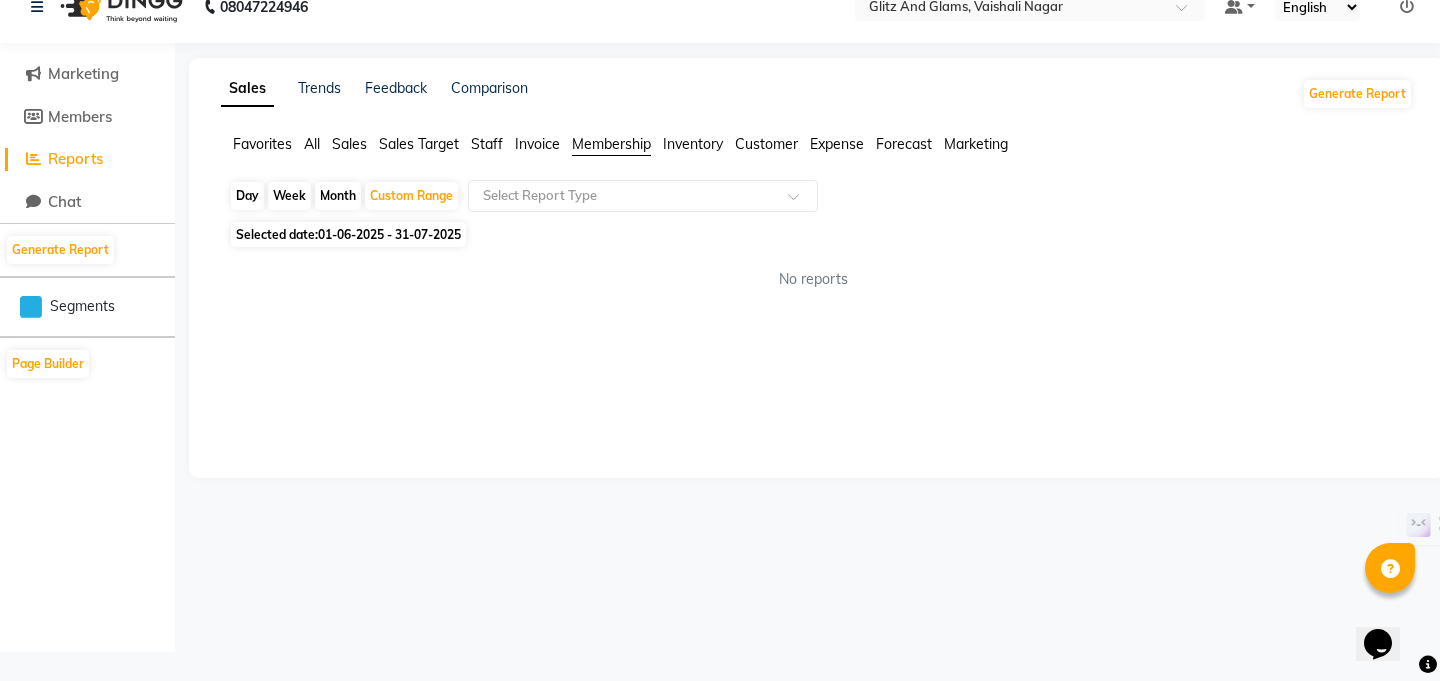 scroll, scrollTop: 0, scrollLeft: 0, axis: both 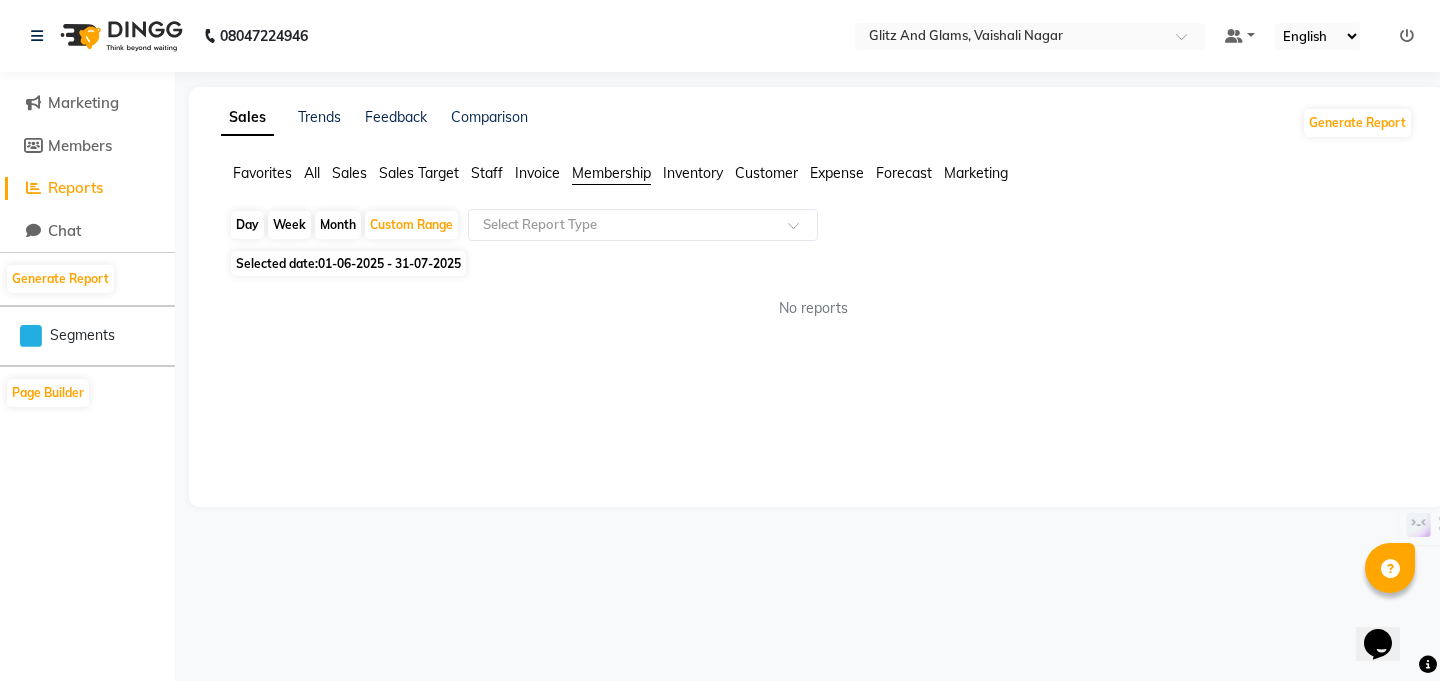 click on "Month" 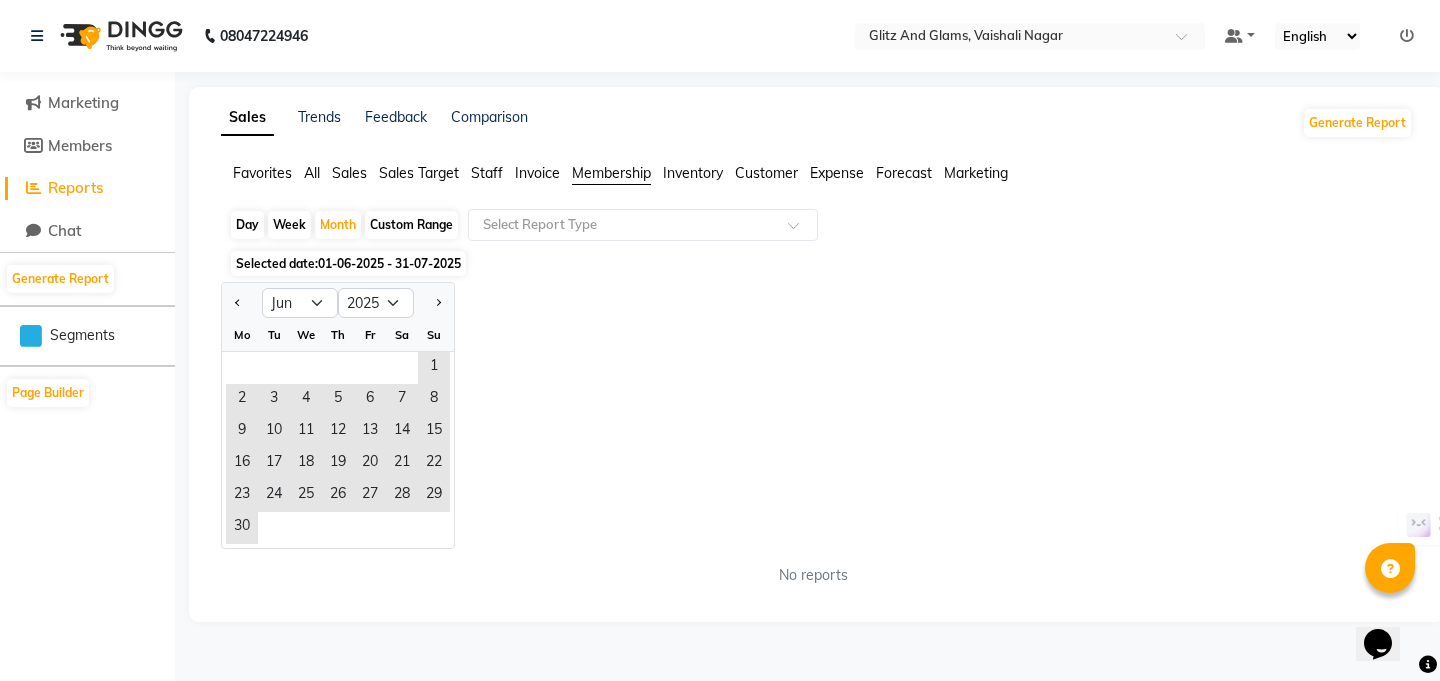 click on "Week" 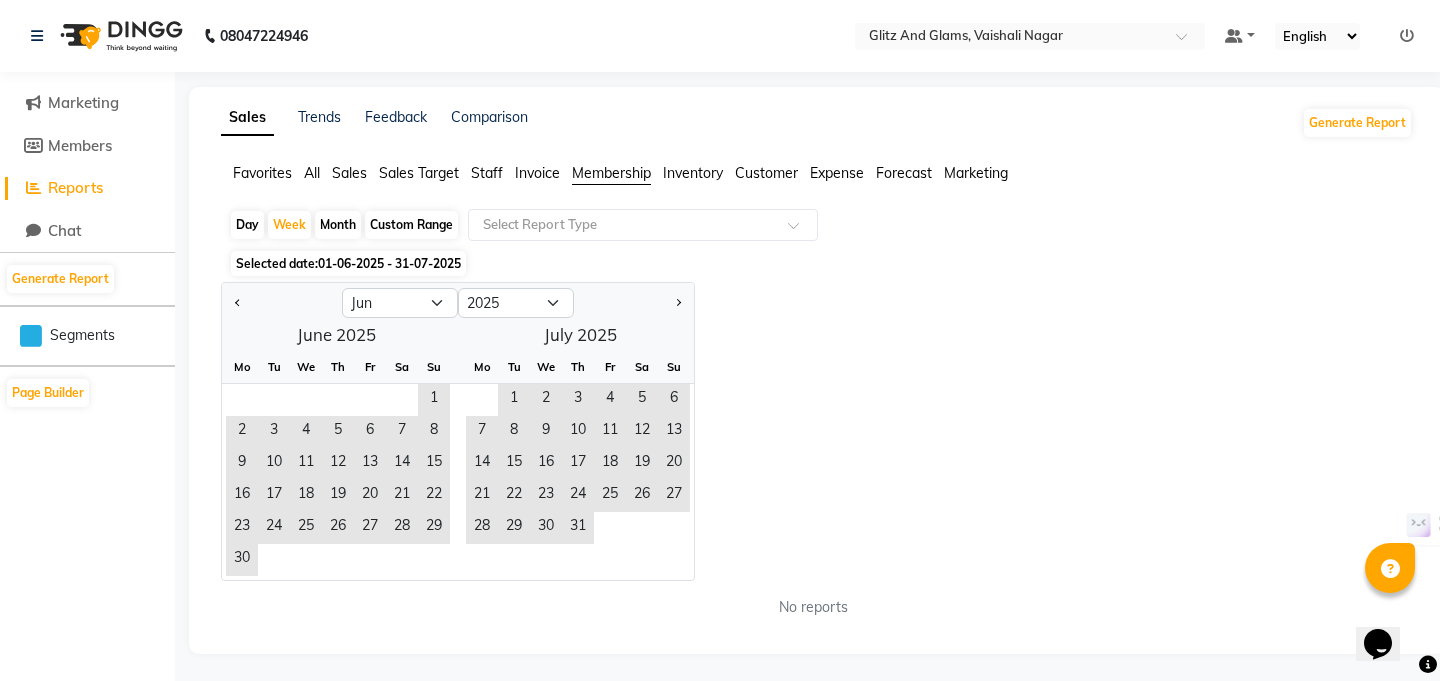 click on "Day" 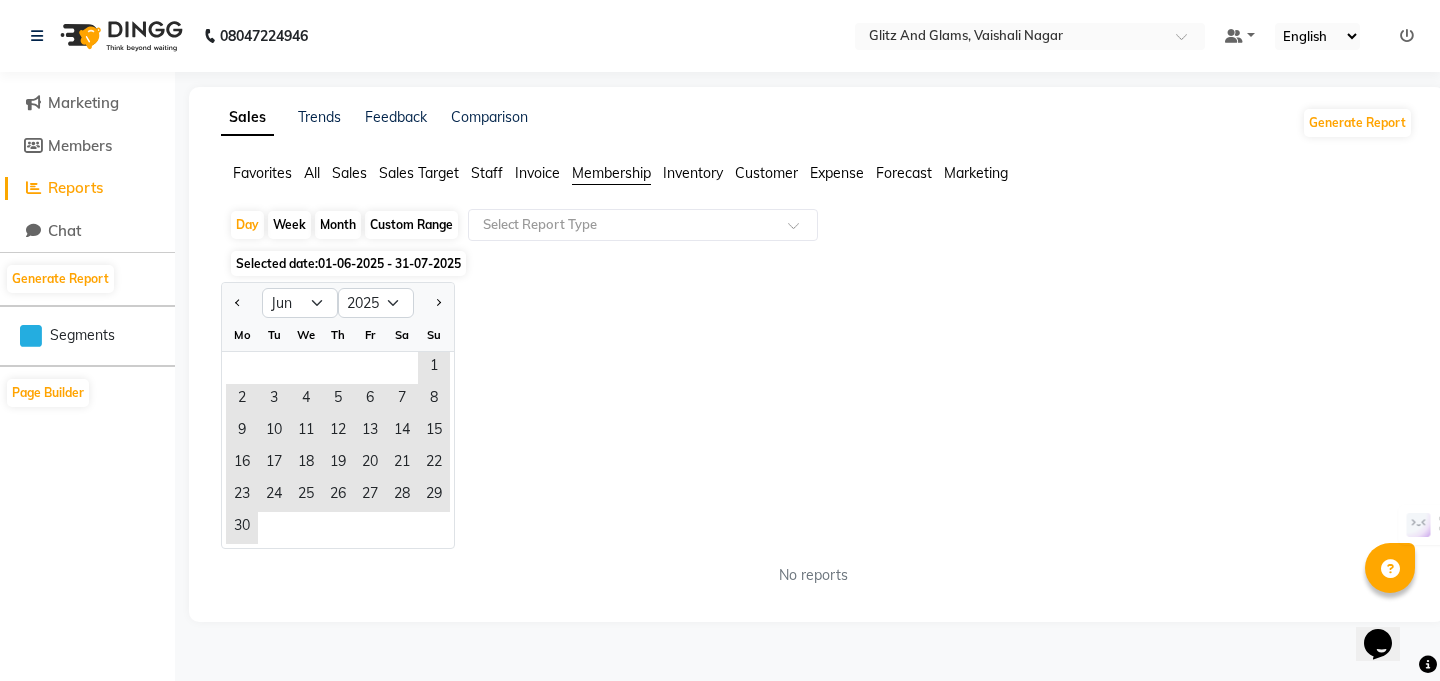 click on "Favorites" 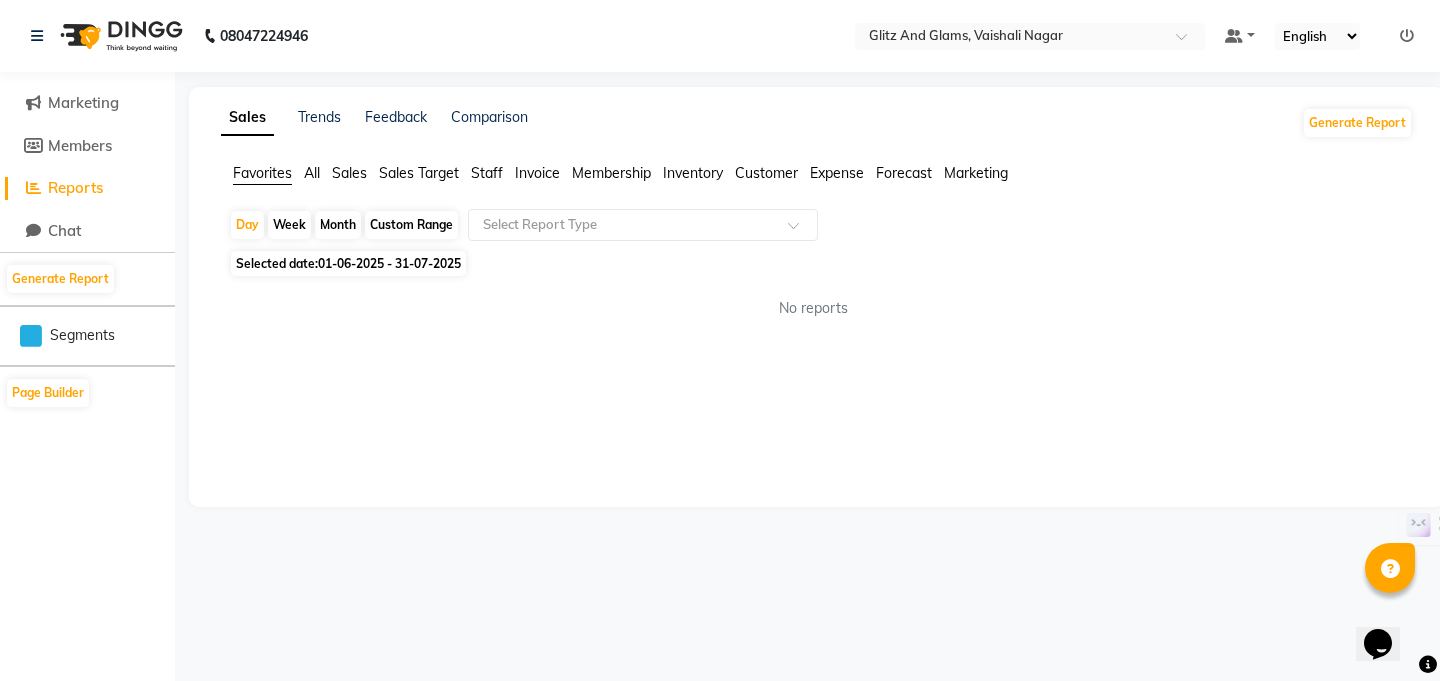click on "Custom Range" 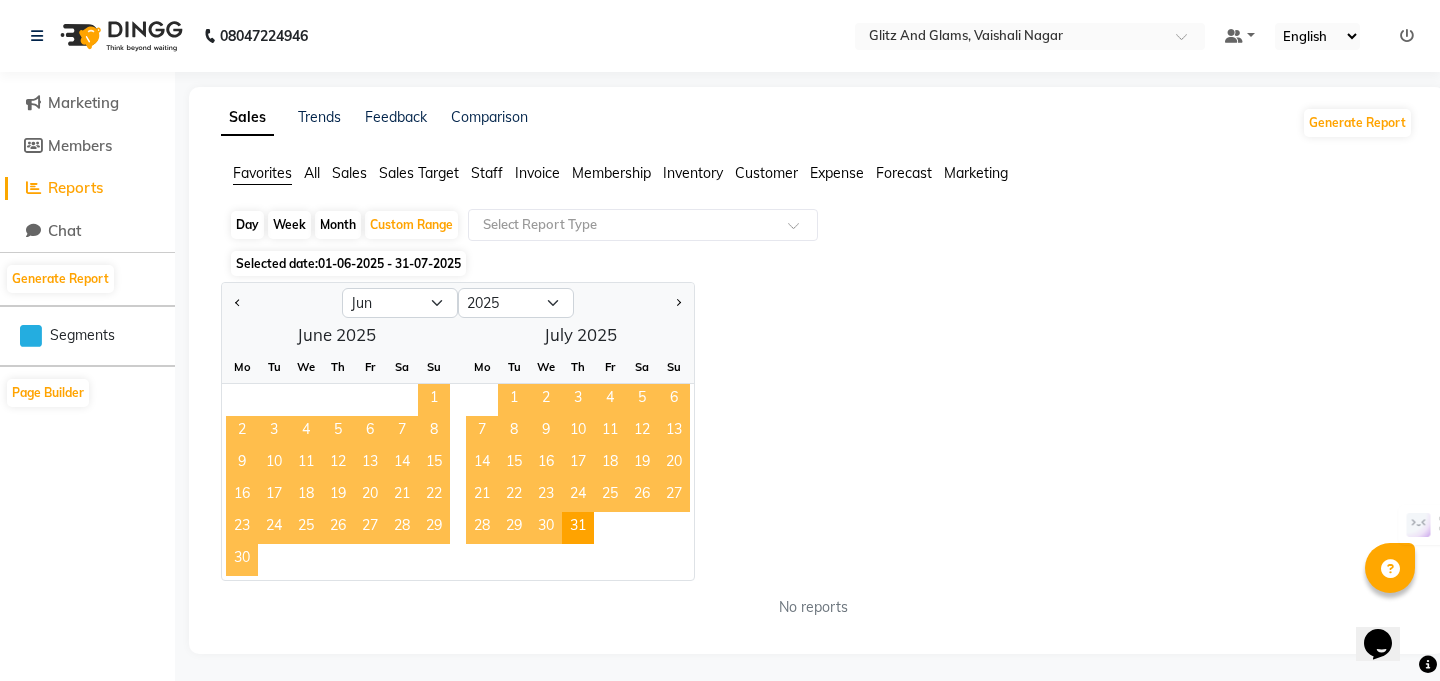 click on "1" 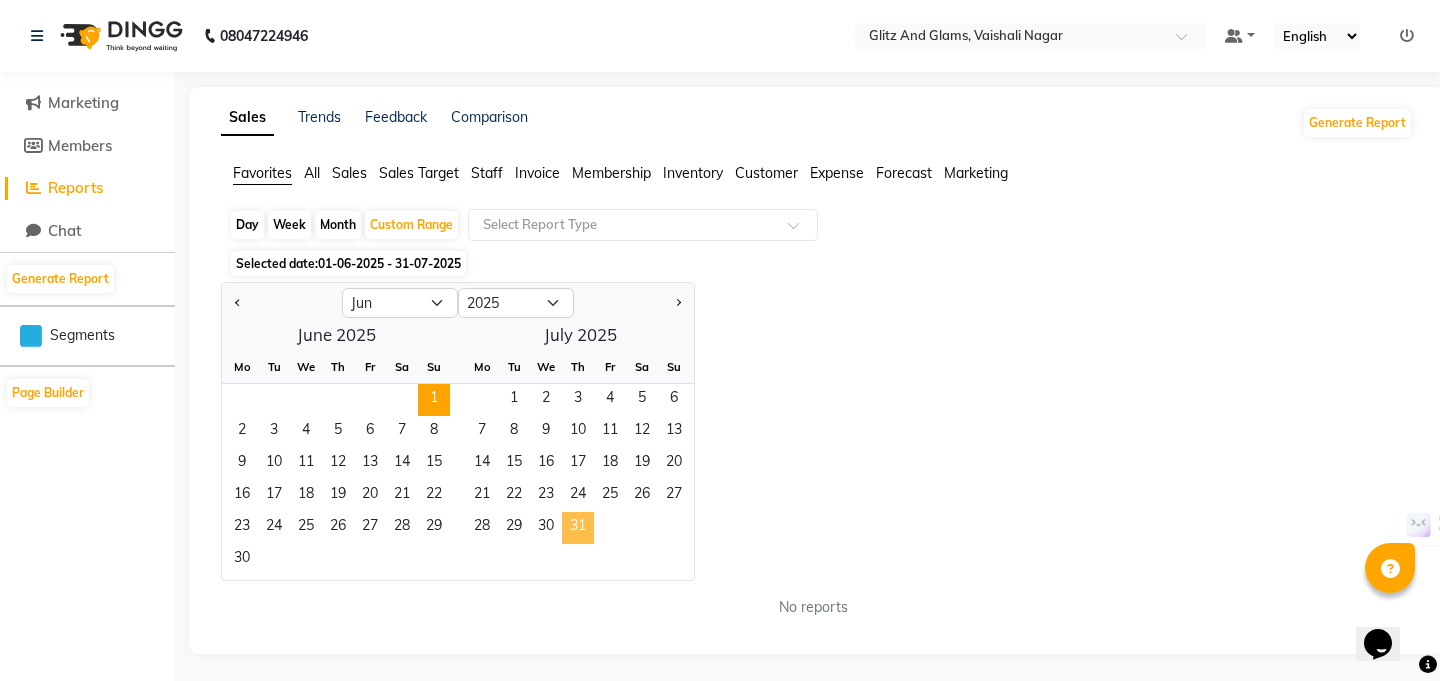 click on "31" 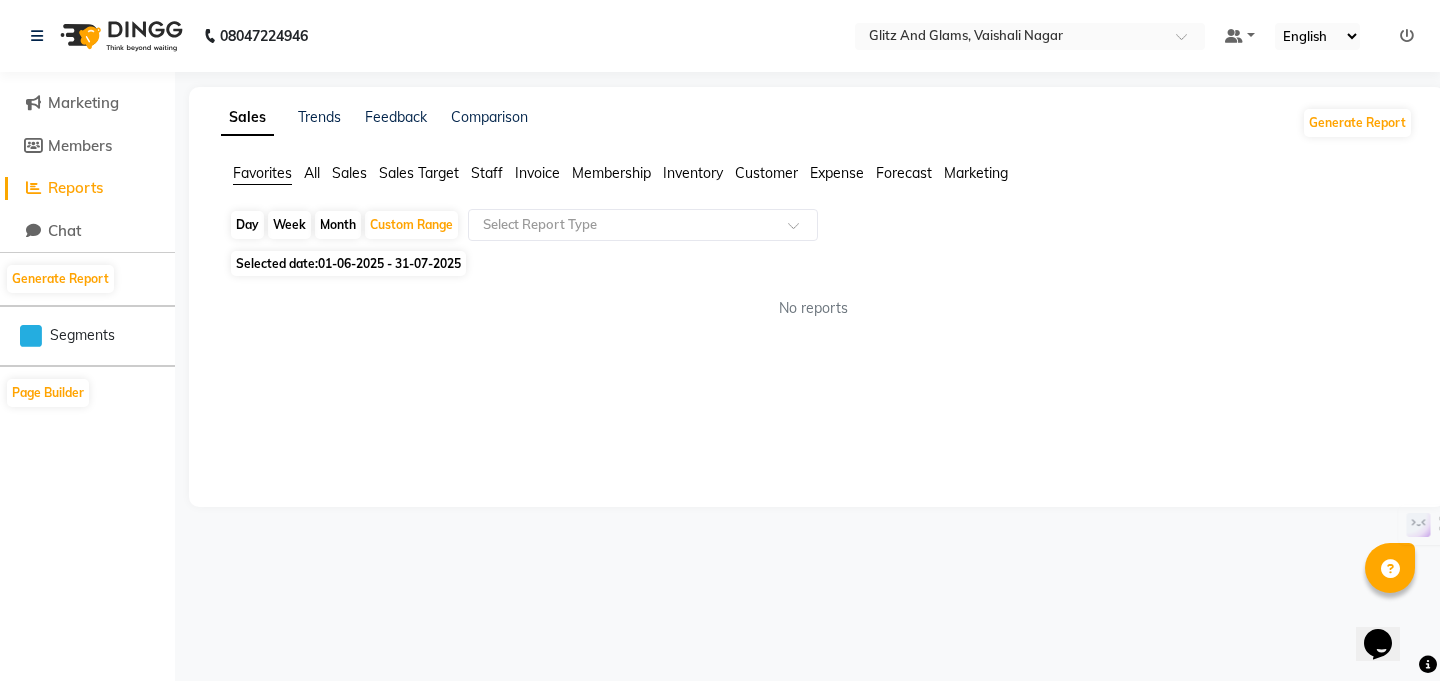 click on "Month" 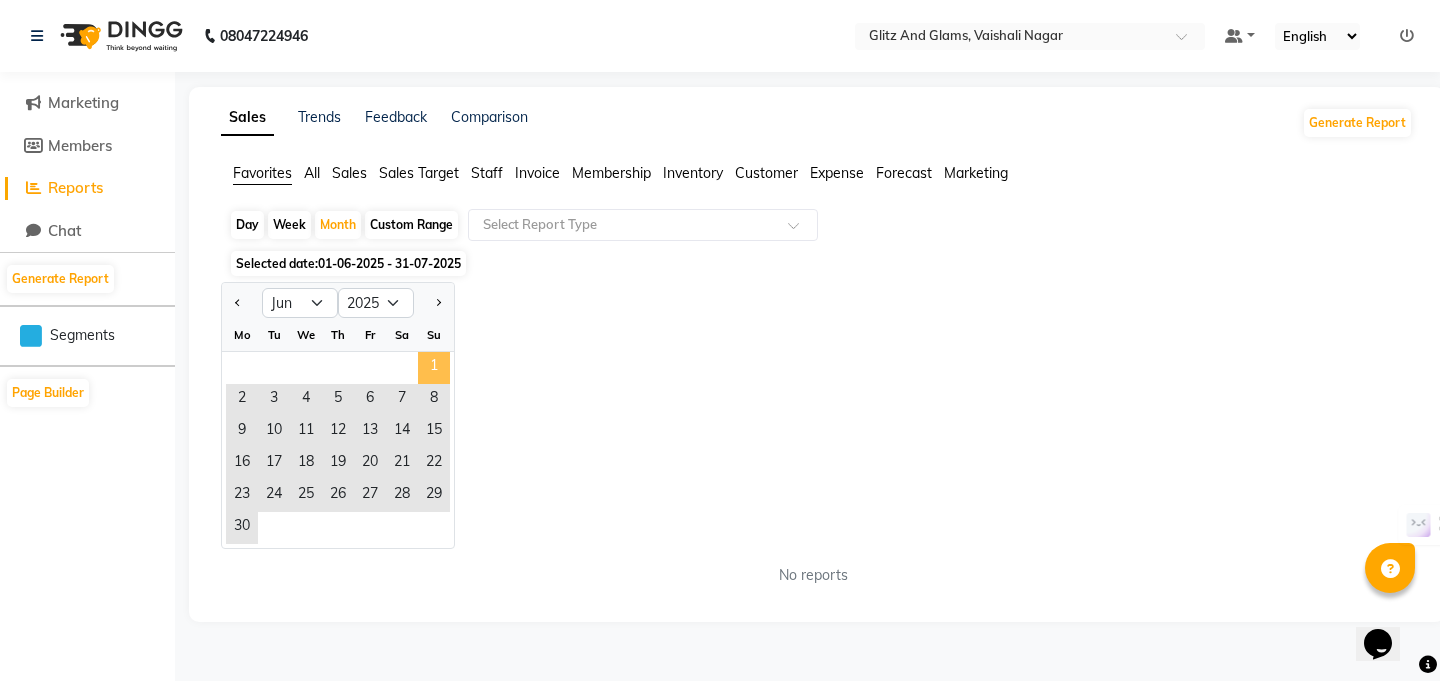click on "1" 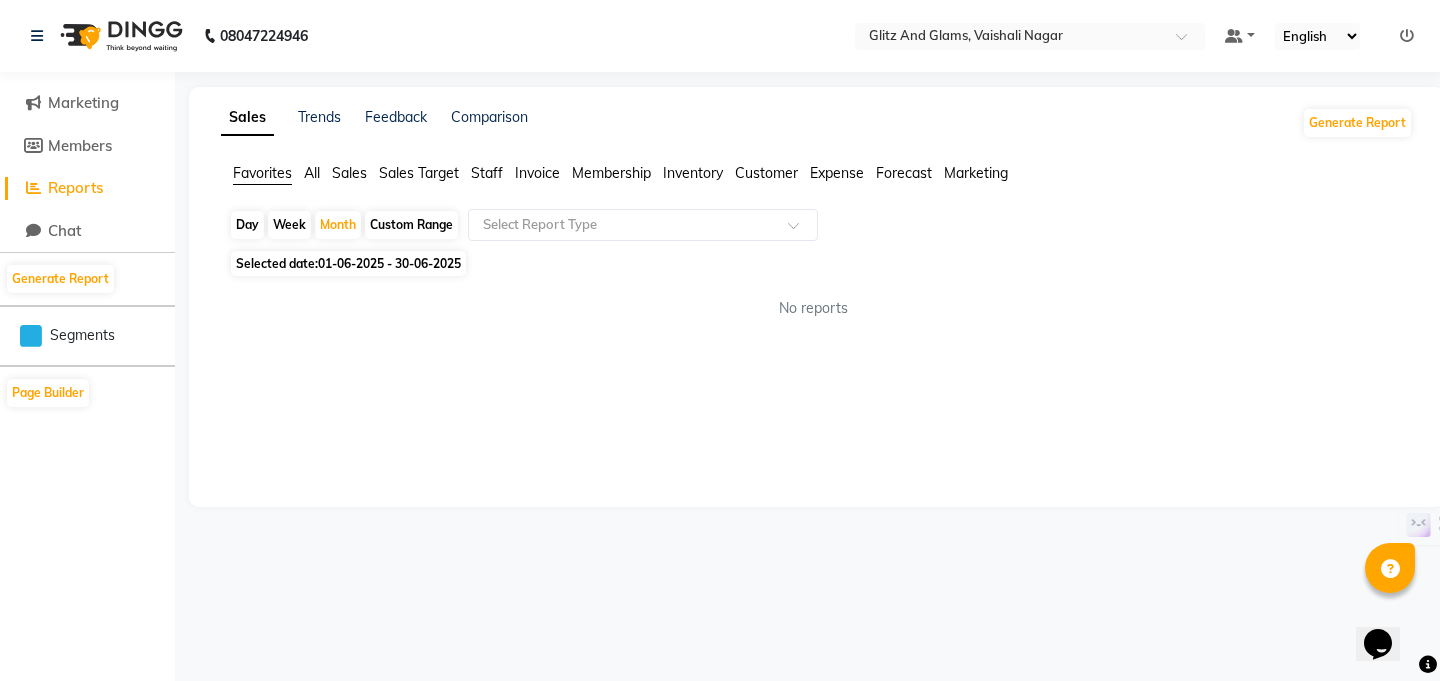 click on "Sales" 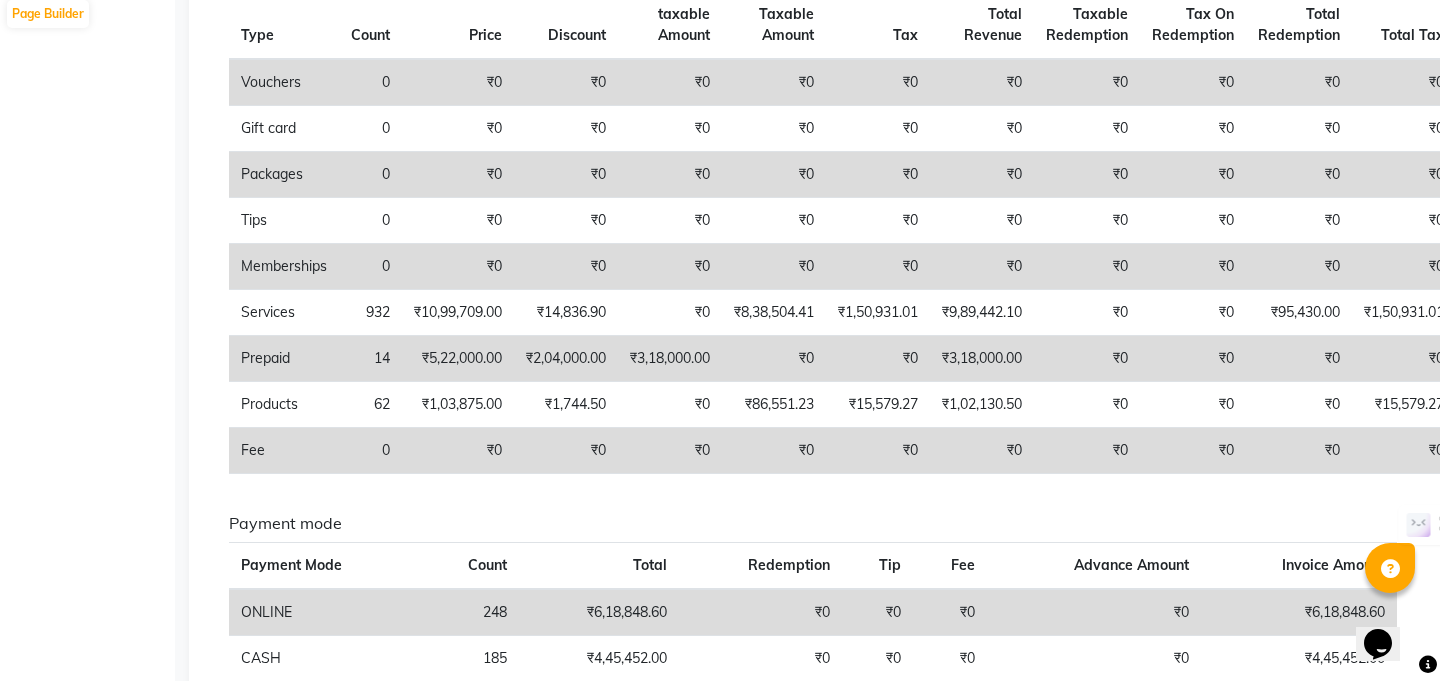 scroll, scrollTop: 371, scrollLeft: 0, axis: vertical 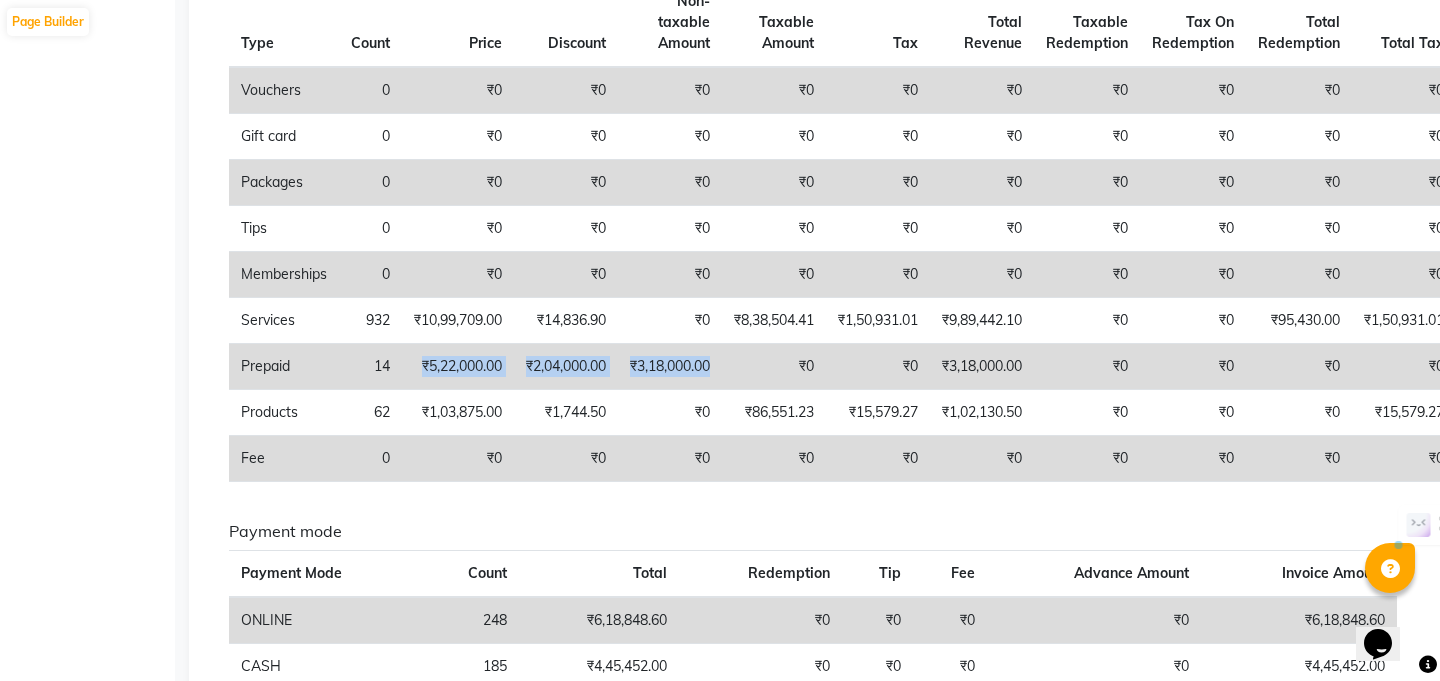 drag, startPoint x: 424, startPoint y: 351, endPoint x: 737, endPoint y: 350, distance: 313.0016 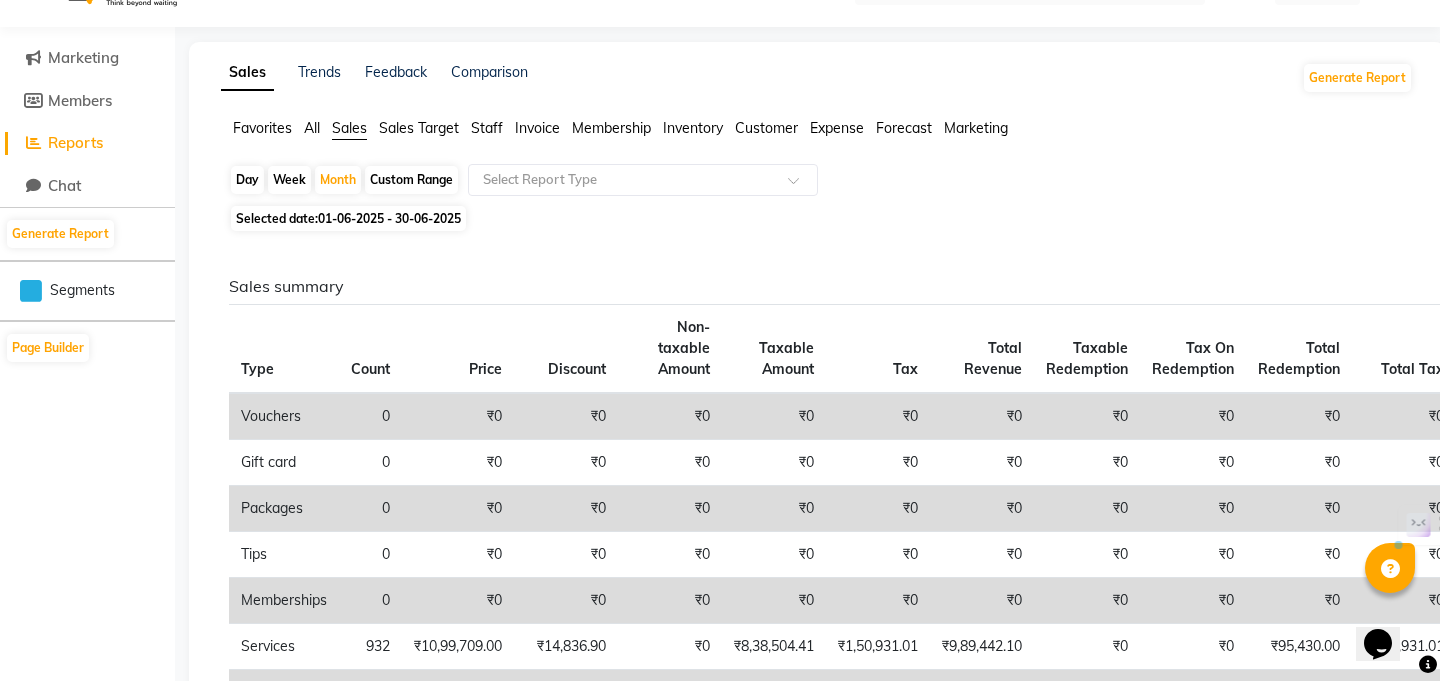 scroll, scrollTop: 30, scrollLeft: 0, axis: vertical 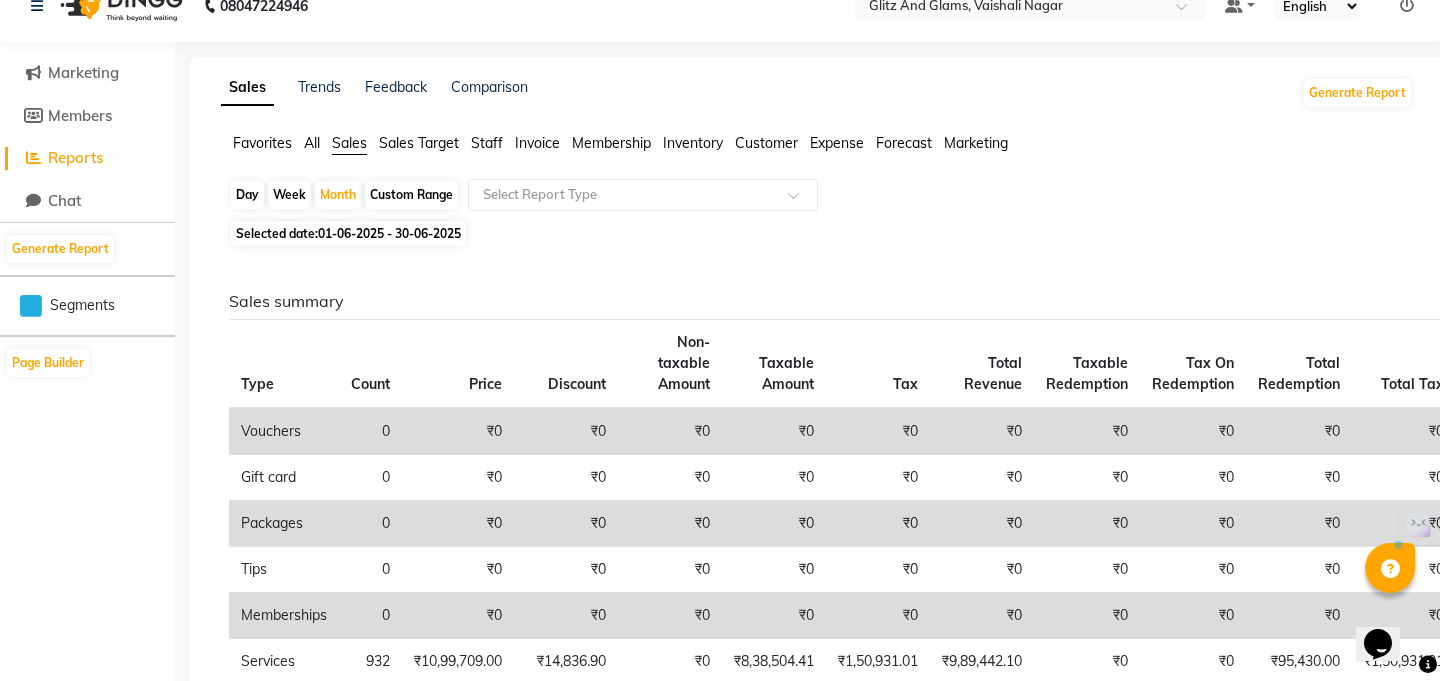 click on "Sales Target" 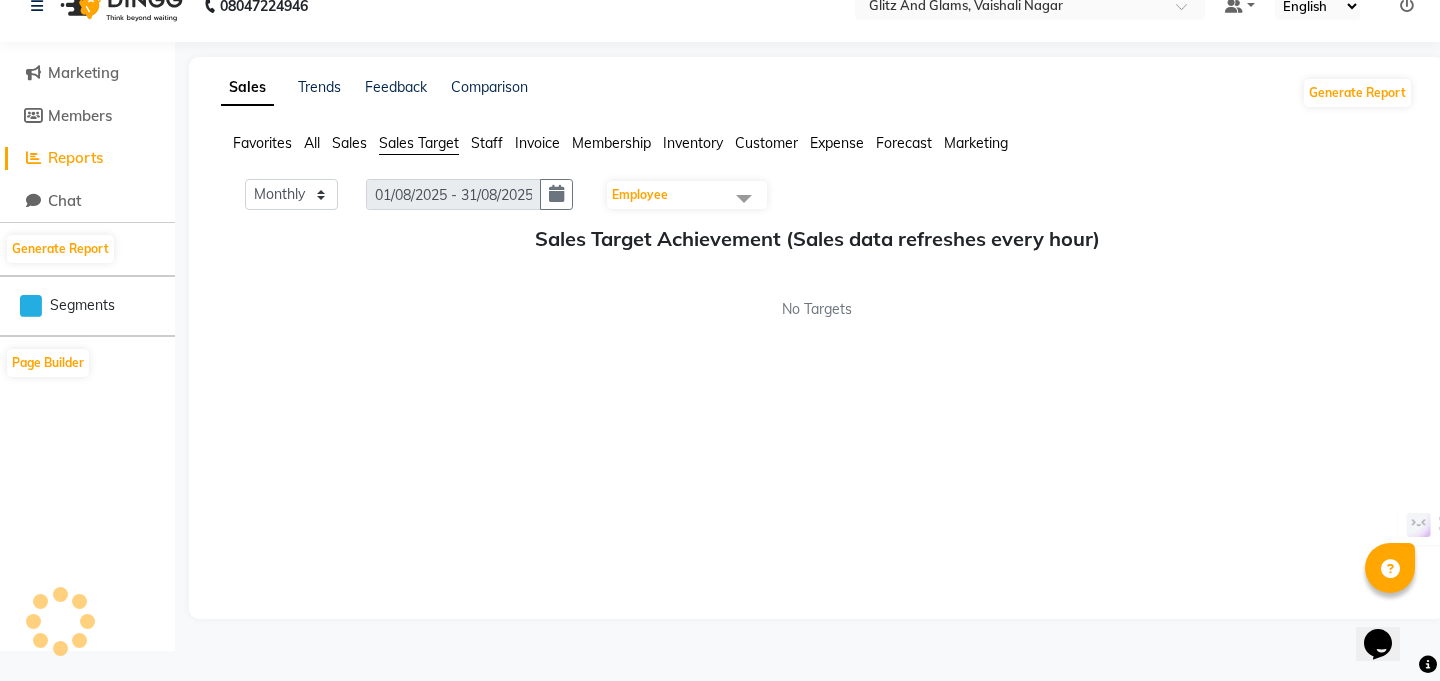scroll, scrollTop: 0, scrollLeft: 0, axis: both 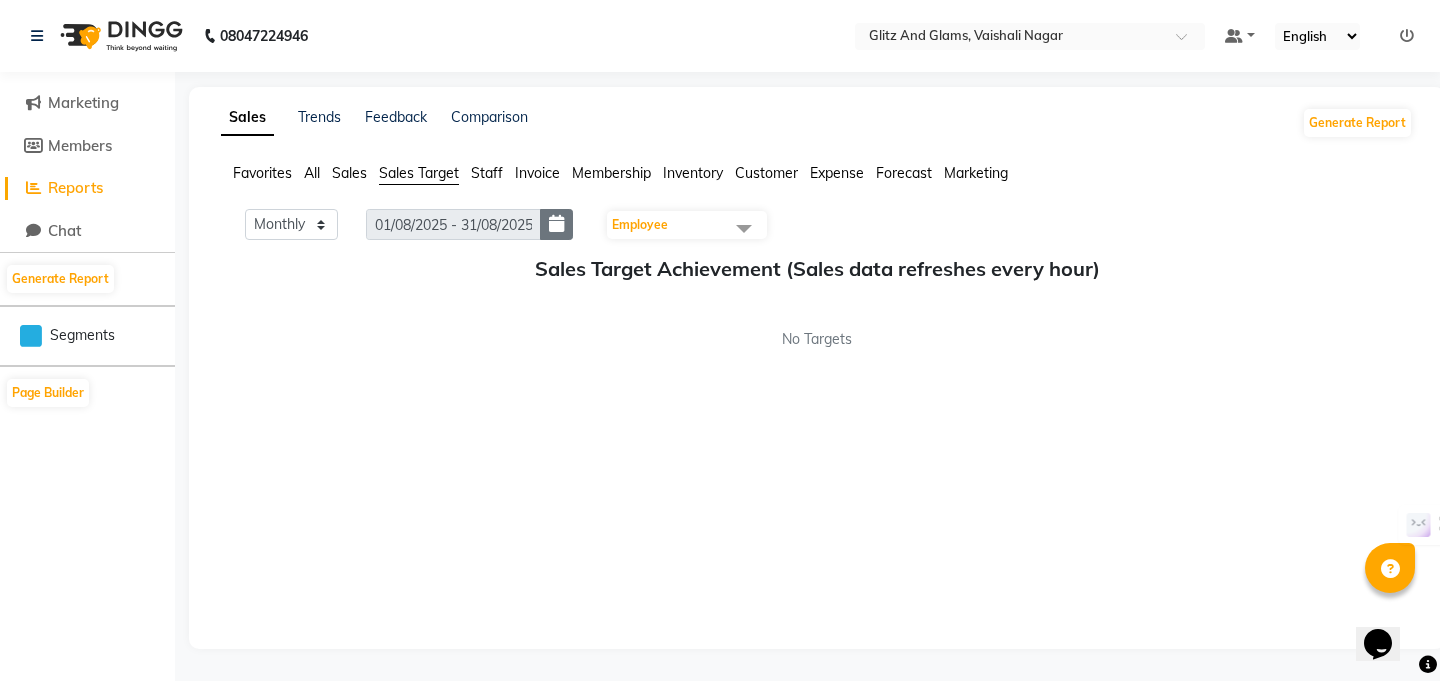 click 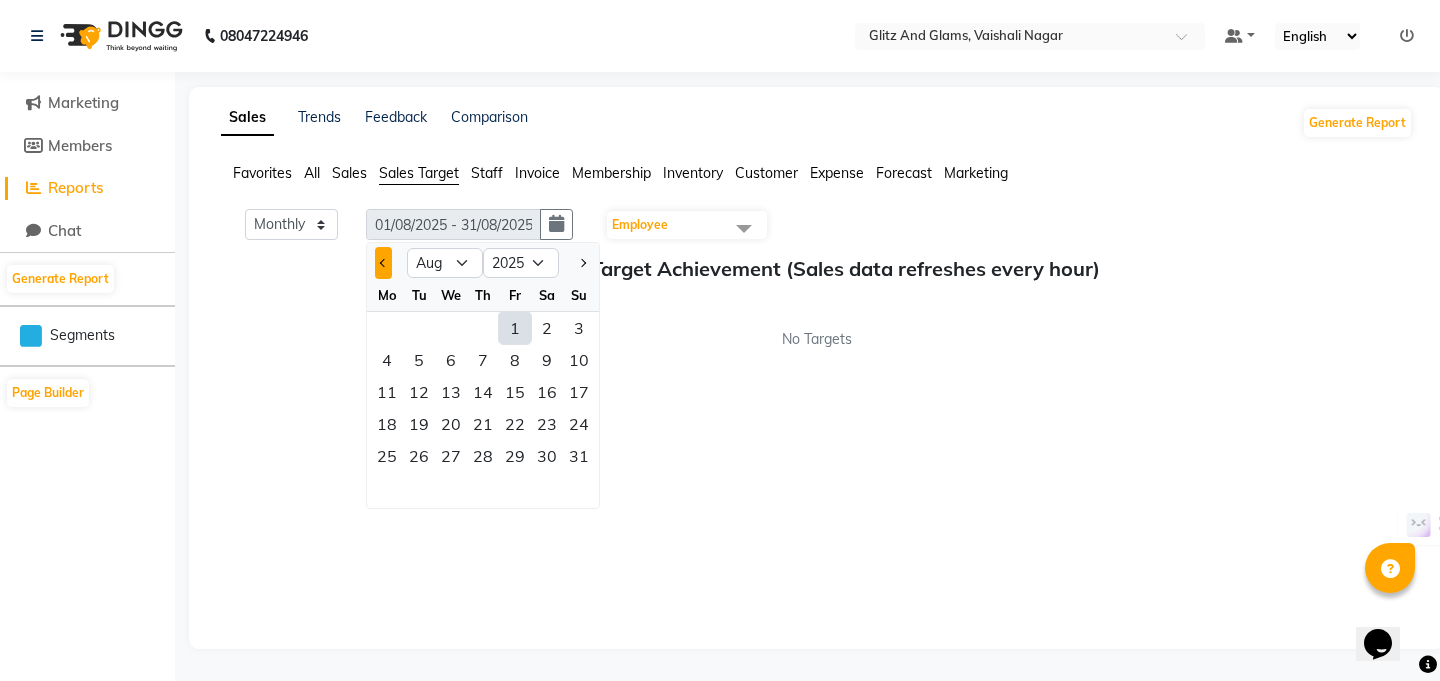 click 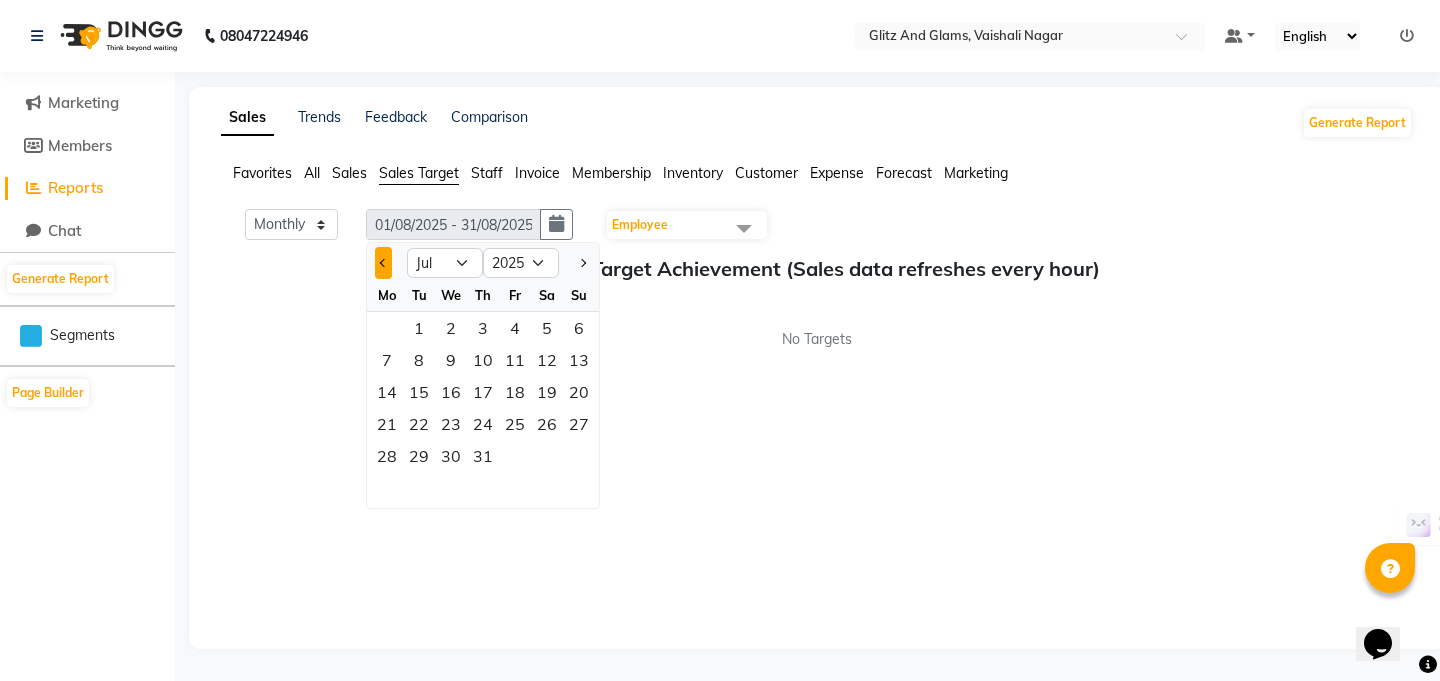 click 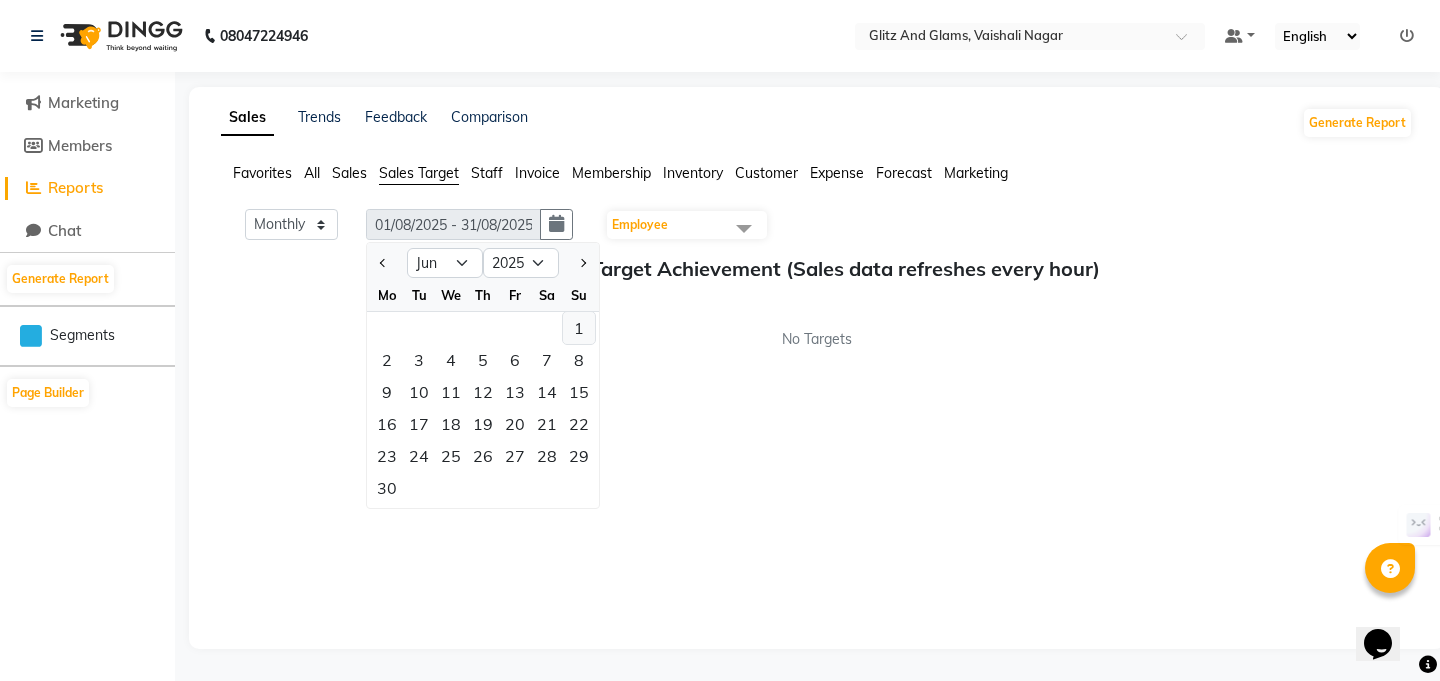 click on "1" 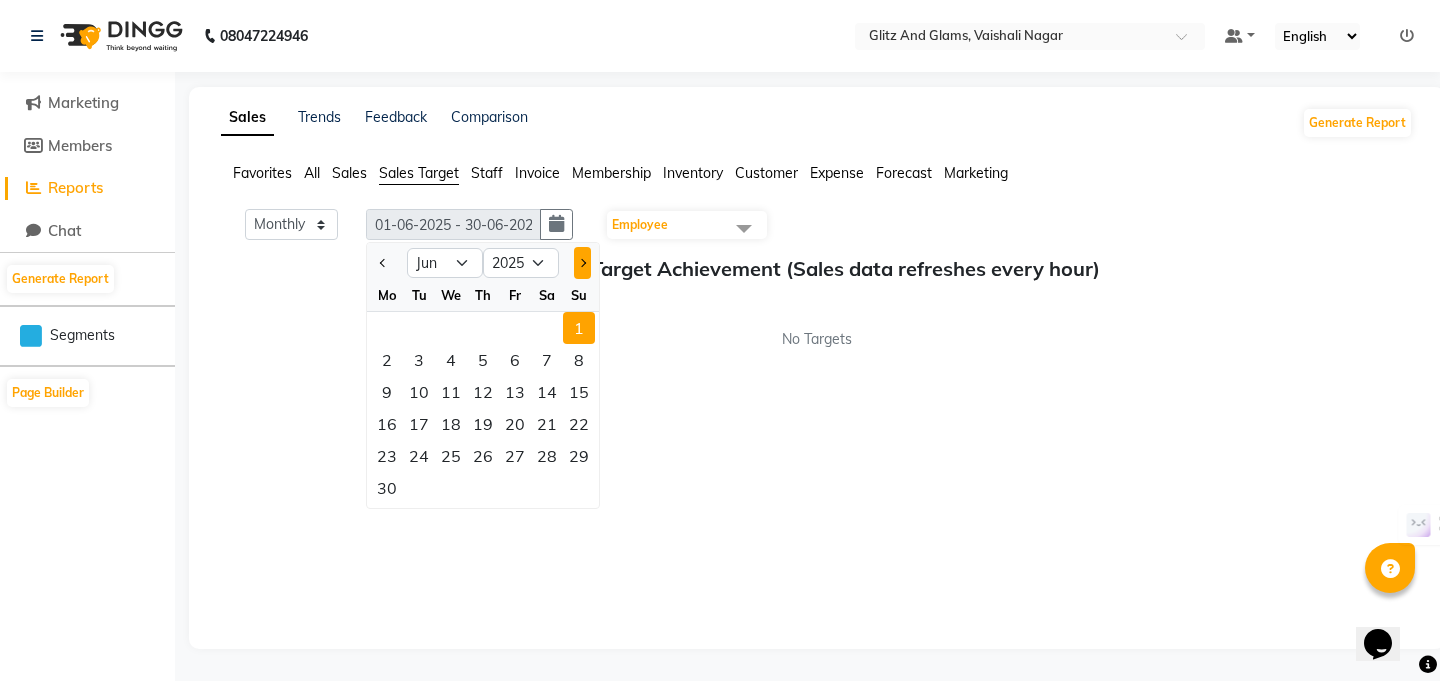 click 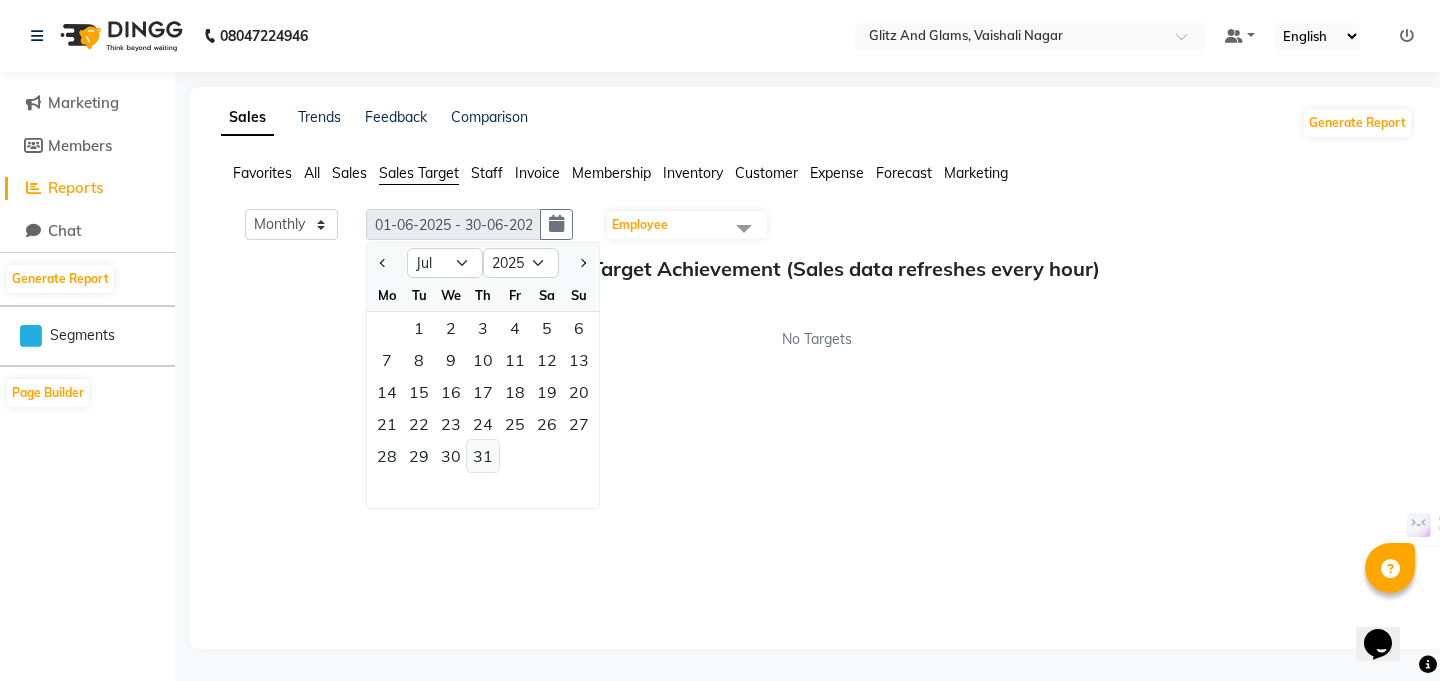 click on "31" 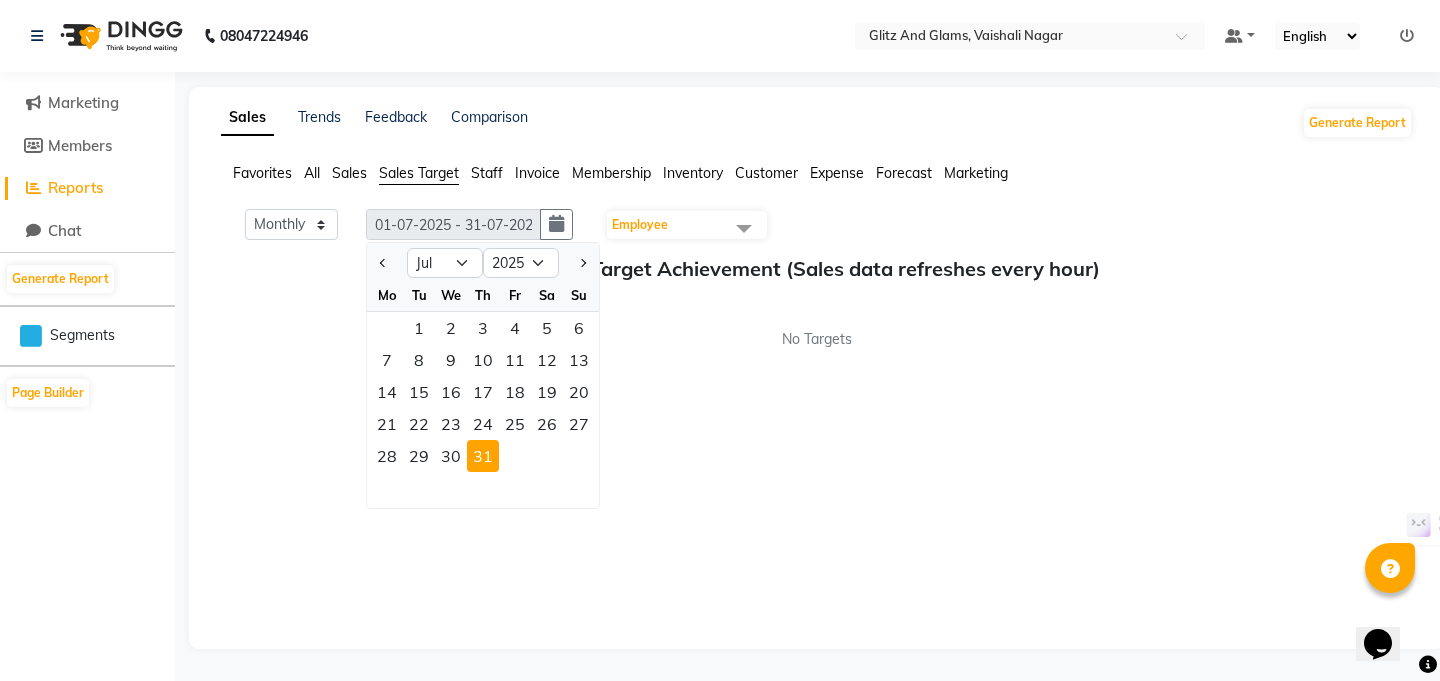 click on "Staff" 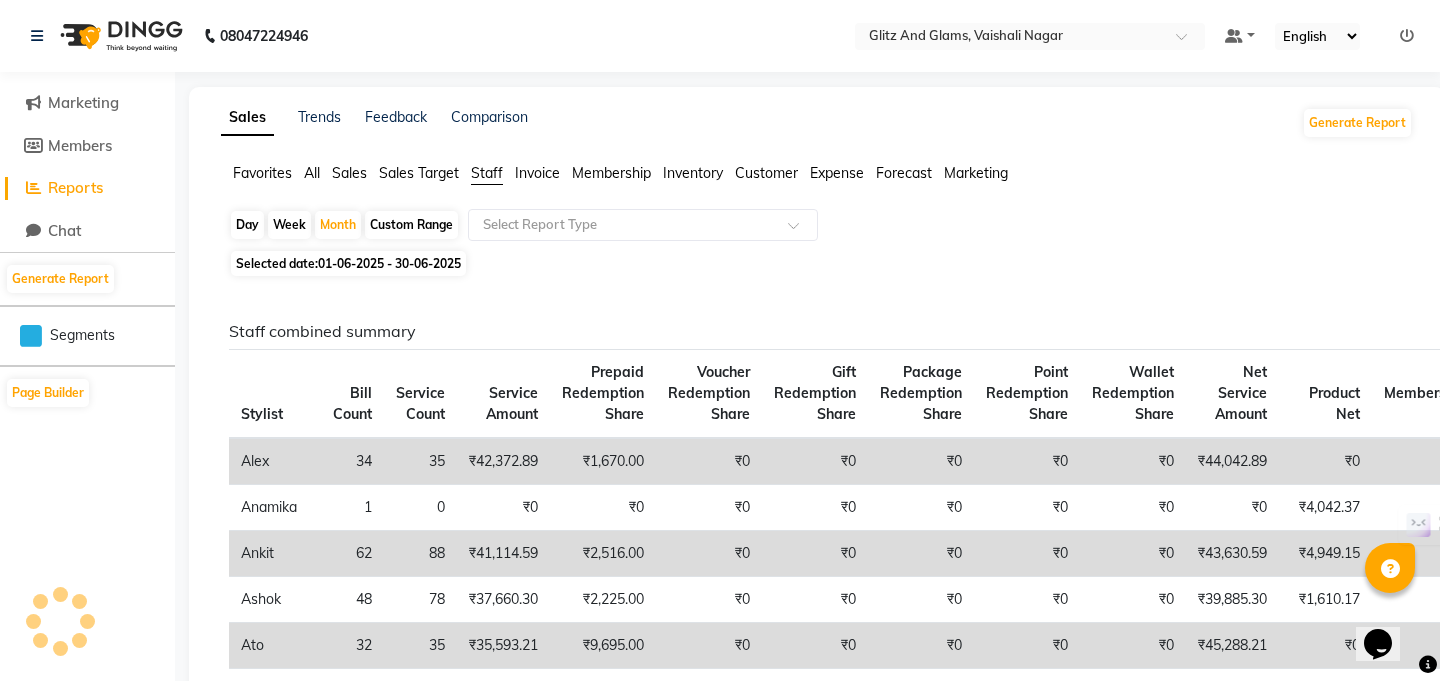 click on "Membership" 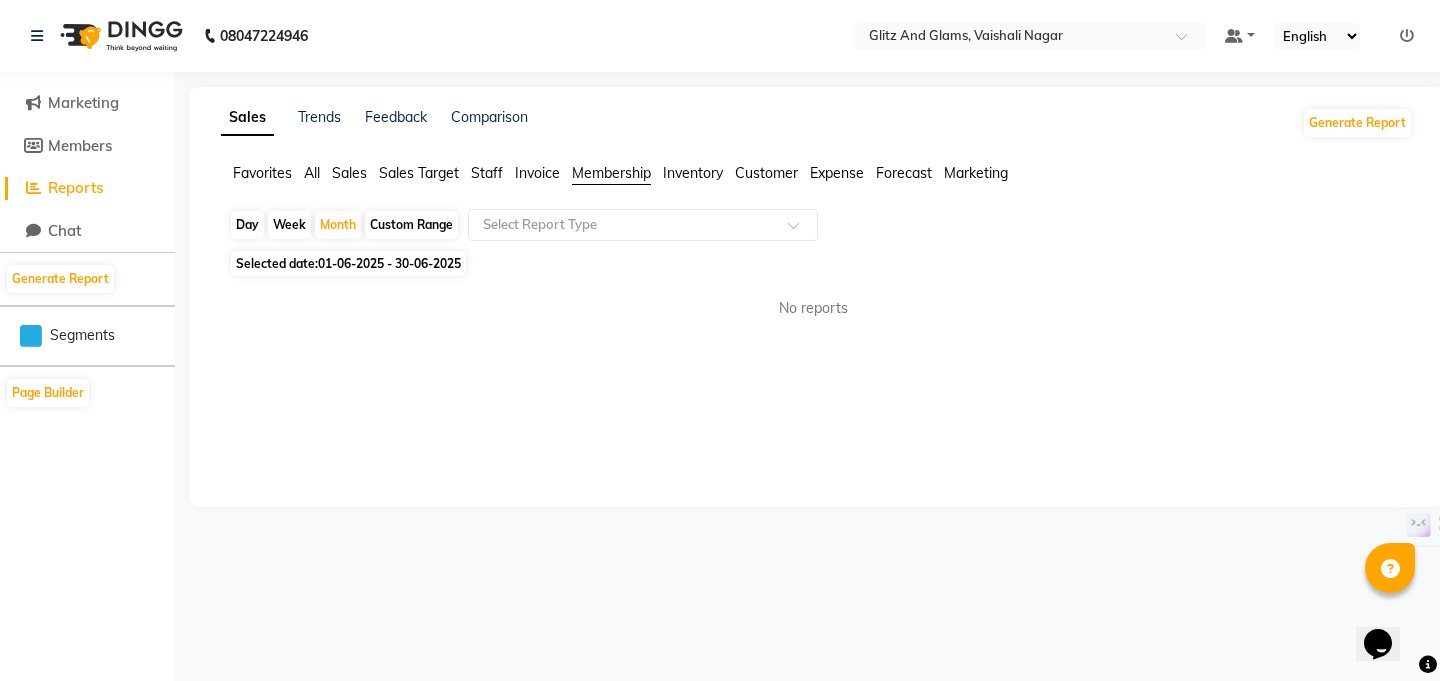 click on "Inventory" 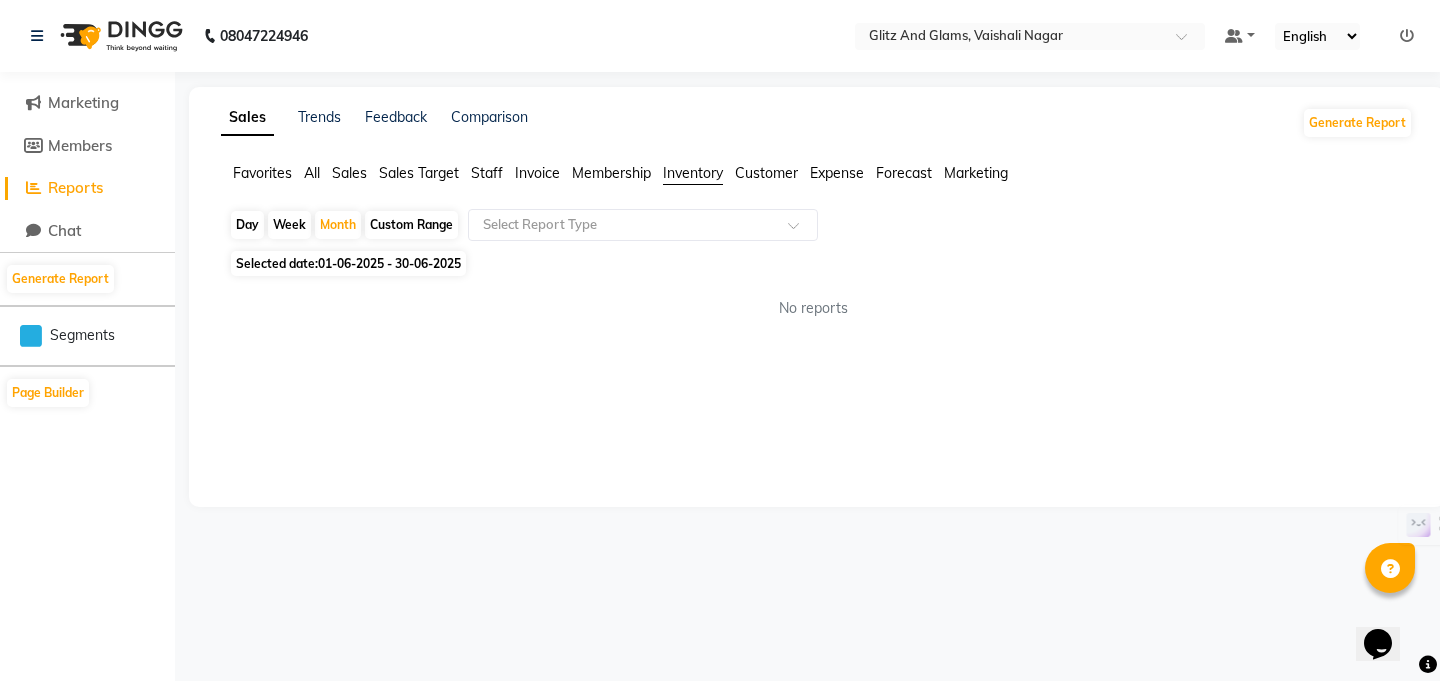 click on "Customer" 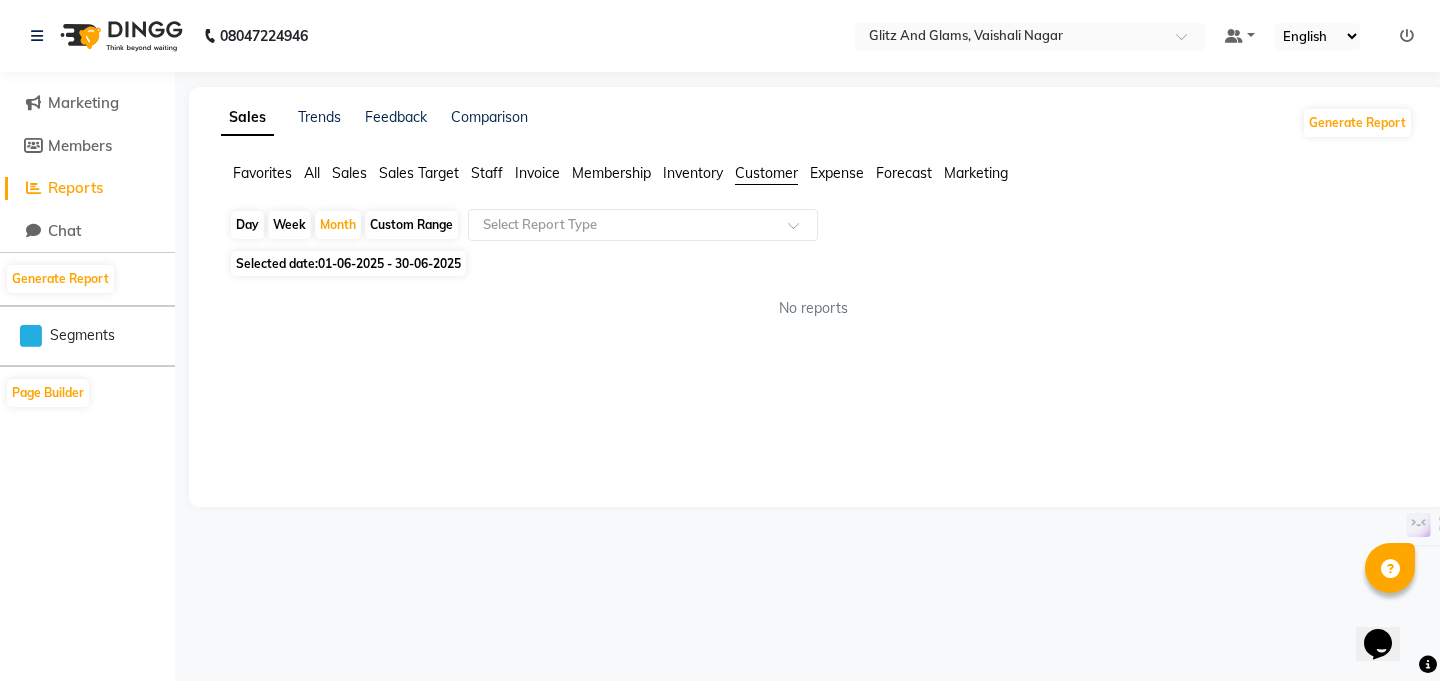click on "Expense" 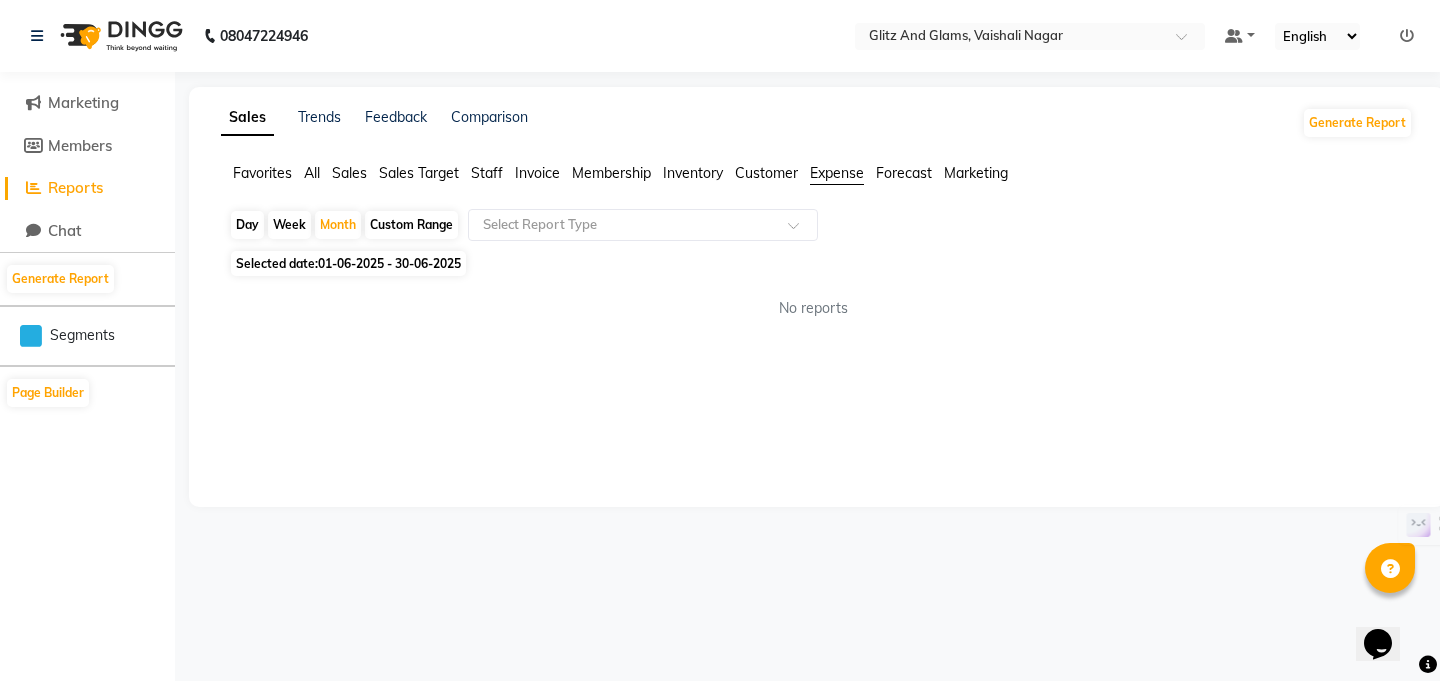 click on "Forecast" 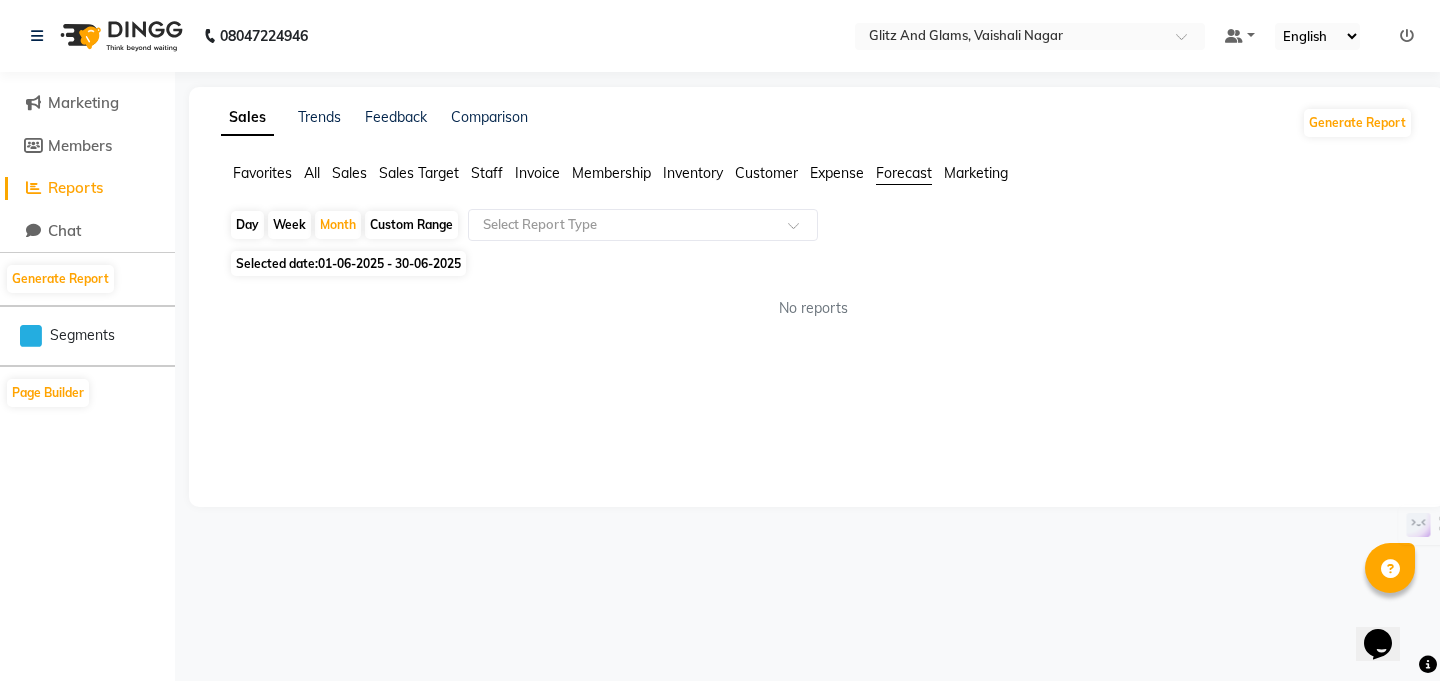 click on "Marketing" 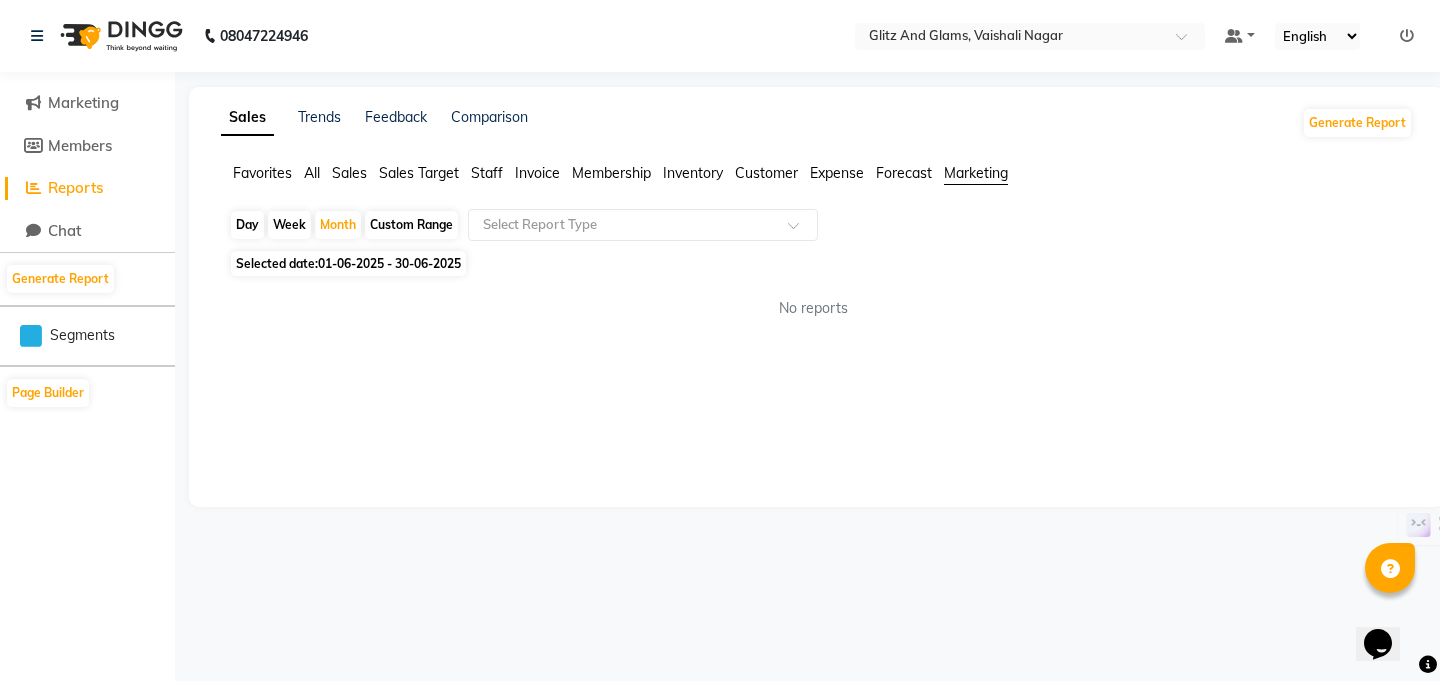 click on "Favorites" 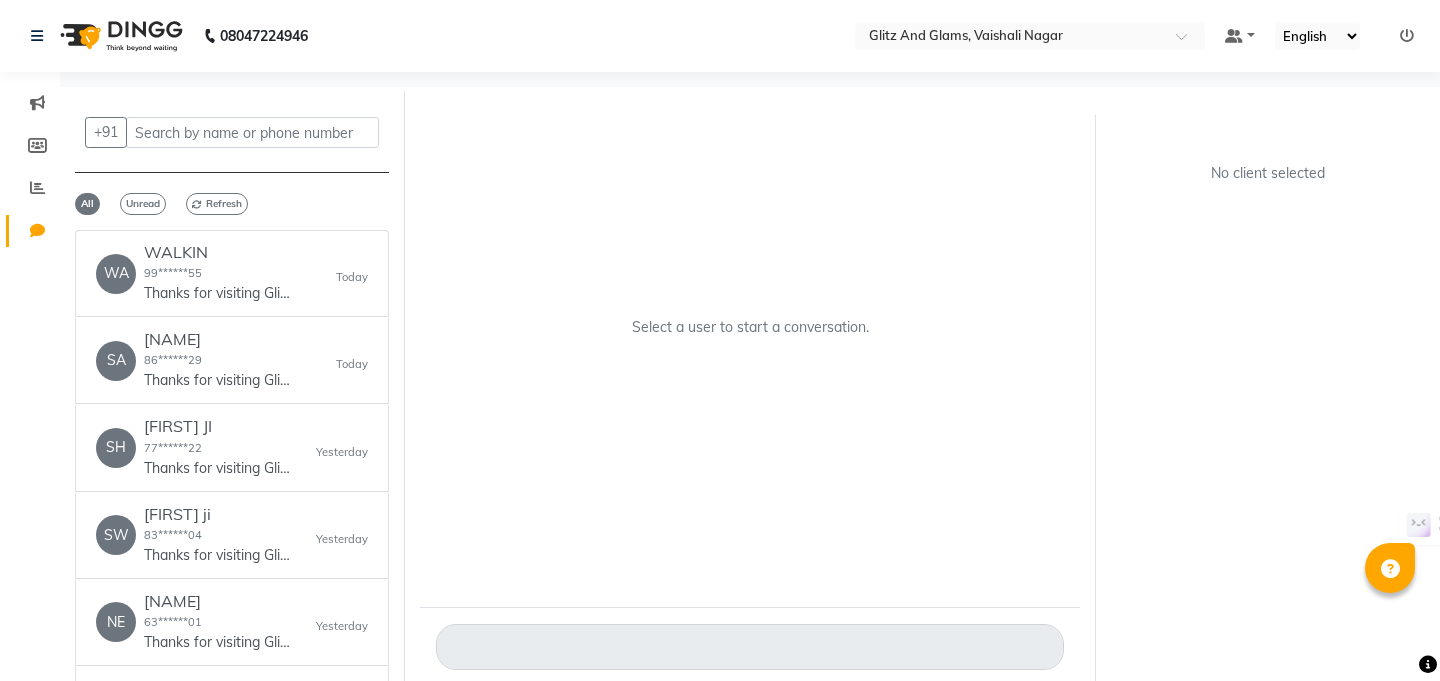scroll, scrollTop: 0, scrollLeft: 0, axis: both 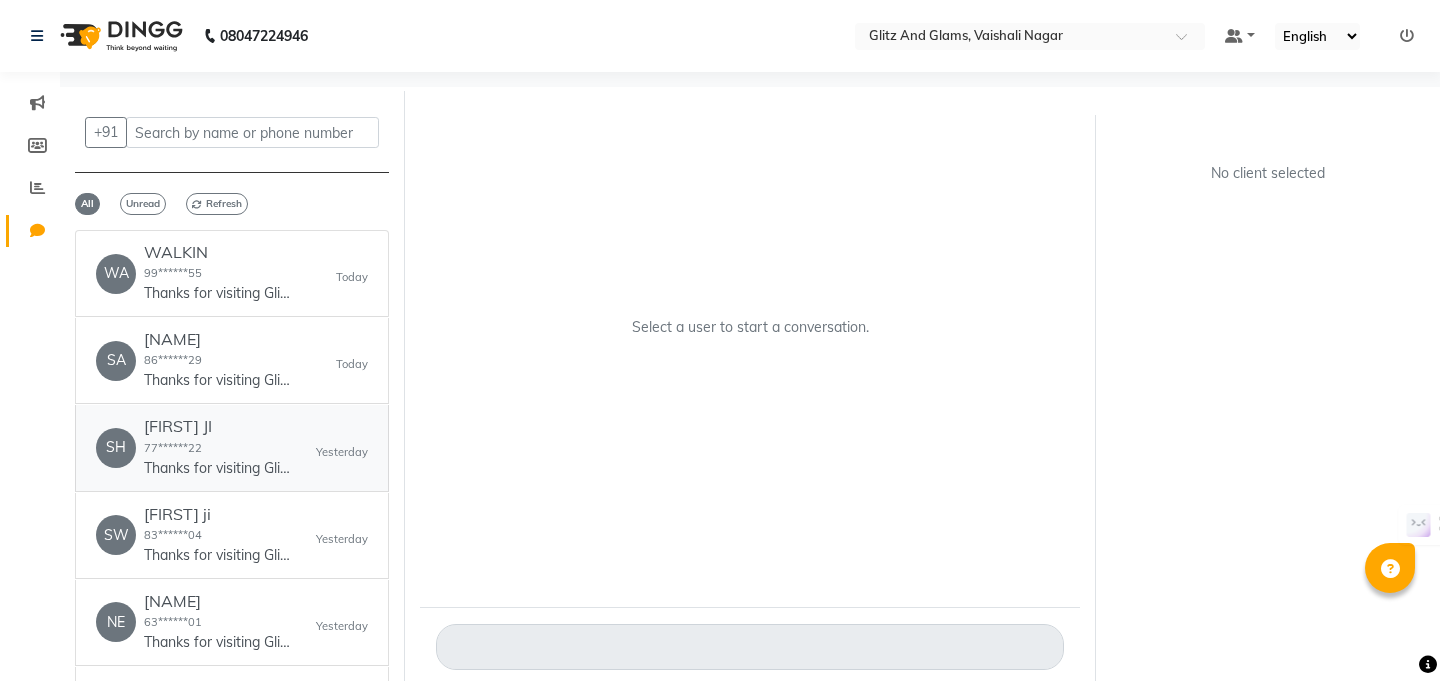 click on "[FIRST] JI" 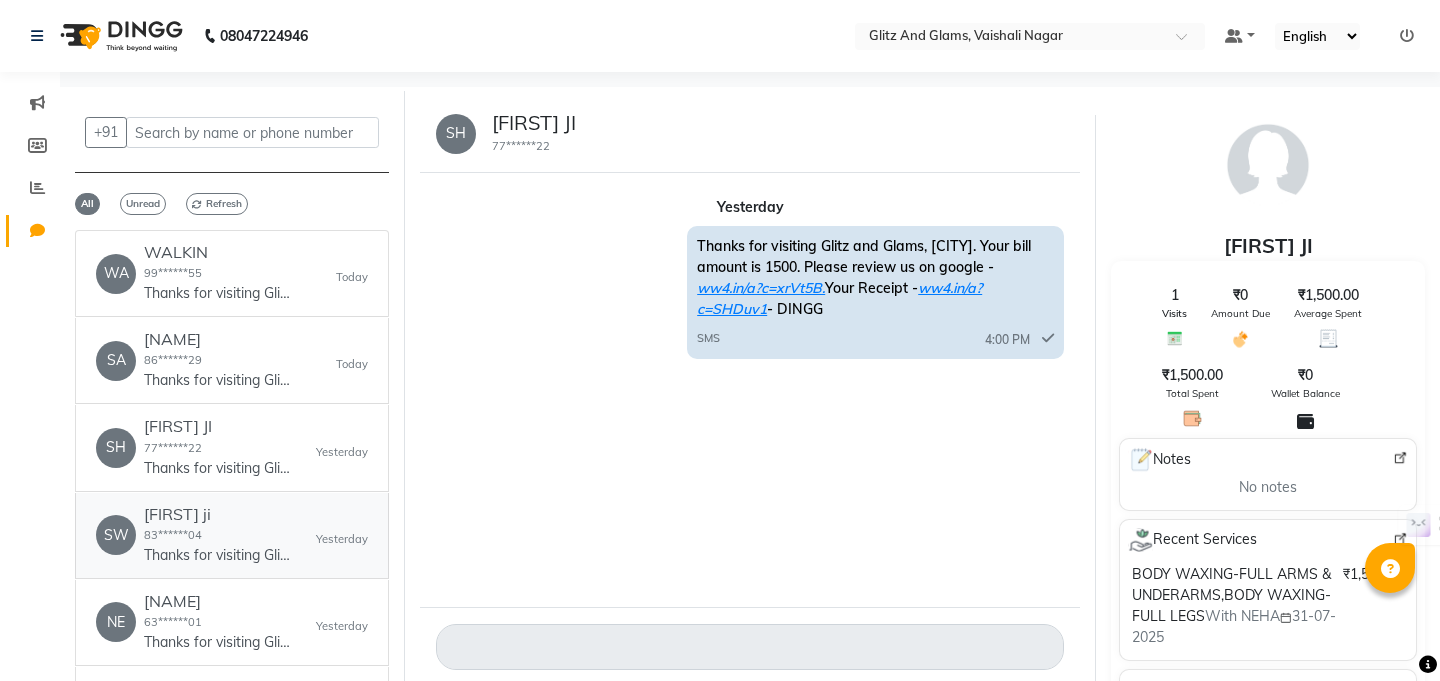 click on "[FIRST] ji" 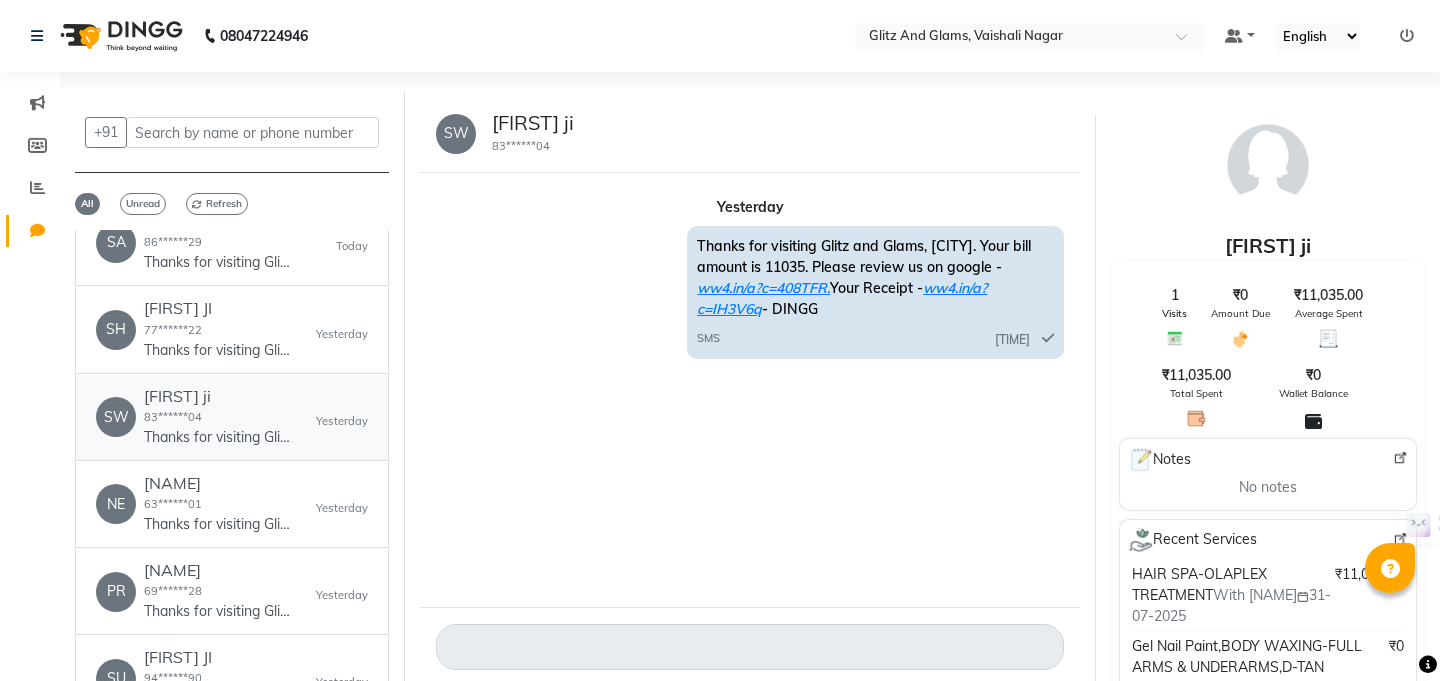 scroll, scrollTop: 119, scrollLeft: 0, axis: vertical 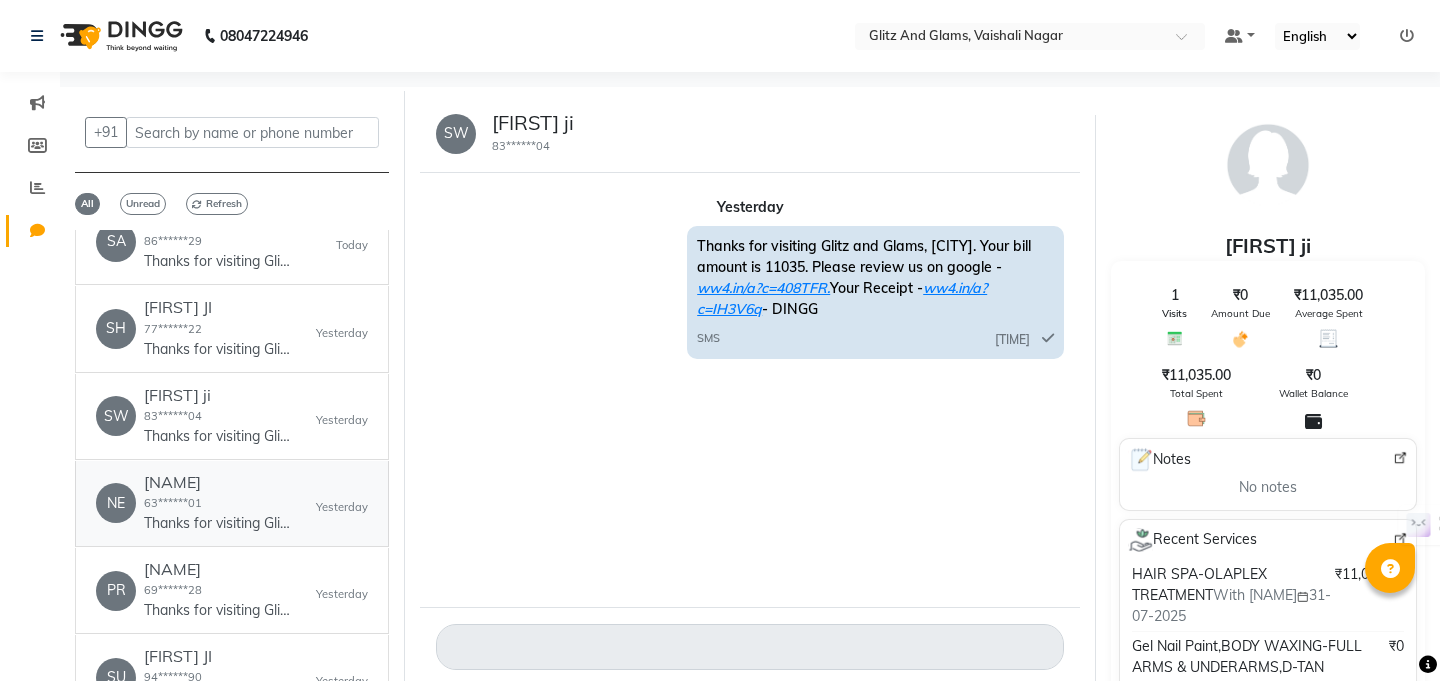 click on "[NAME] [PHONE] Thanks for visiting Glitz and Glams, [CITY]. Your bill amount is 10000. Please review us on google - ww4.in/a?c=BvANH3. Your Receipt - ww4.in/a?c=9tLQfV - DINGG" 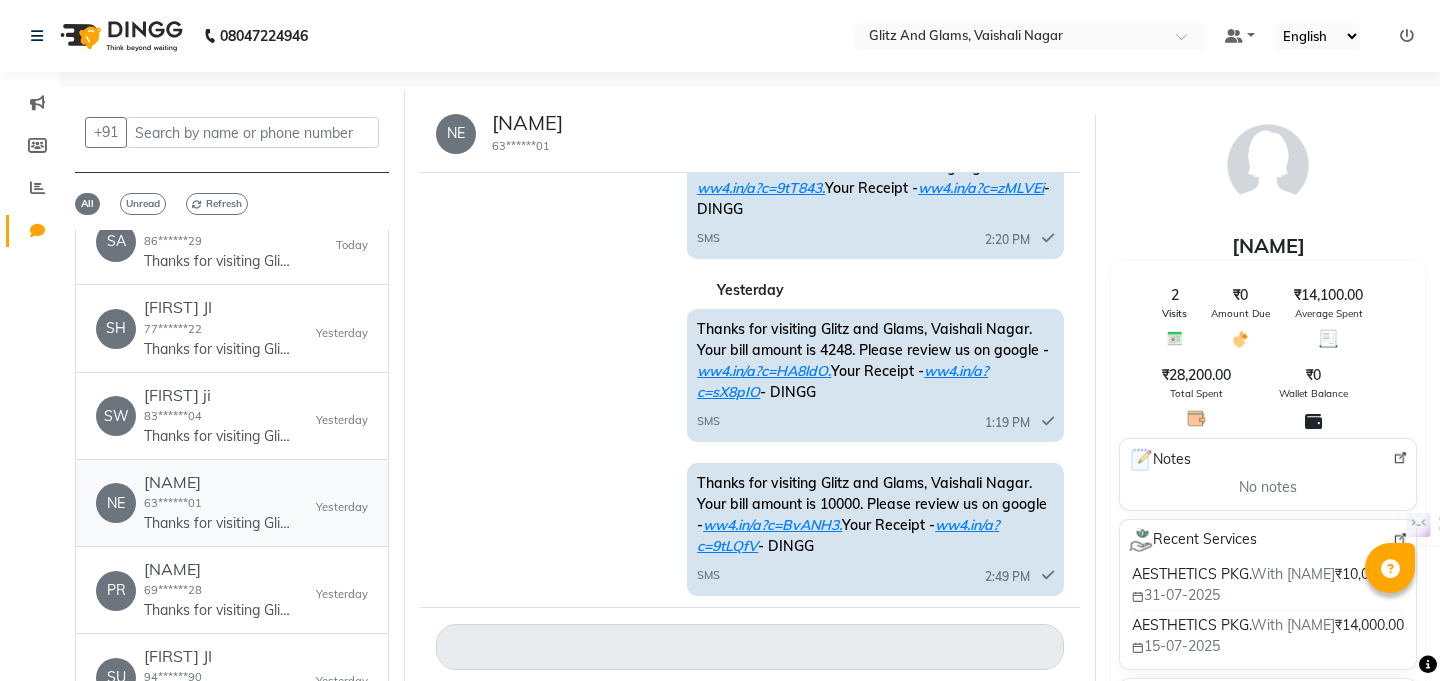 scroll, scrollTop: 106, scrollLeft: 0, axis: vertical 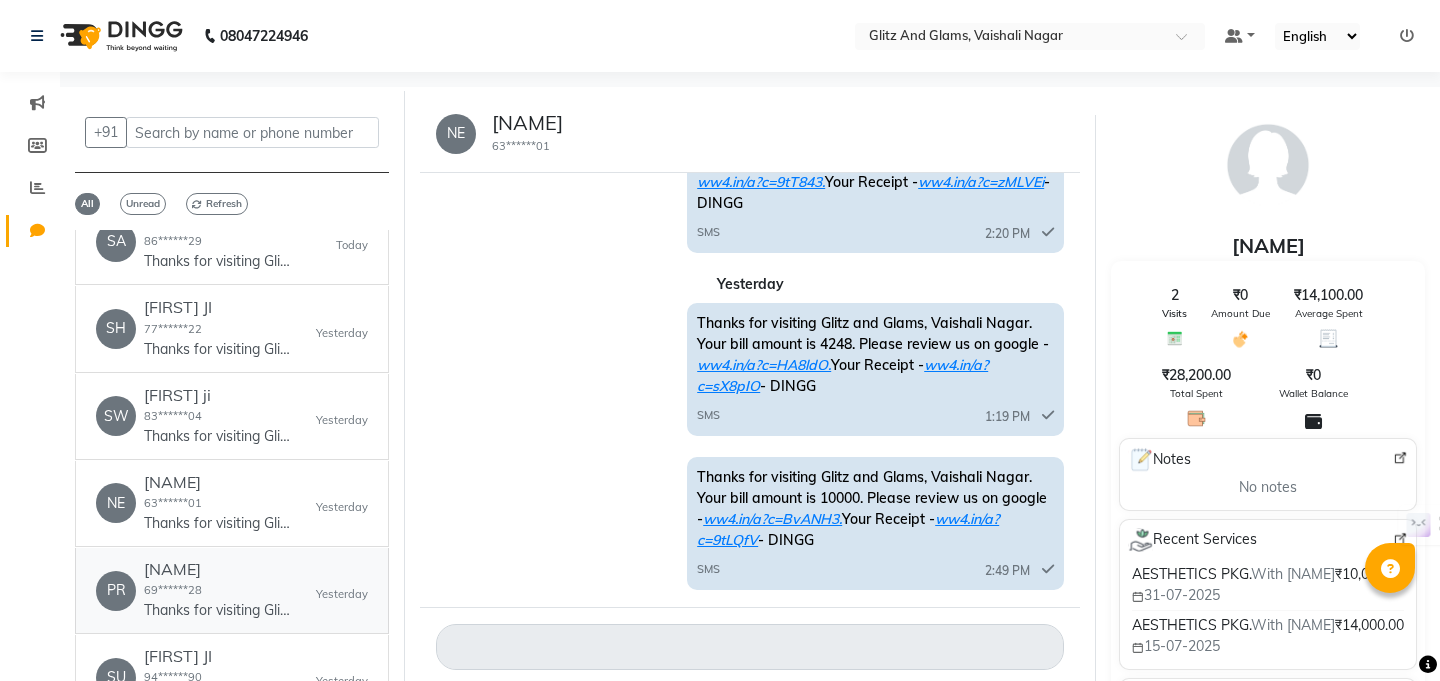 click on "PRIYANKA JI [PHONE] Thanks for visiting Glitz and Glams, Vaishali Nagar. Your bill amount is 10000. Please review us on google - ww4.in/a?c=dxctNo. Your Receipt - ww4.in/a?c=3gYXhM - DINGG" 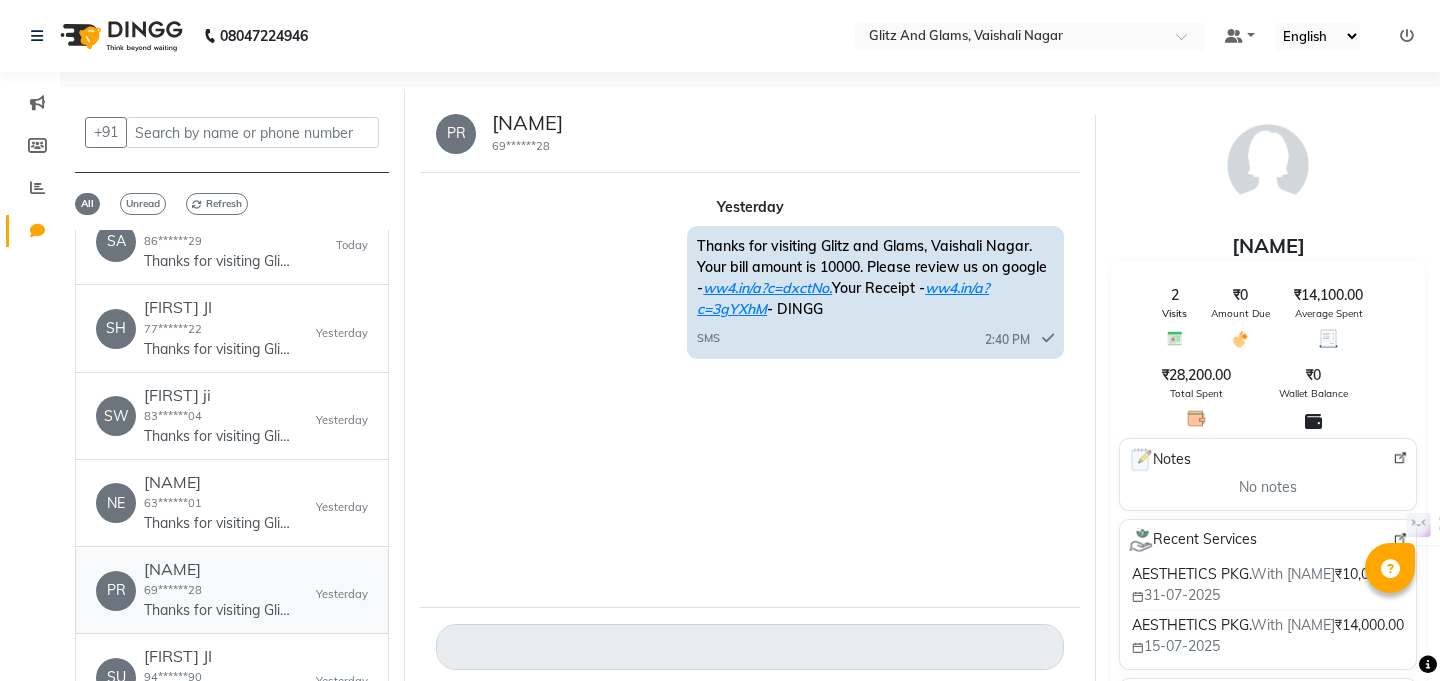 scroll, scrollTop: 0, scrollLeft: 0, axis: both 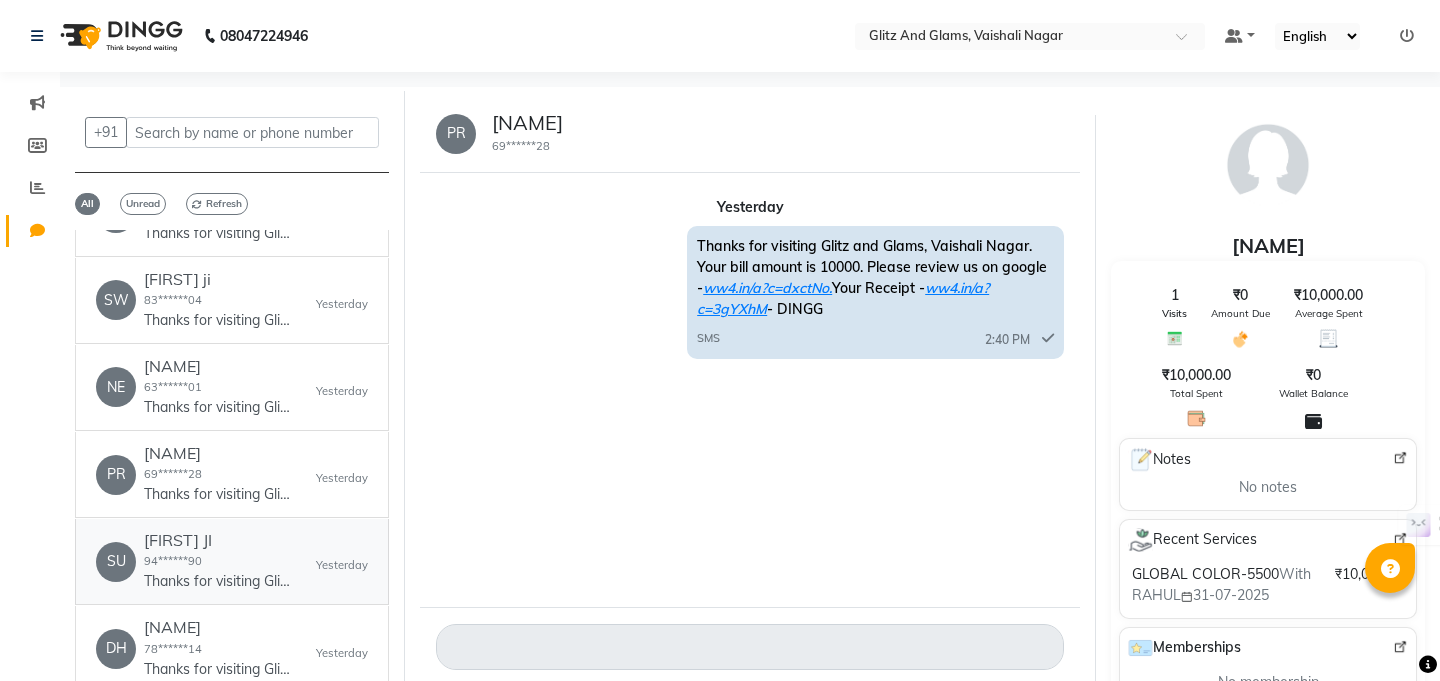 click on "[NAME] [PHONE] Thanks for visiting Glitz and Glams, [CITY]. Your bill amount is 8000. Please review us on google - ww4.in/a?c=7BpQfV. Your Receipt - ww4.in/a?c=5RThRM - DINGG" 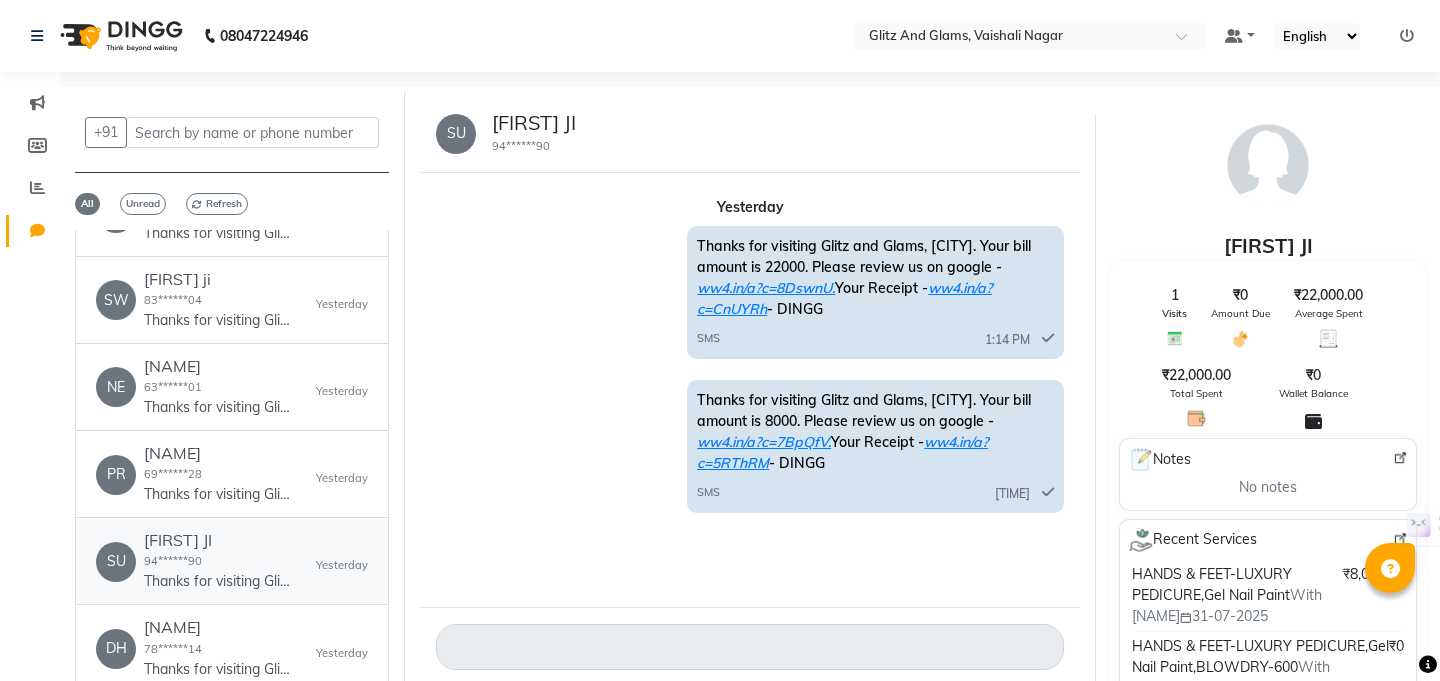 scroll, scrollTop: 15, scrollLeft: 0, axis: vertical 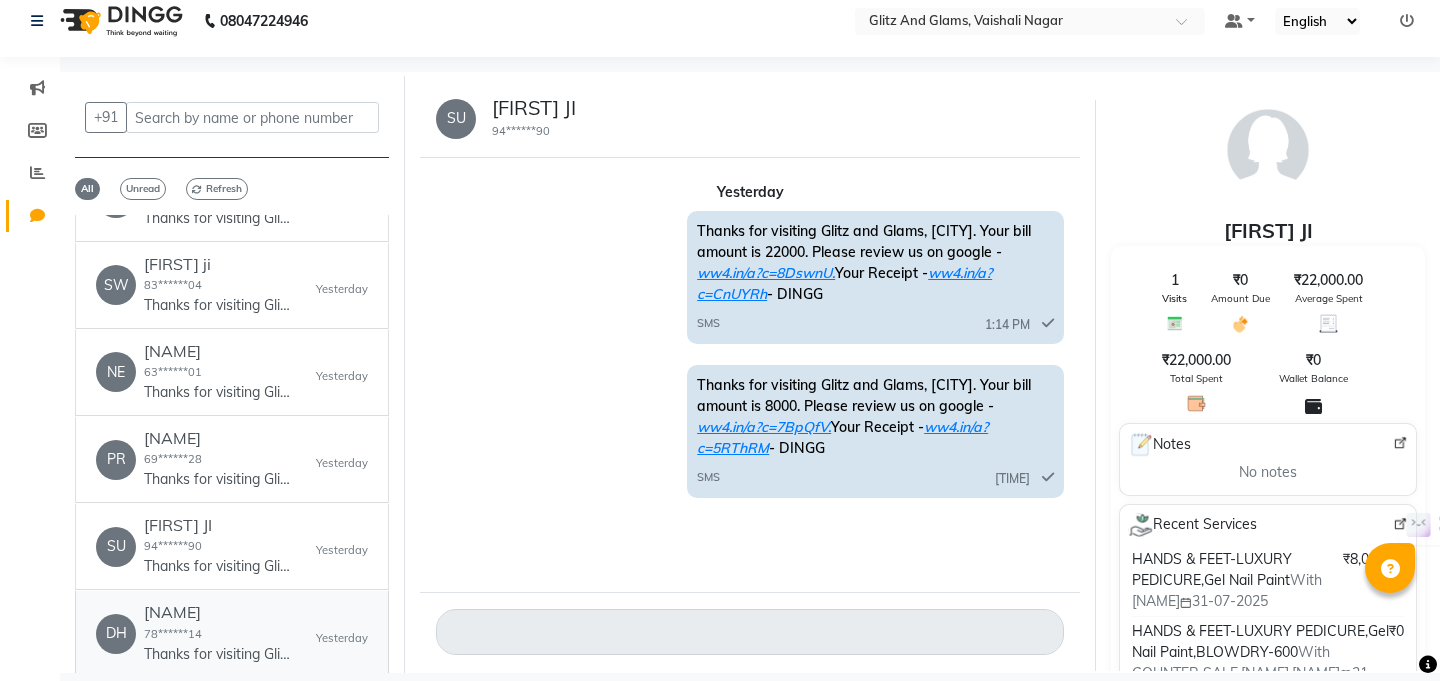 click on "[NAME]" 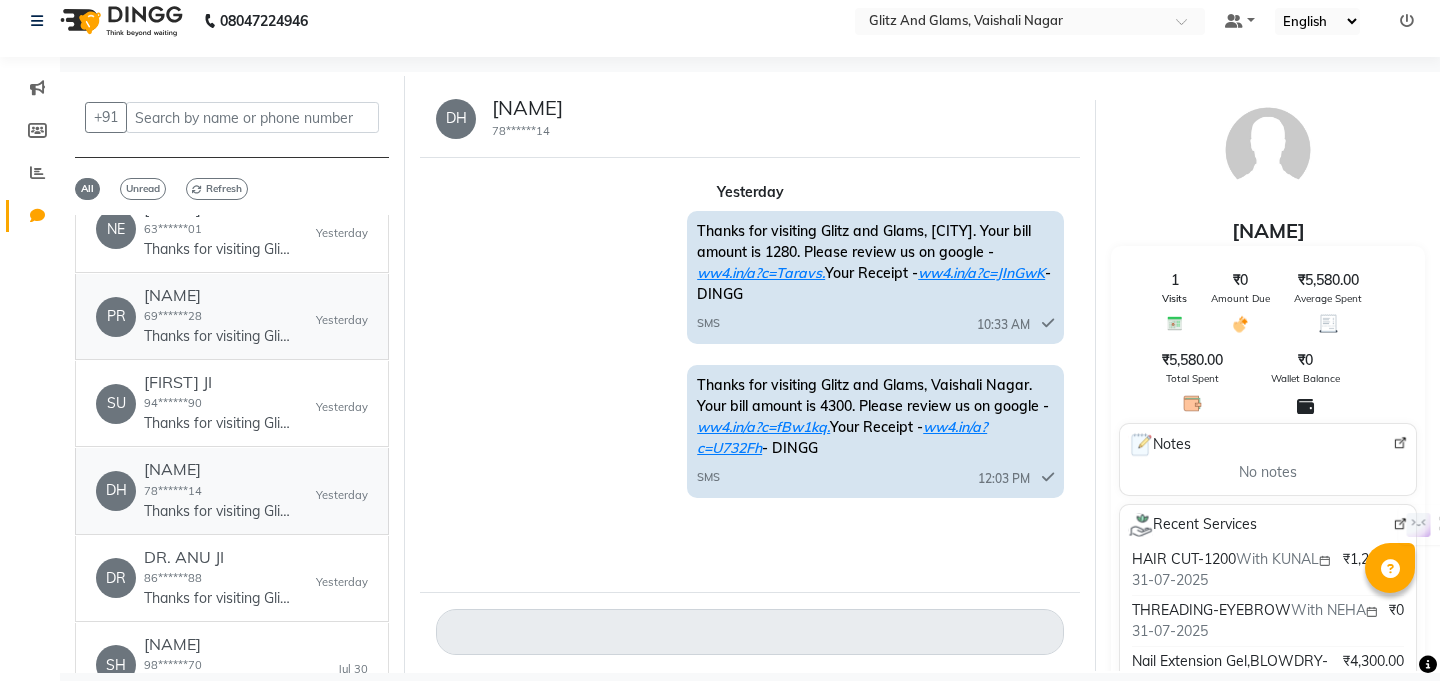 scroll, scrollTop: 381, scrollLeft: 0, axis: vertical 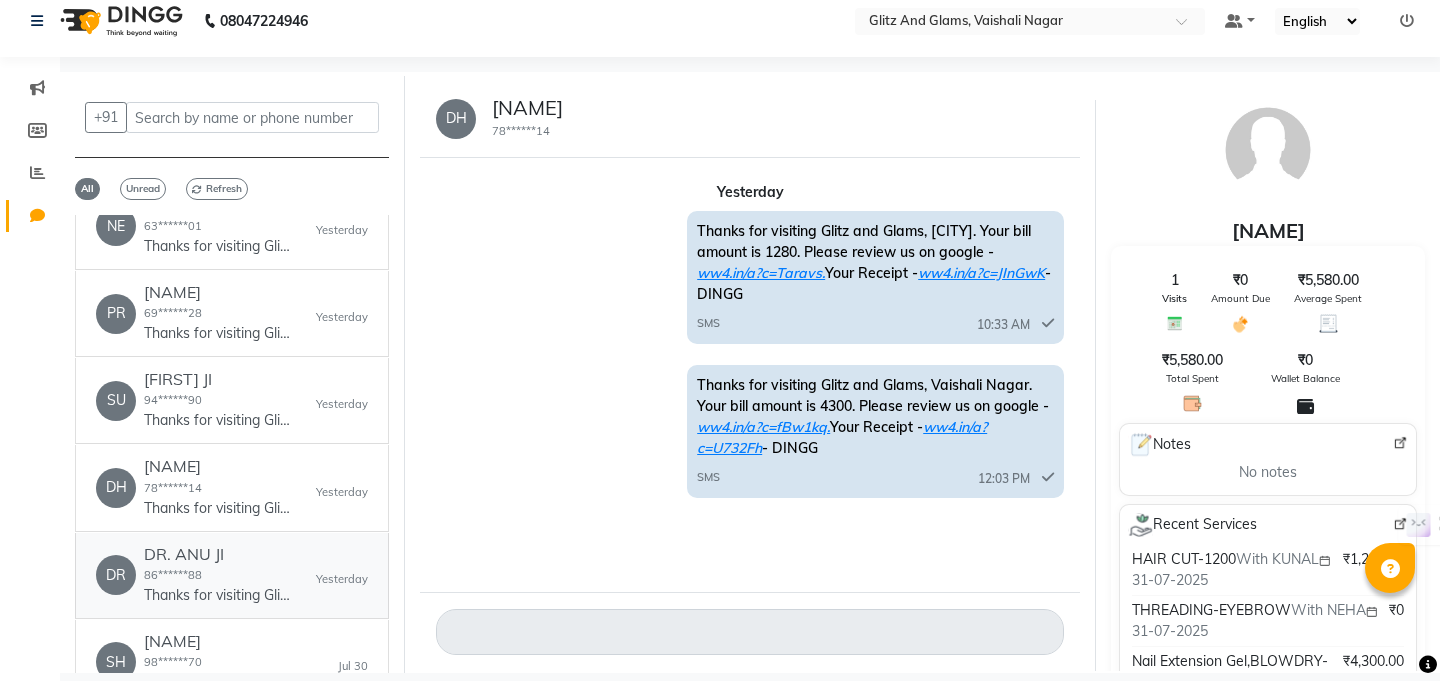 click on "DR. ANU JI [PHONE] Thanks for visiting Glitz and Glams, Vaishali Nagar. Your bill amount is 3500. Please review us on google - ww4.in/a?c=rZFxgw. Your Receipt - ww4.in/a?c=w8HWX6 - DINGG" 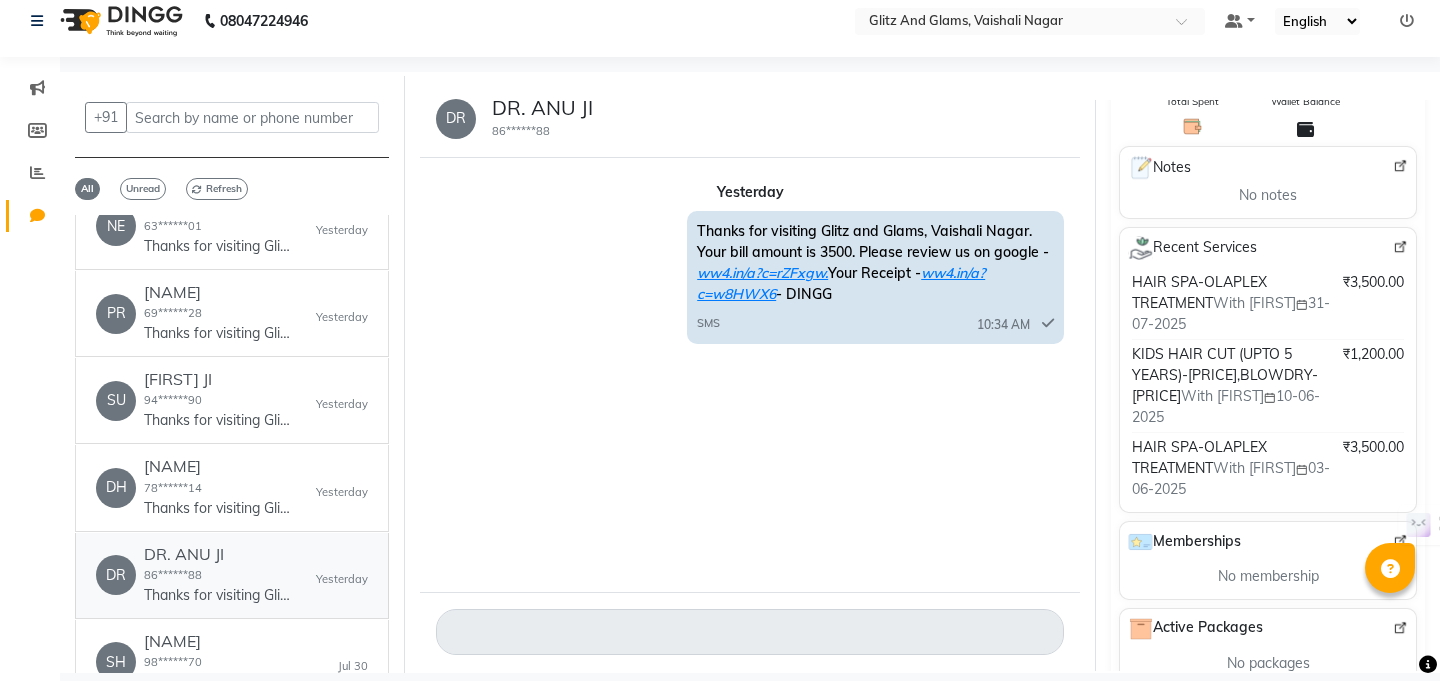 scroll, scrollTop: 388, scrollLeft: 0, axis: vertical 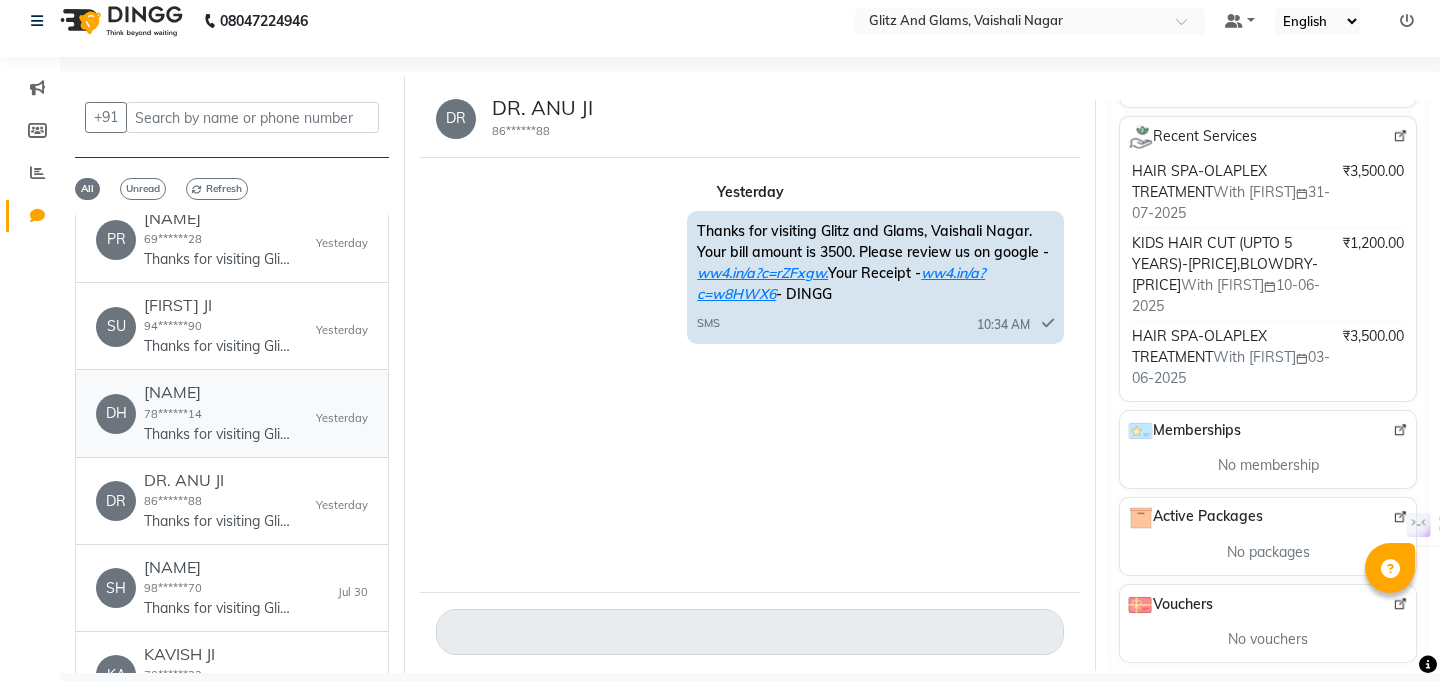 click on "[NAME]" 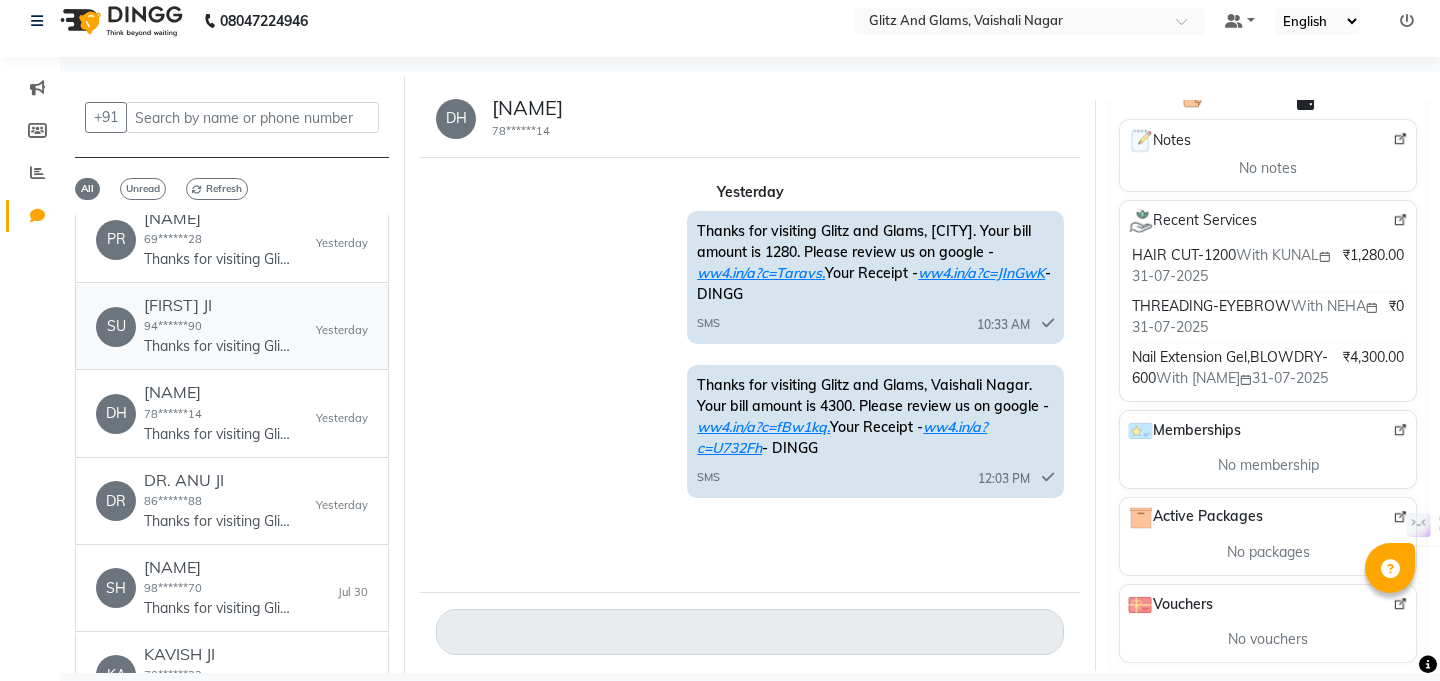 scroll, scrollTop: 304, scrollLeft: 0, axis: vertical 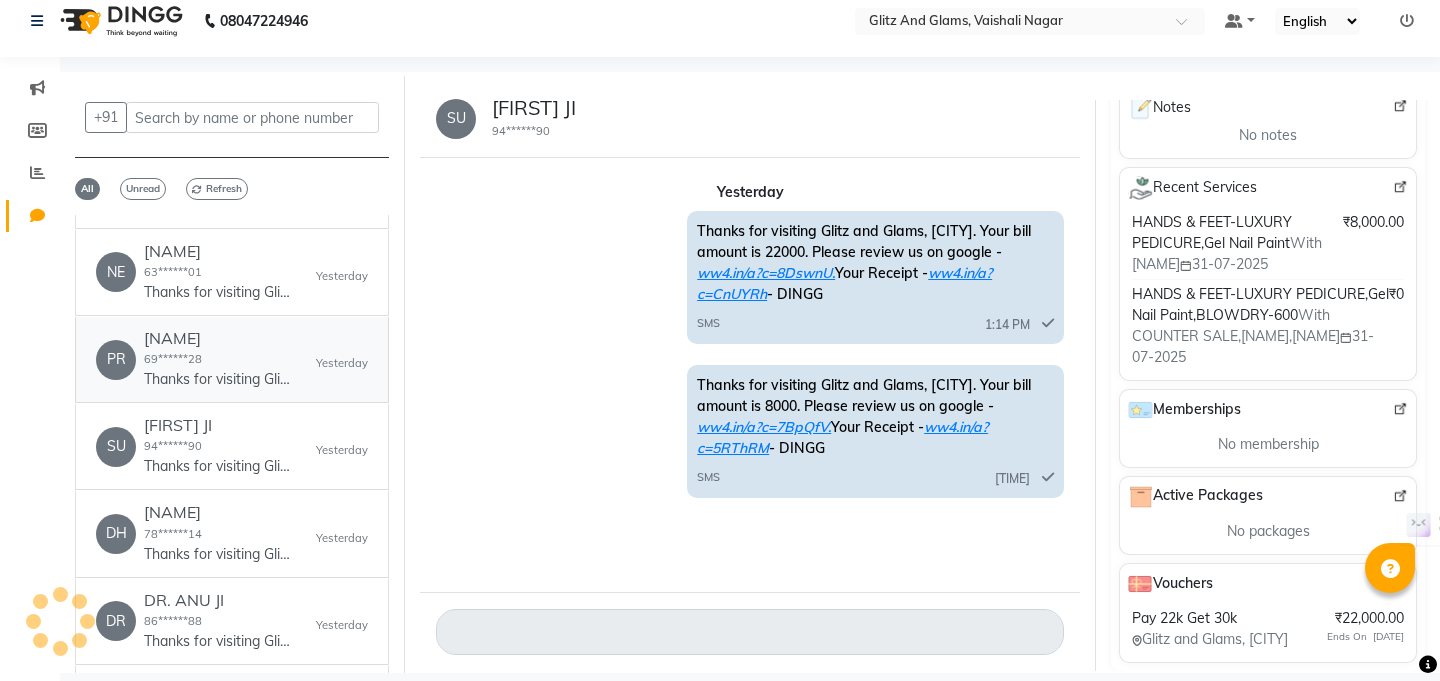 click on "PRIYANKA JI [PHONE] Thanks for visiting Glitz and Glams, Vaishali Nagar. Your bill amount is 10000. Please review us on google - ww4.in/a?c=dxctNo. Your Receipt - ww4.in/a?c=3gYXhM - DINGG" 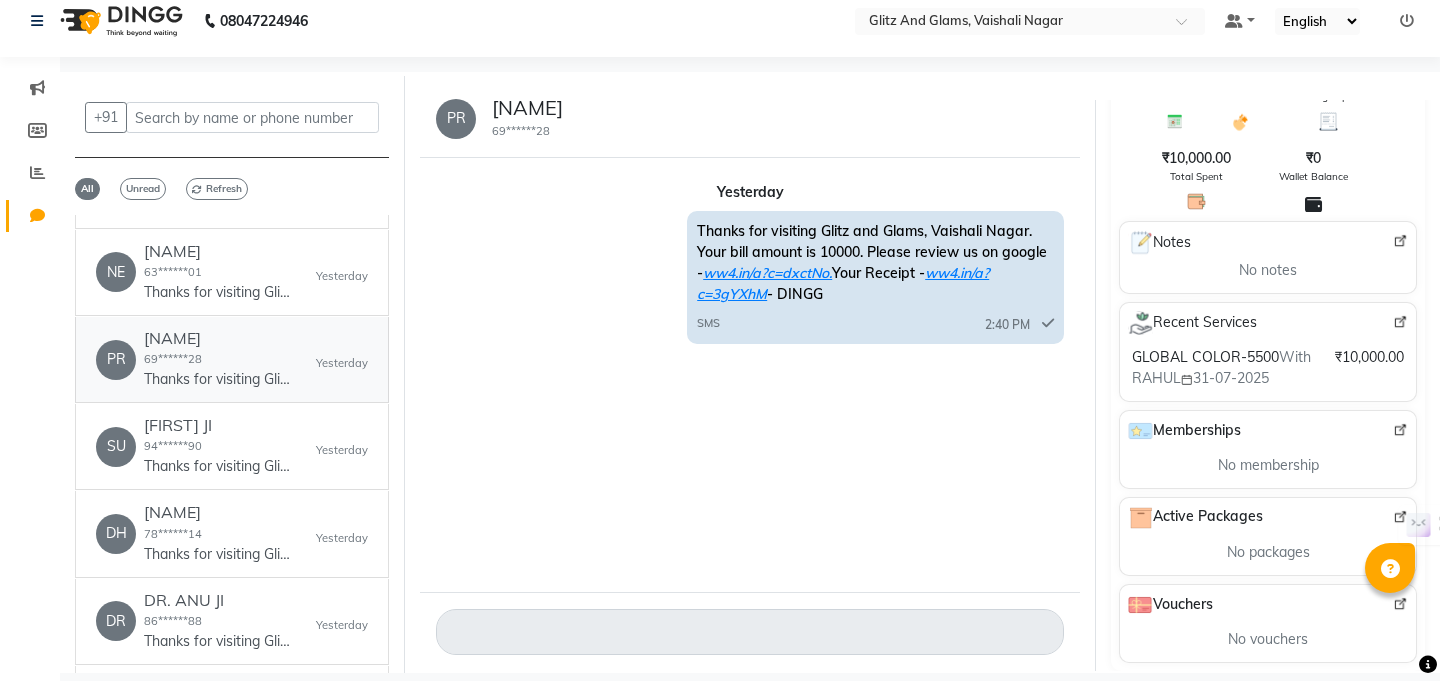 scroll, scrollTop: 217, scrollLeft: 0, axis: vertical 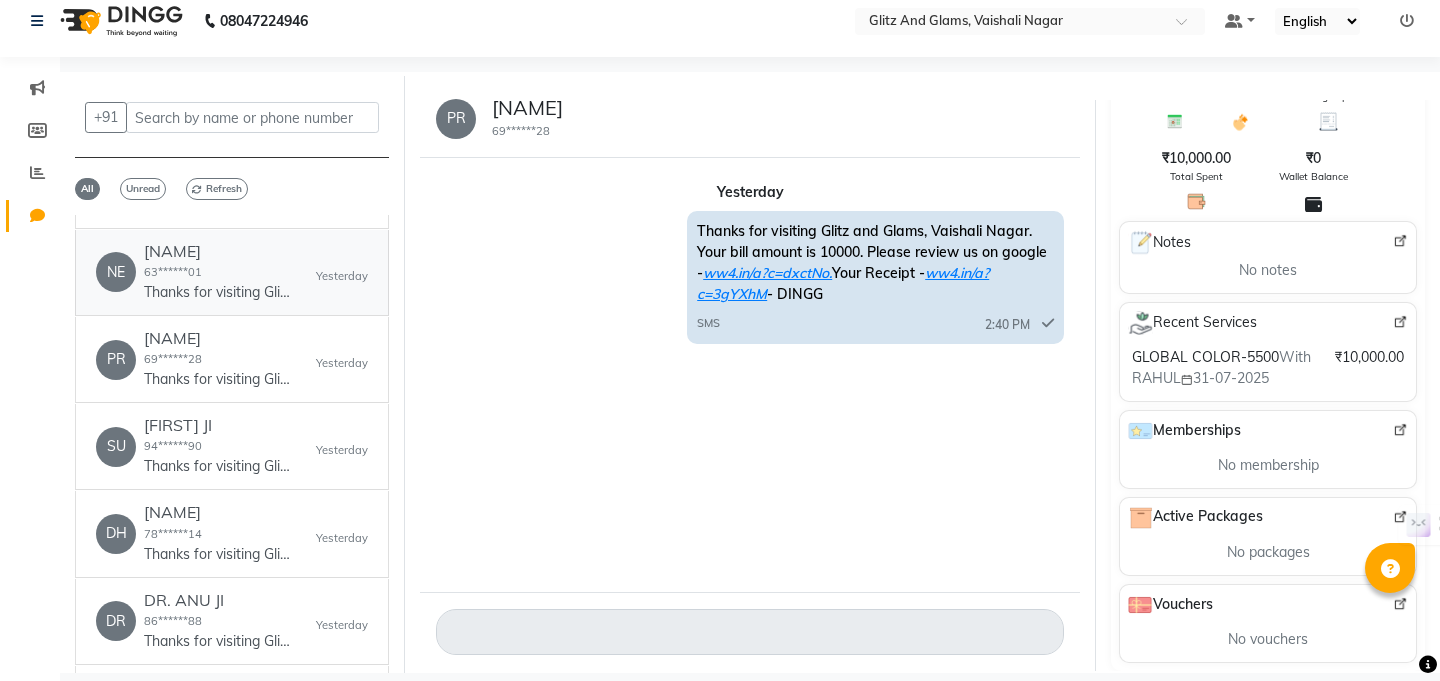 click on "[NAME] [PHONE] Thanks for visiting Glitz and Glams, [CITY]. Your bill amount is 10000. Please review us on google - ww4.in/a?c=BvANH3. Your Receipt - ww4.in/a?c=9tLQfV - DINGG" 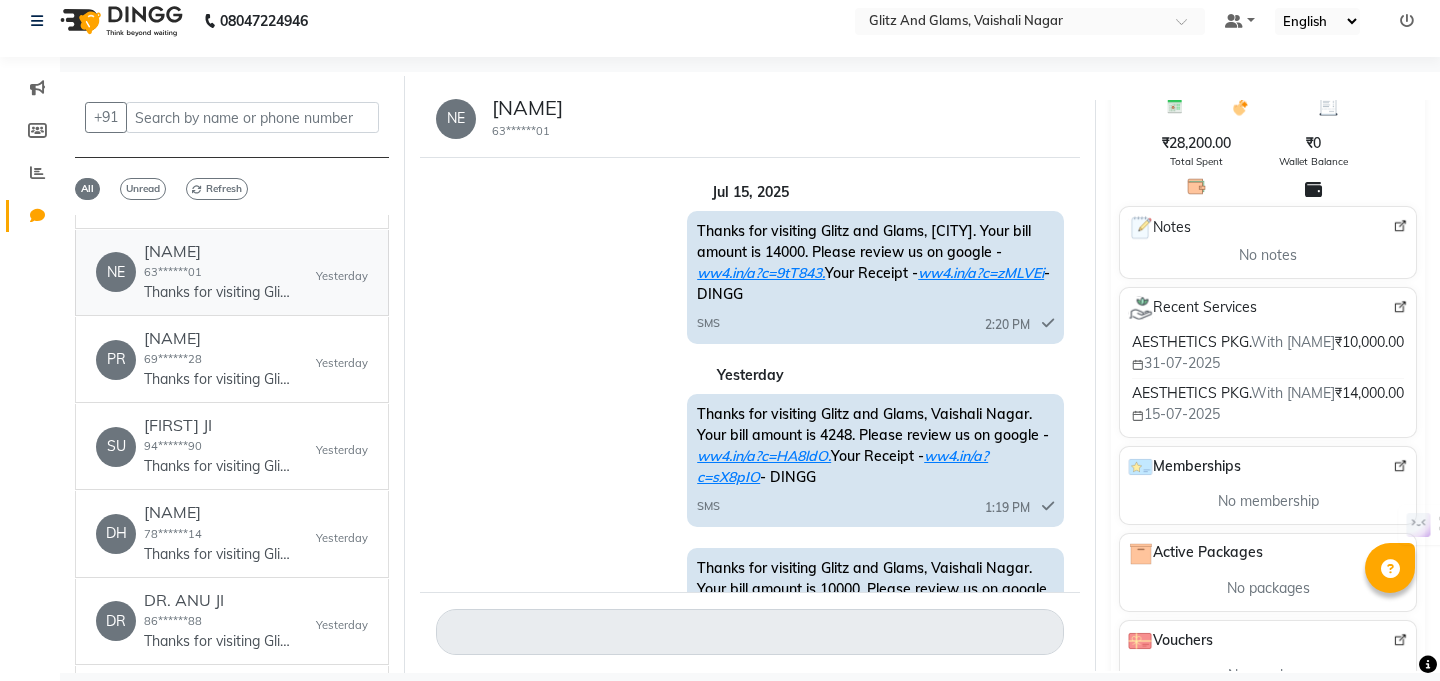 scroll, scrollTop: 0, scrollLeft: 0, axis: both 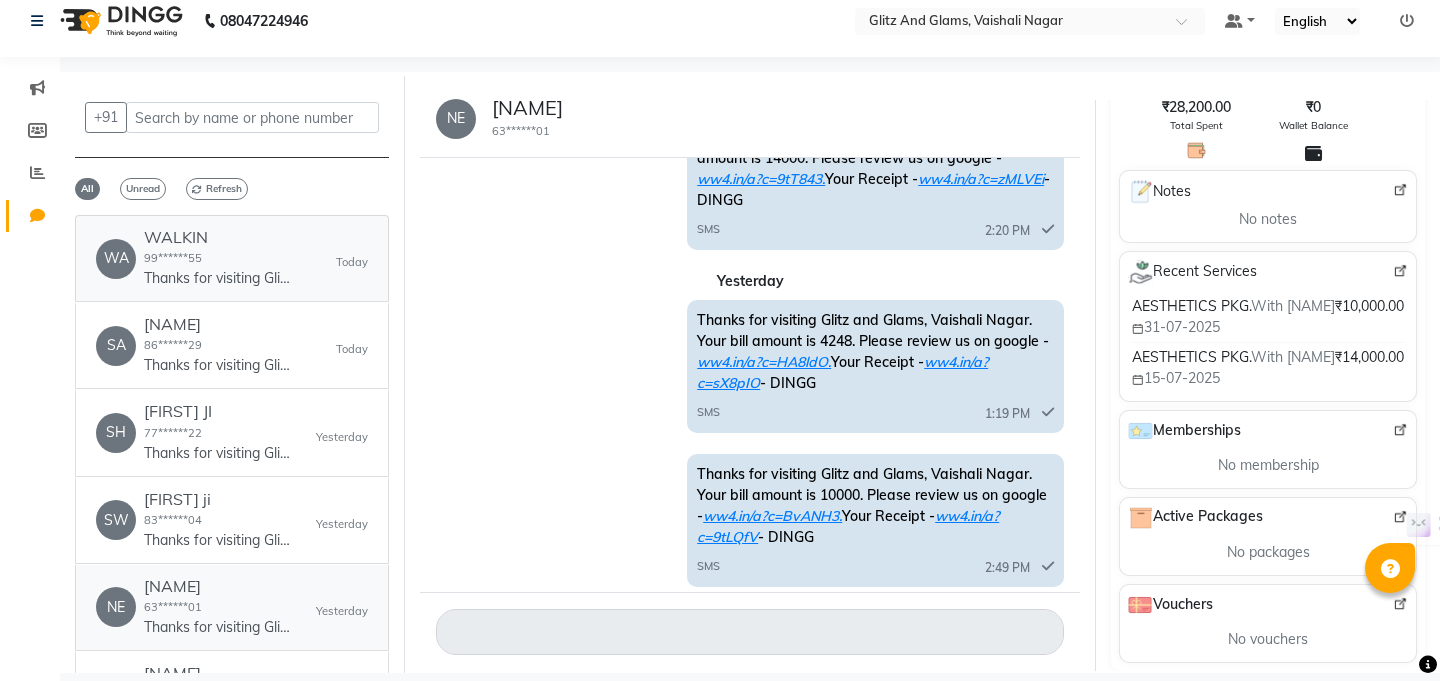 click on "Thanks for visiting Glitz and Glams, Vaishali Nagar. Your bill amount is 2500. Please review us on google - ww4.in/a?c=cBEnoa. Your Receipt - ww4.in/a?c=r3DvEg - DINGG" 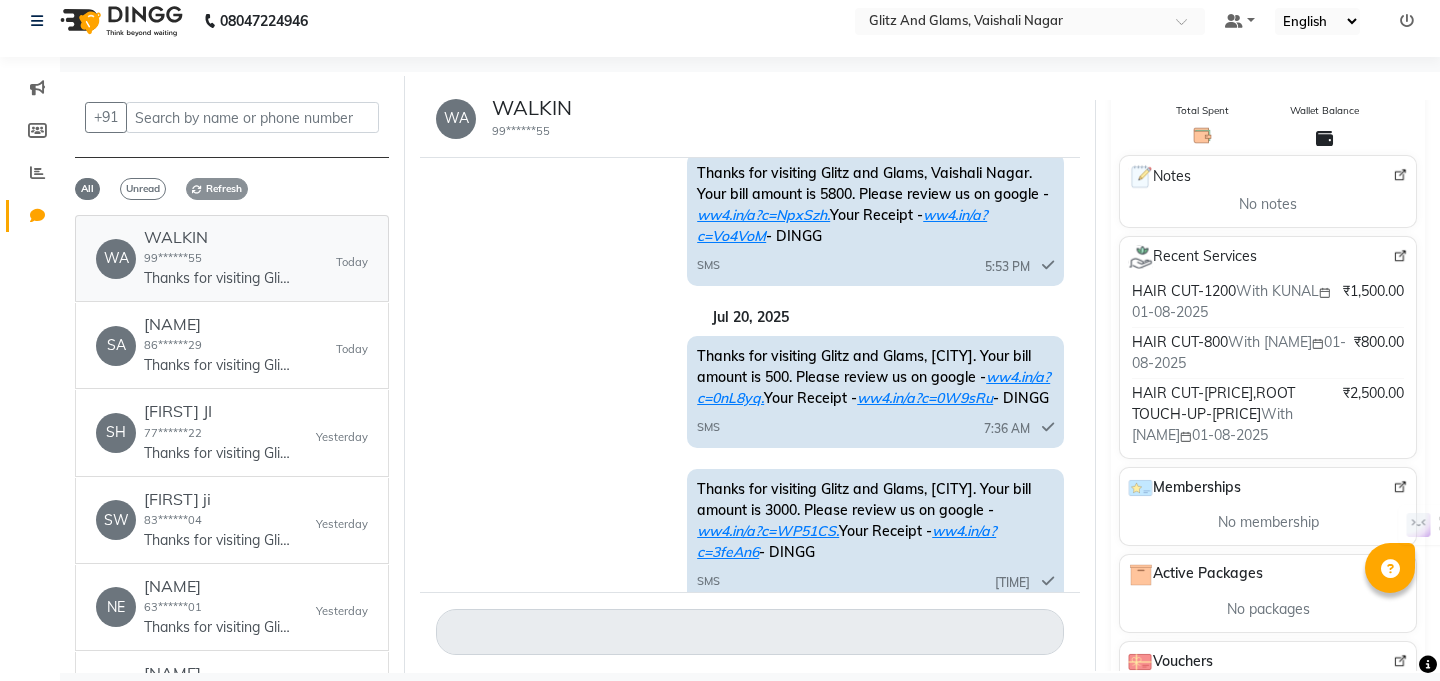 scroll, scrollTop: 0, scrollLeft: 0, axis: both 